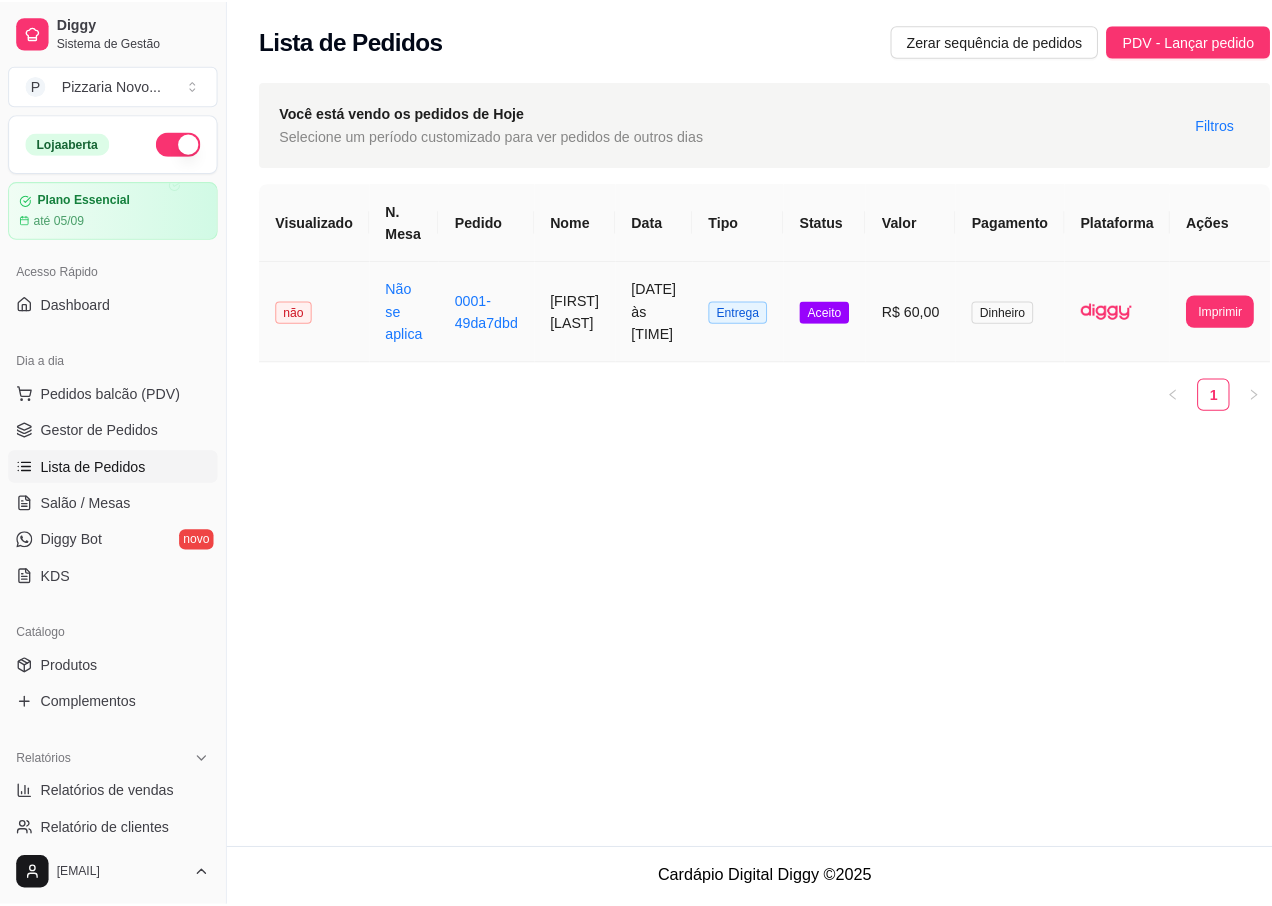 scroll, scrollTop: 0, scrollLeft: 0, axis: both 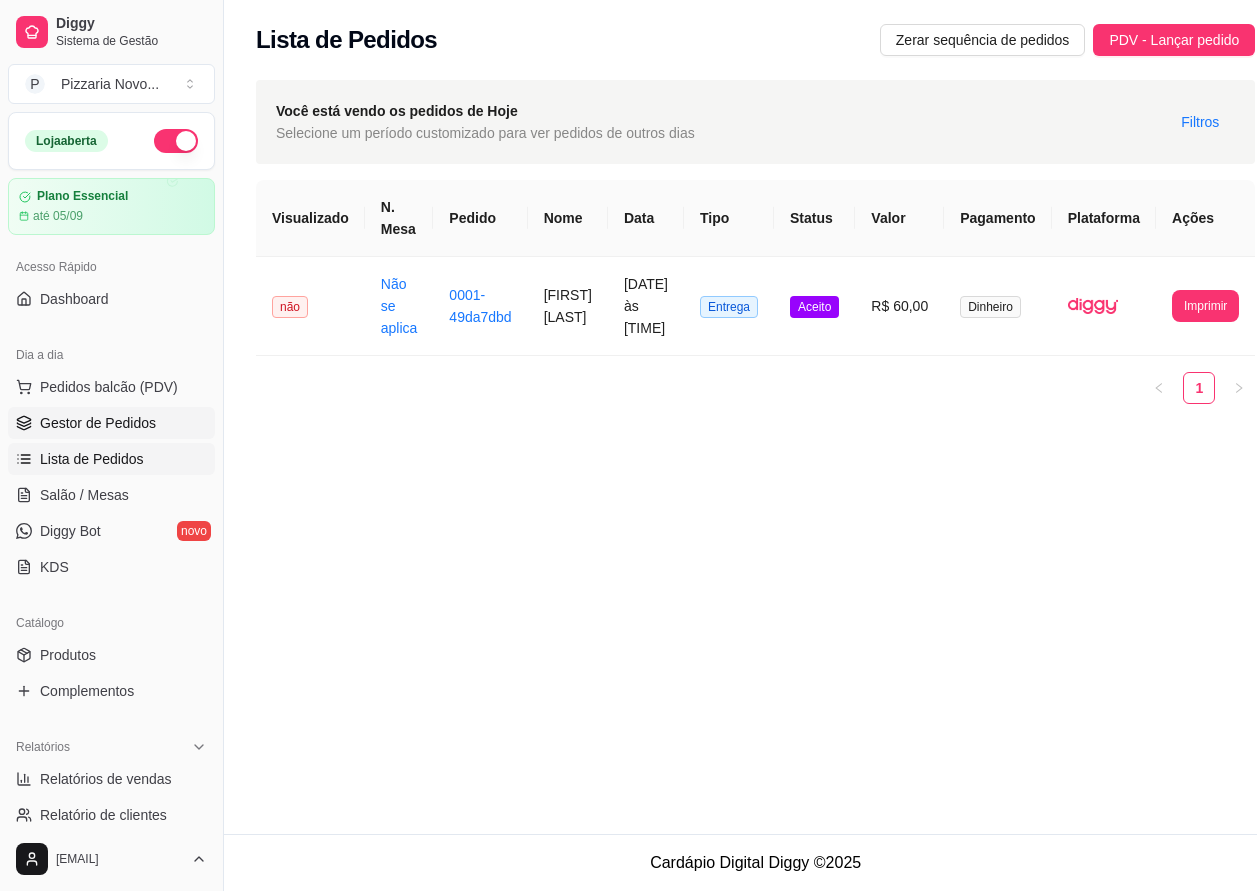 click on "Gestor de Pedidos" at bounding box center [98, 423] 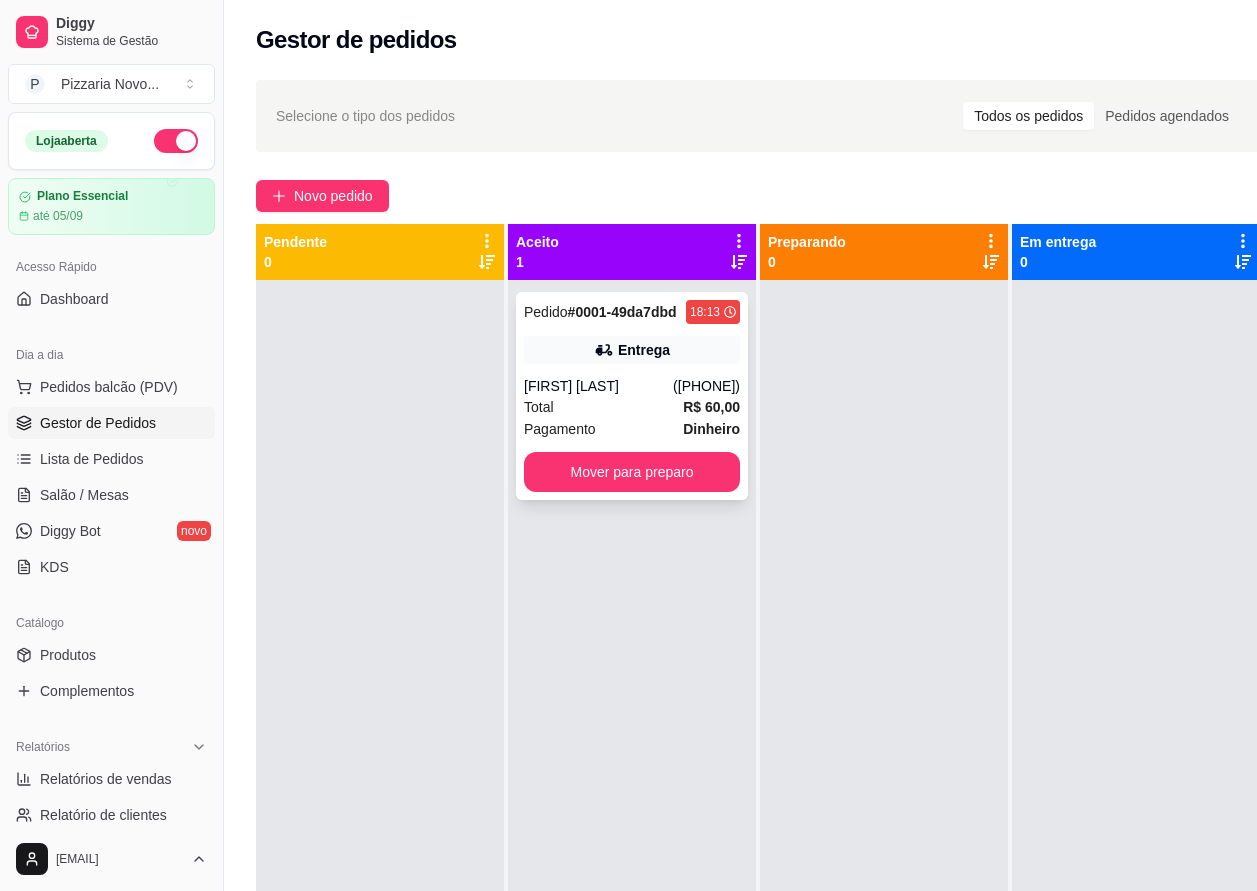 click on "([PHONE])" at bounding box center [706, 386] 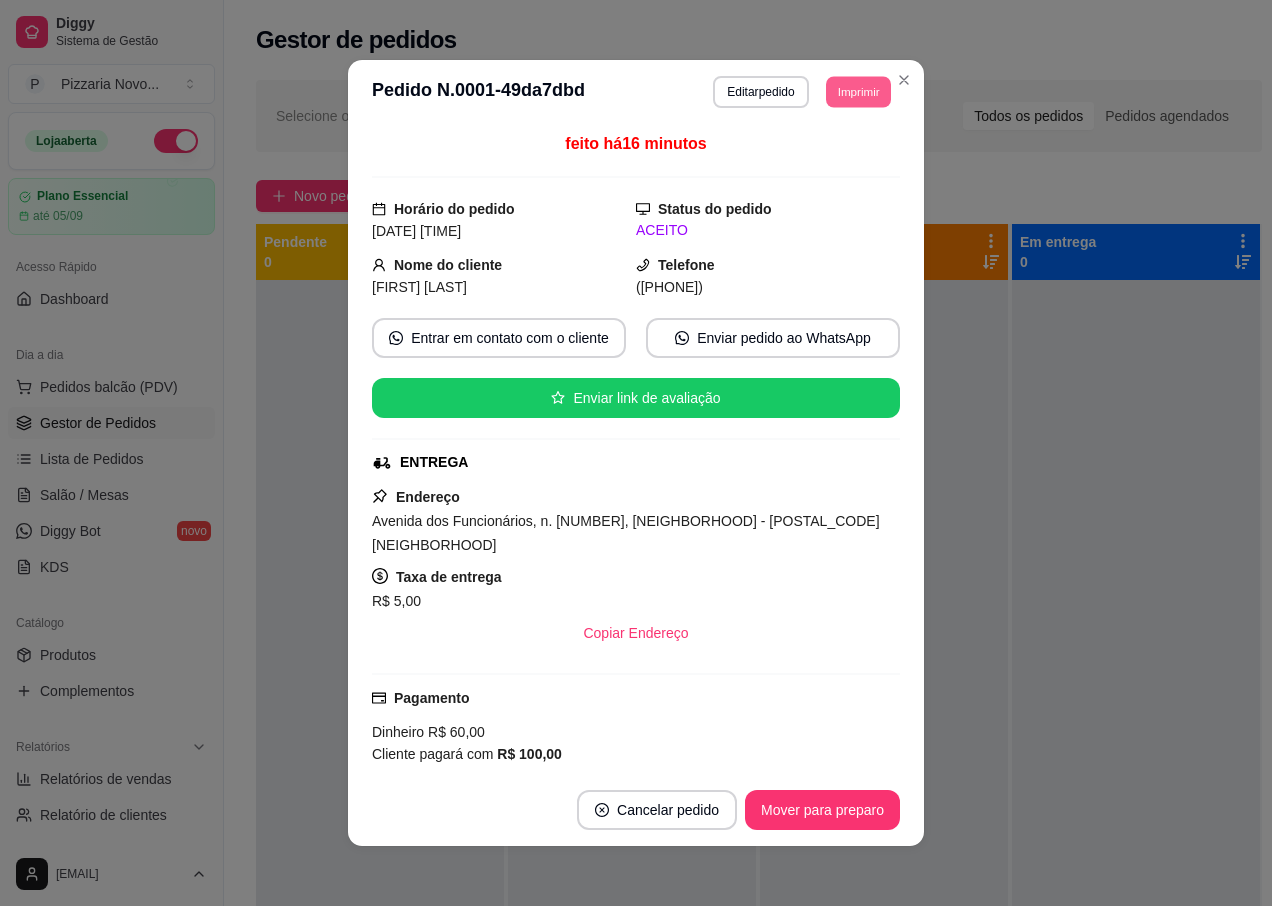 click on "Imprimir" at bounding box center (858, 91) 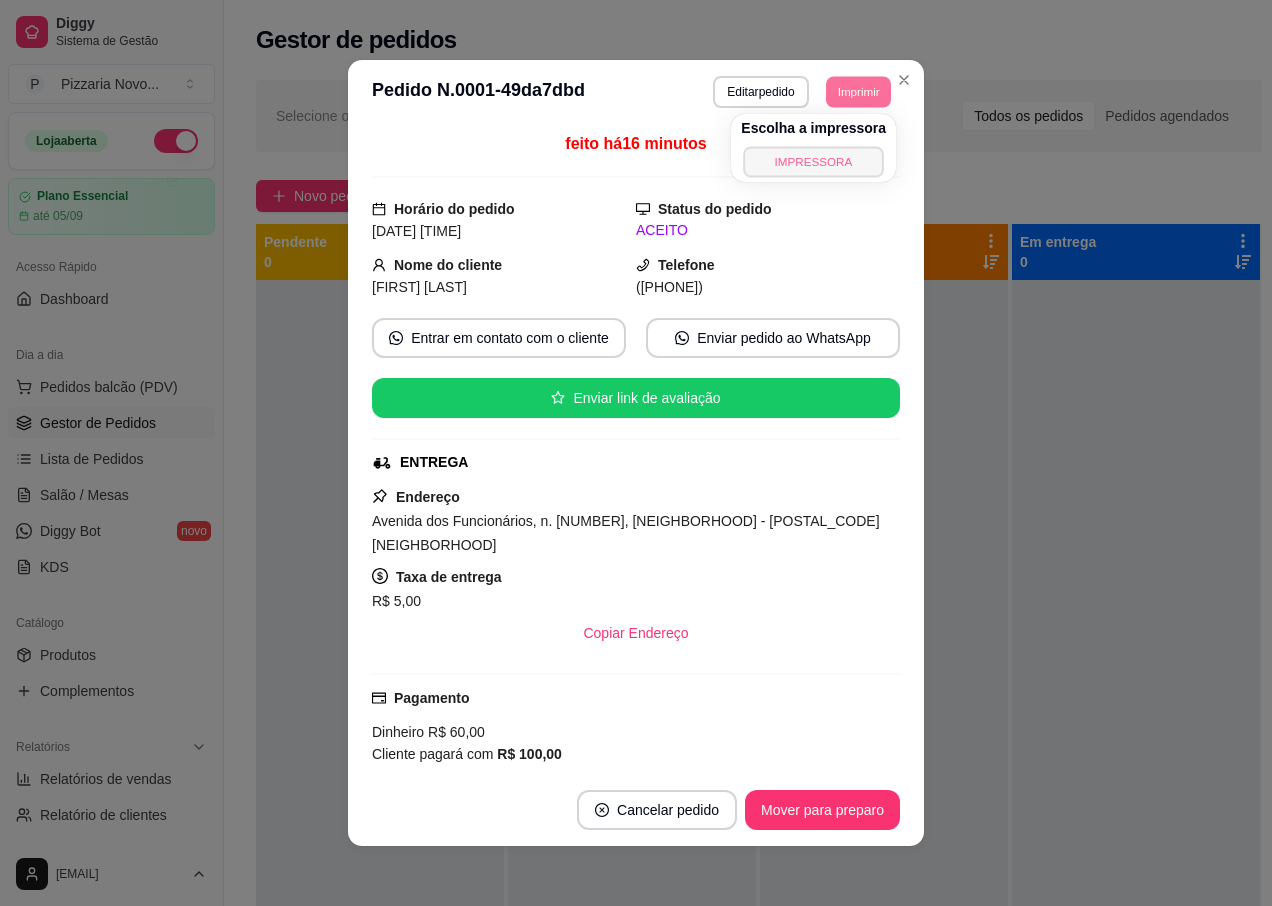 click on "IMPRESSORA" at bounding box center (814, 161) 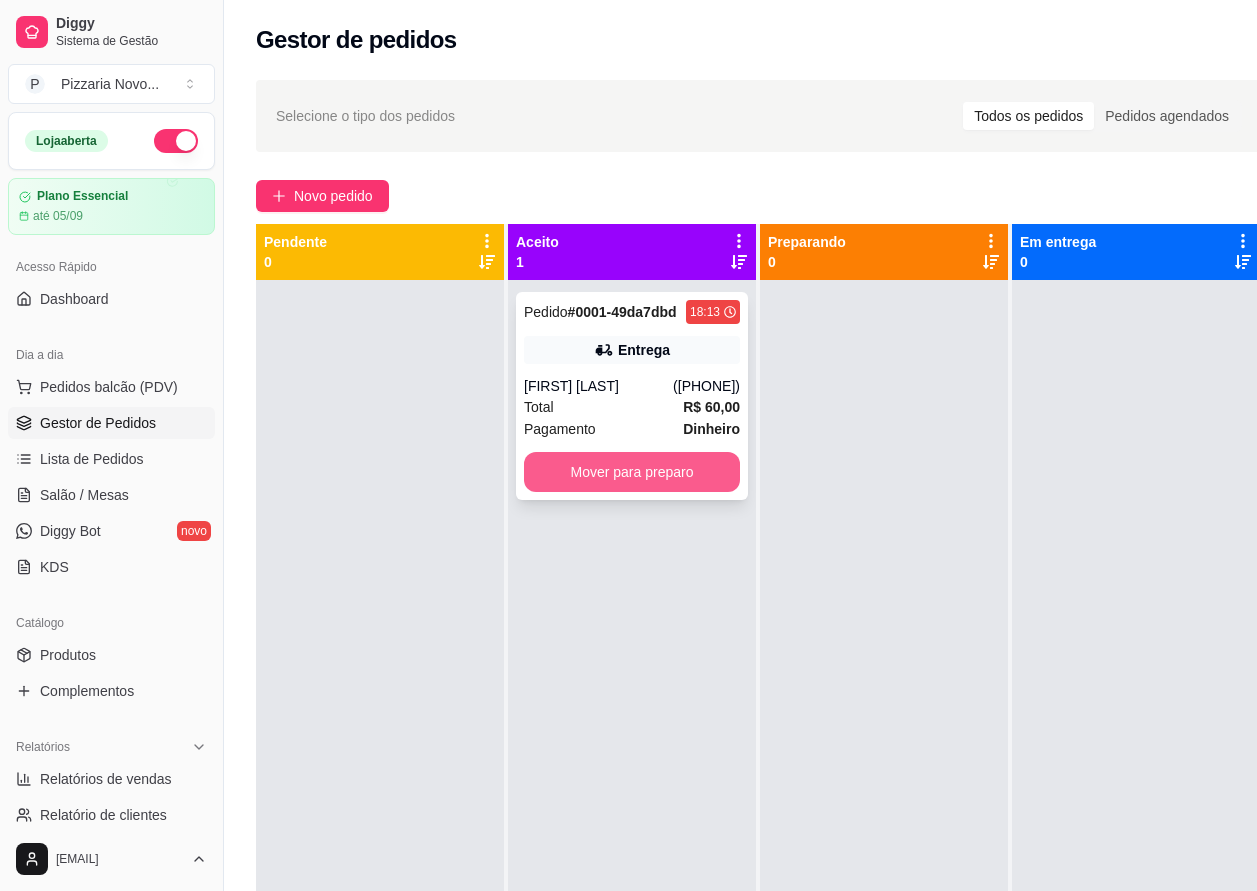 click on "Mover para preparo" at bounding box center (632, 472) 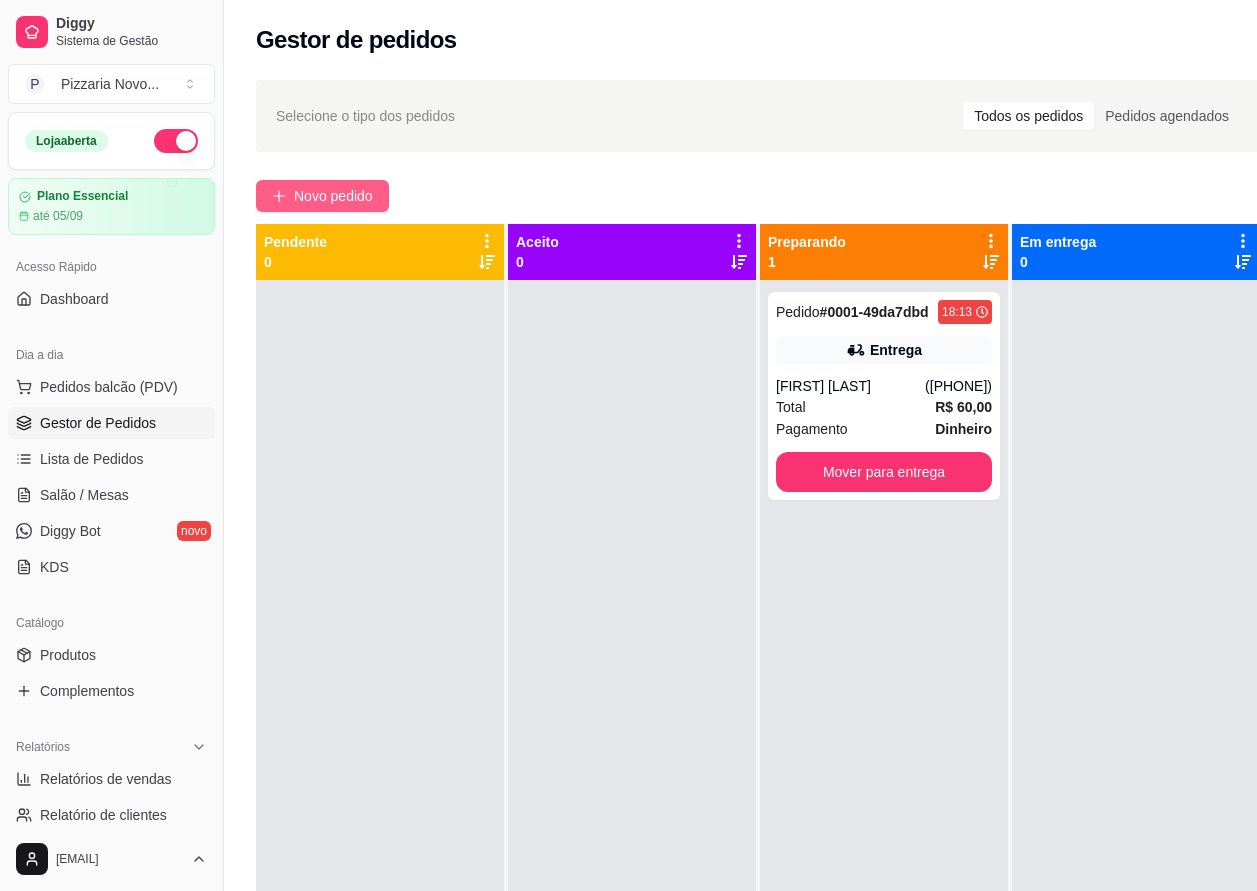 click on "Novo pedido" at bounding box center [333, 196] 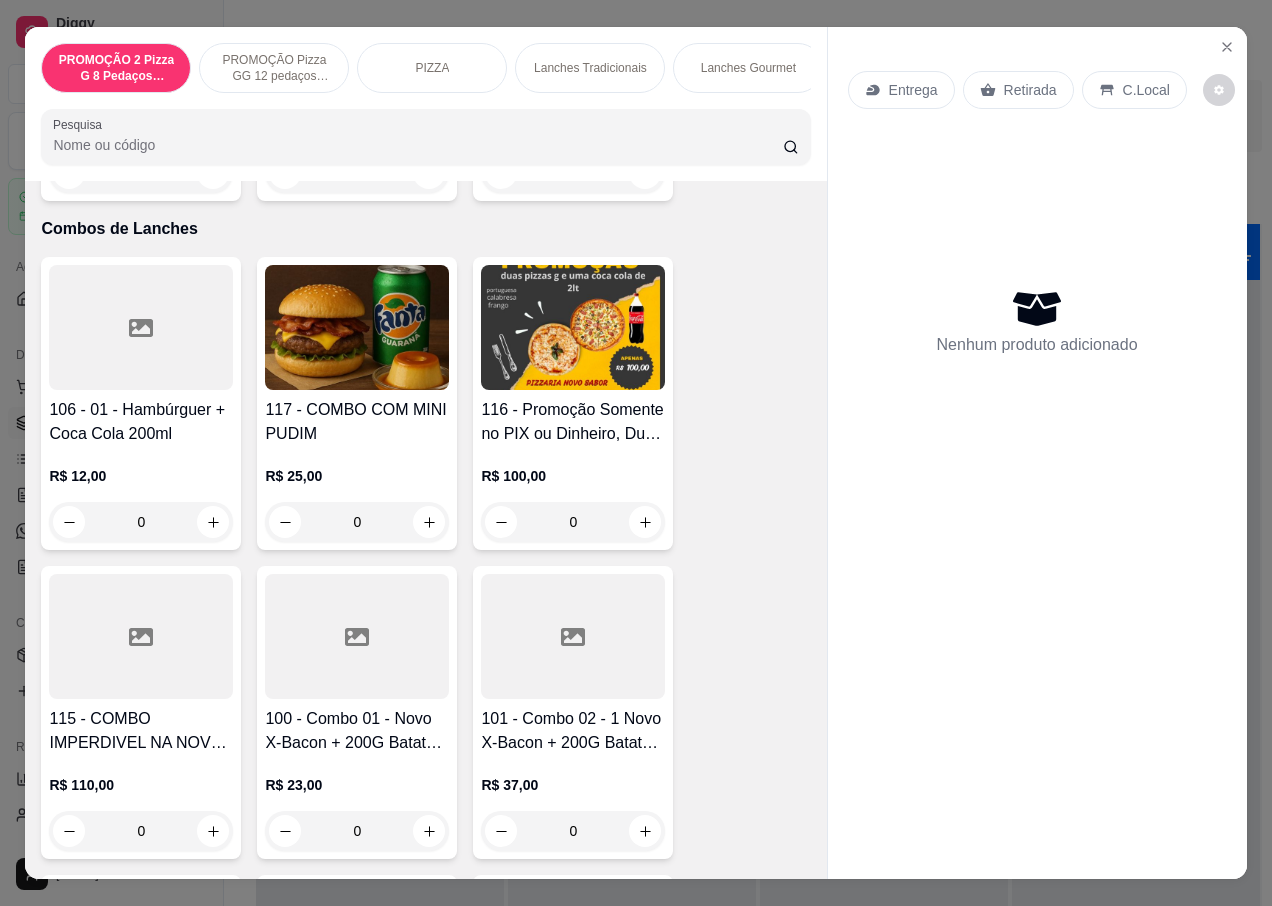 scroll, scrollTop: 3400, scrollLeft: 0, axis: vertical 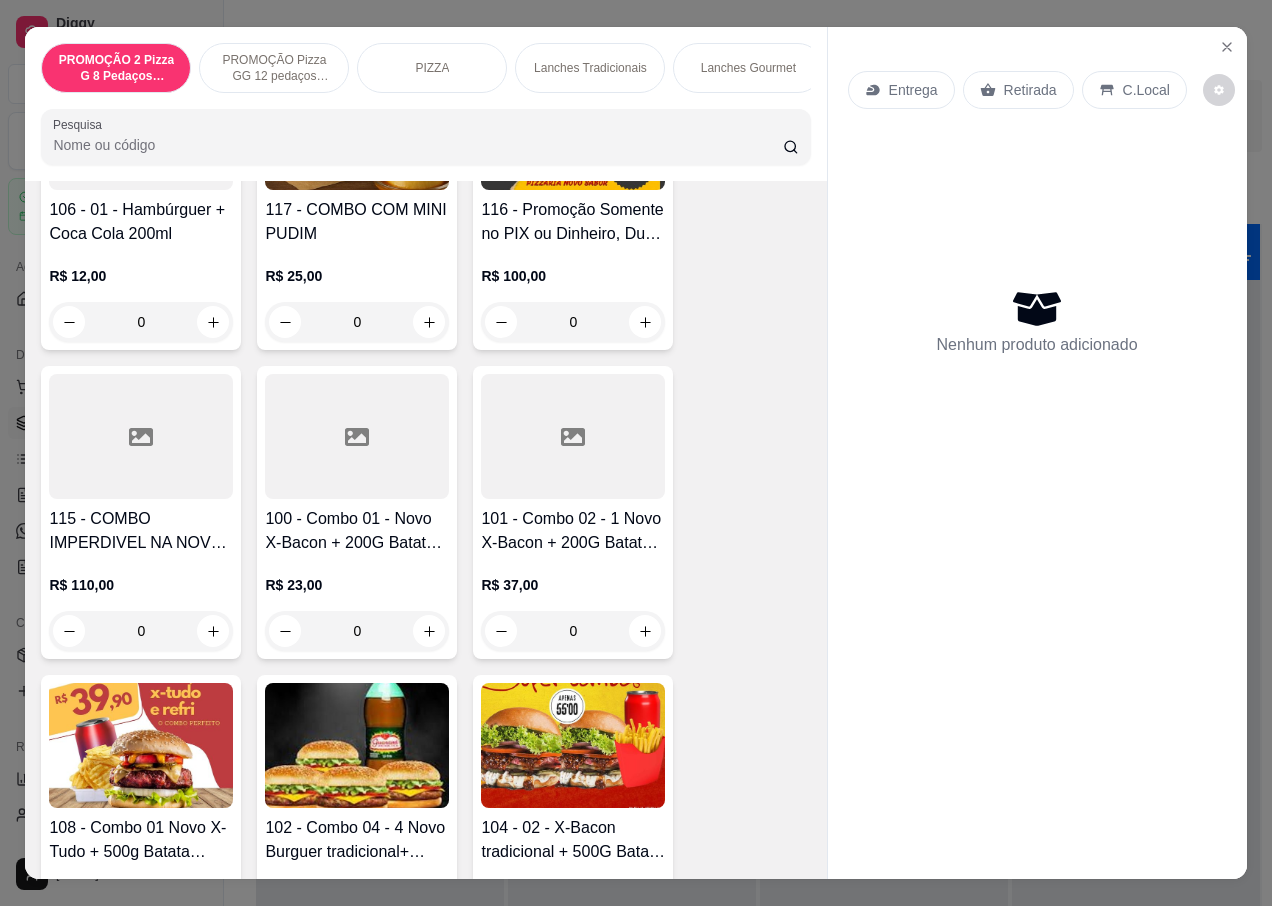 click on "116 - Promoção Somente no PIX ou Dinheiro, Duas Pizza G + Coca Cola 2L" at bounding box center [573, 222] 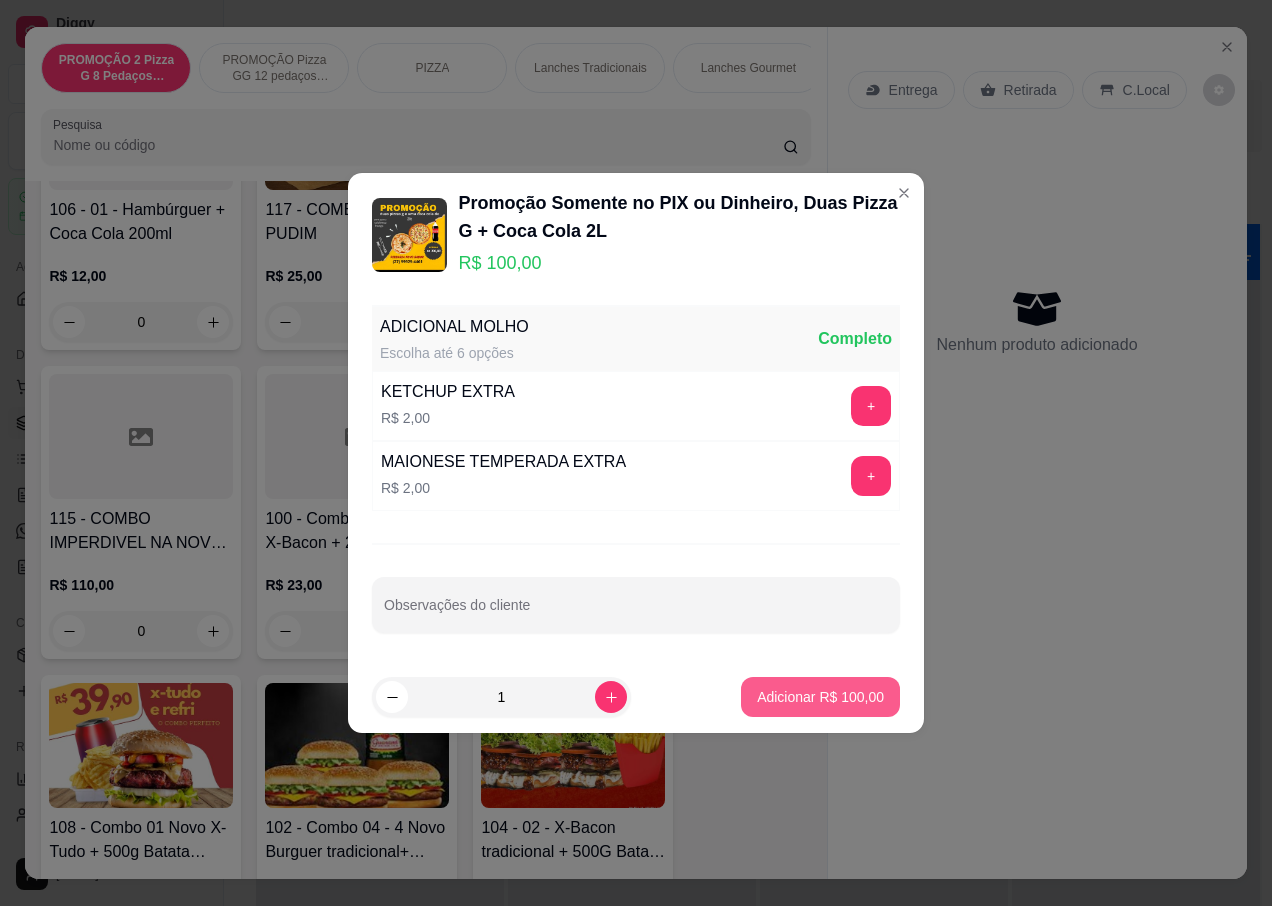 click on "Adicionar   R$ 100,00" at bounding box center (820, 697) 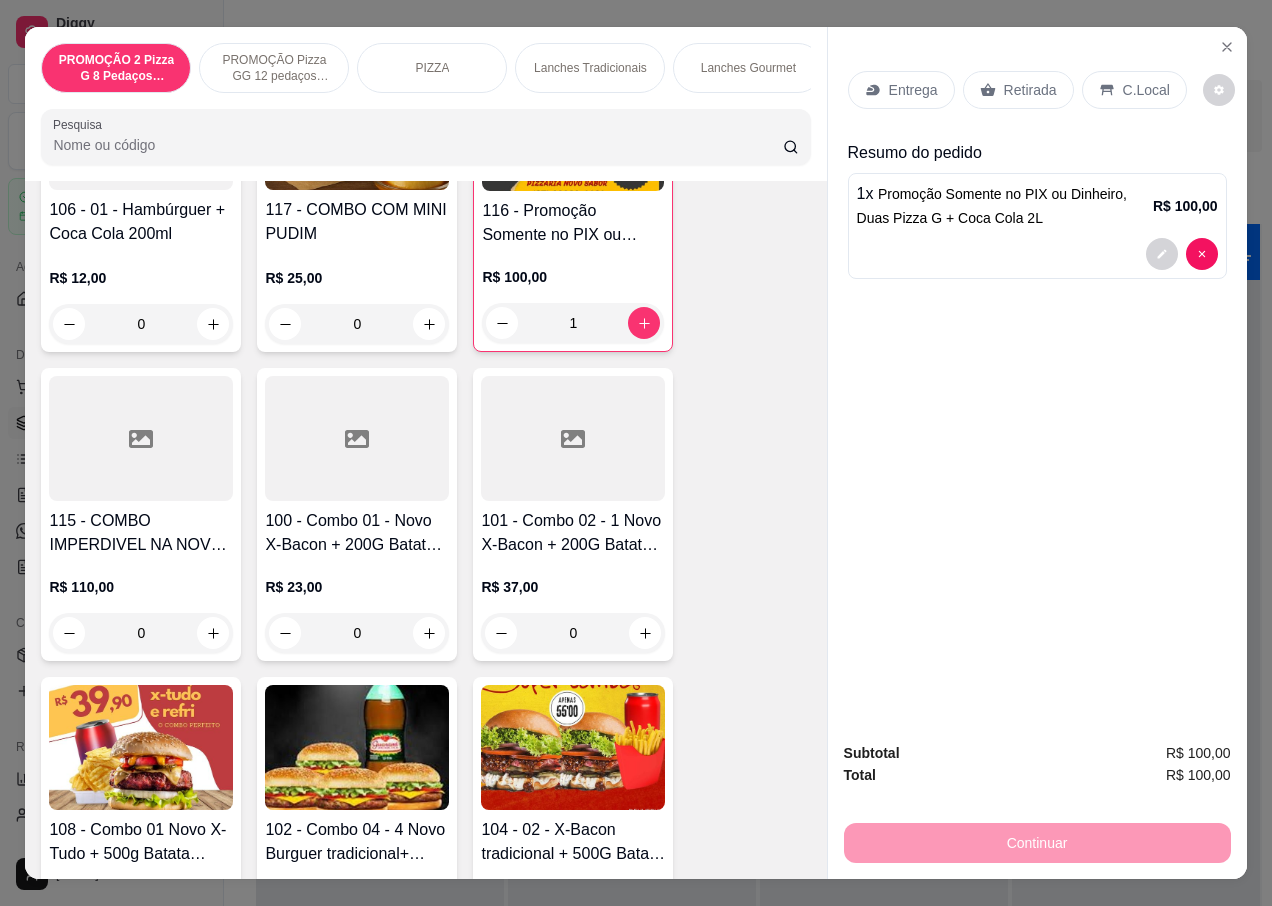 type on "1" 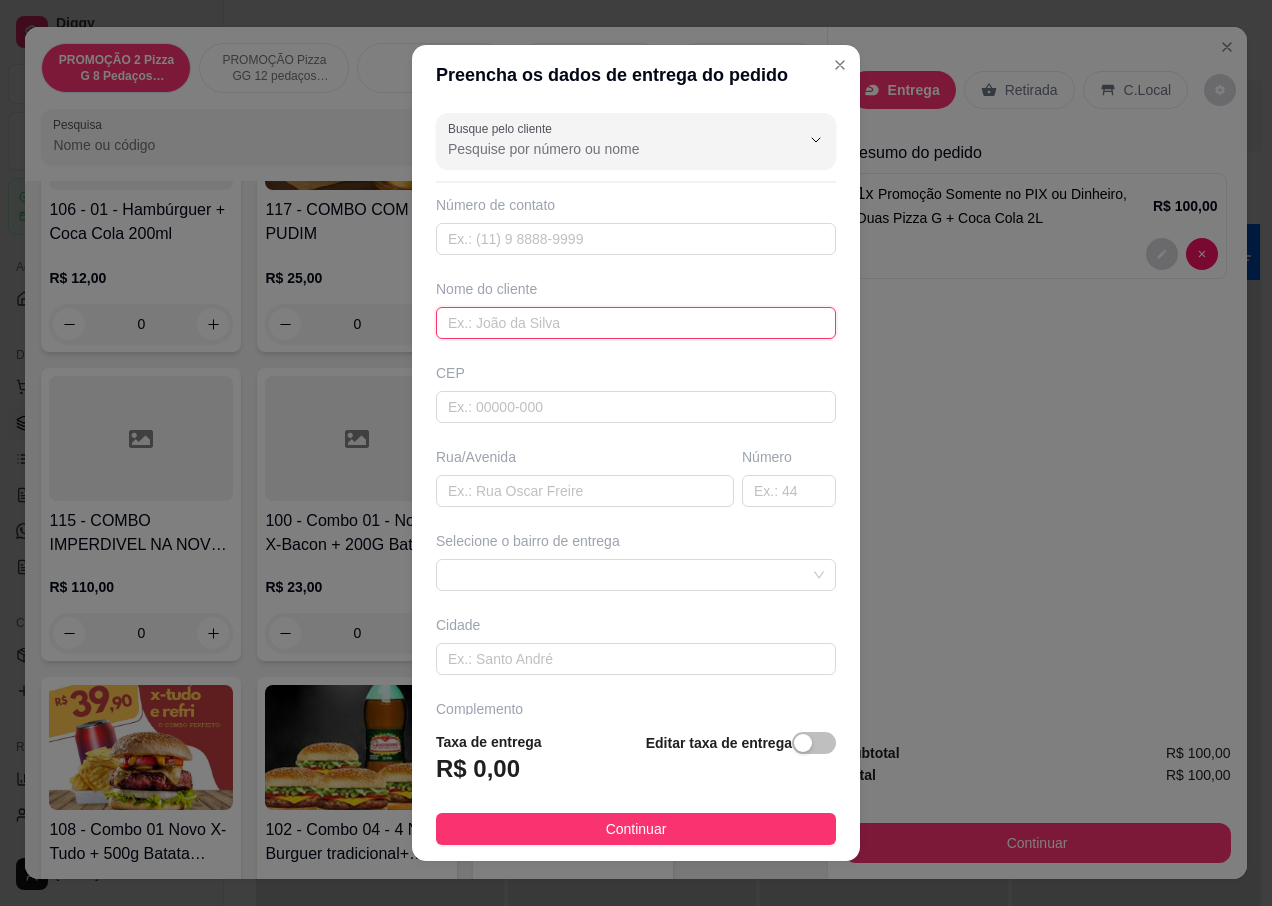 click at bounding box center (636, 323) 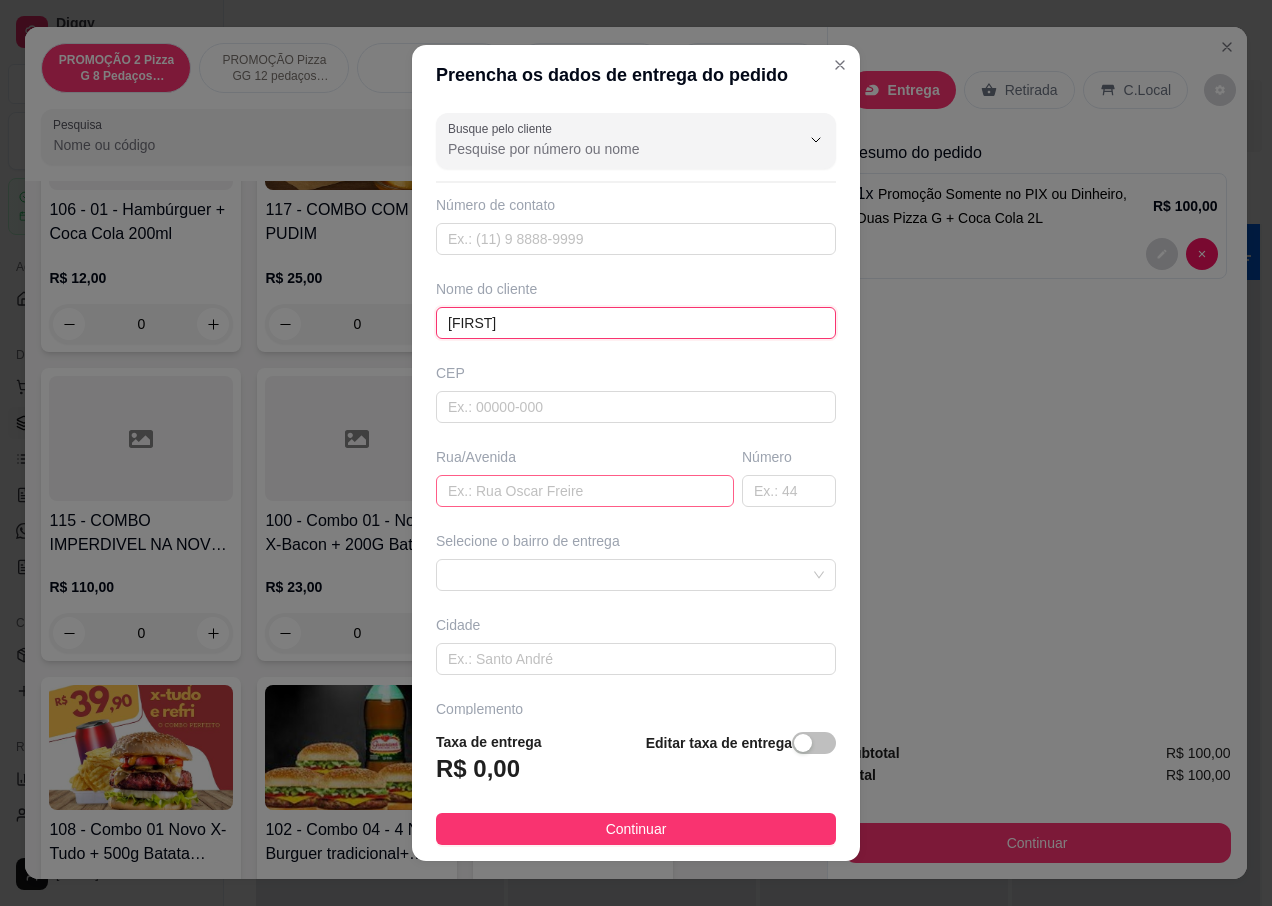 type on "[FIRST]" 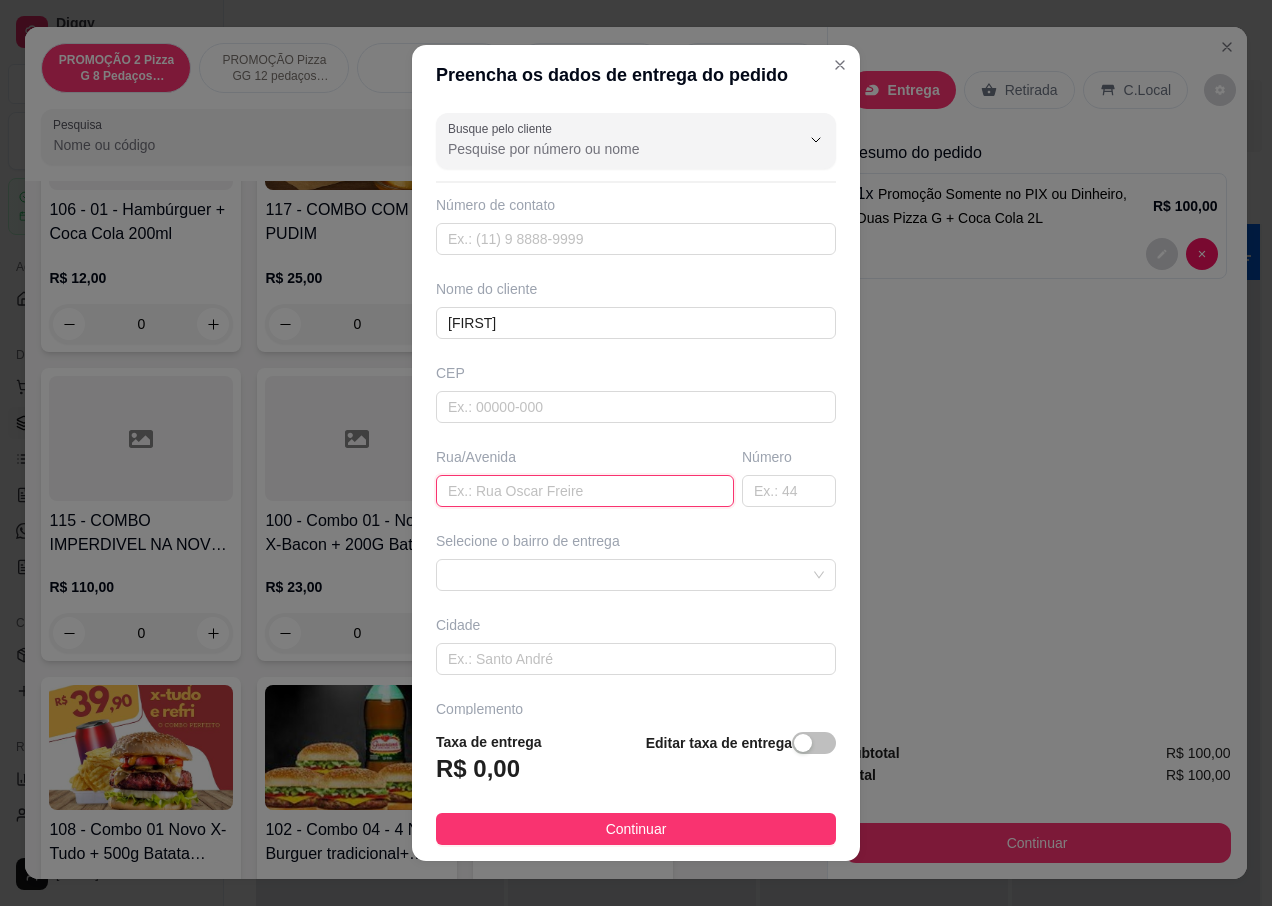 click at bounding box center (585, 491) 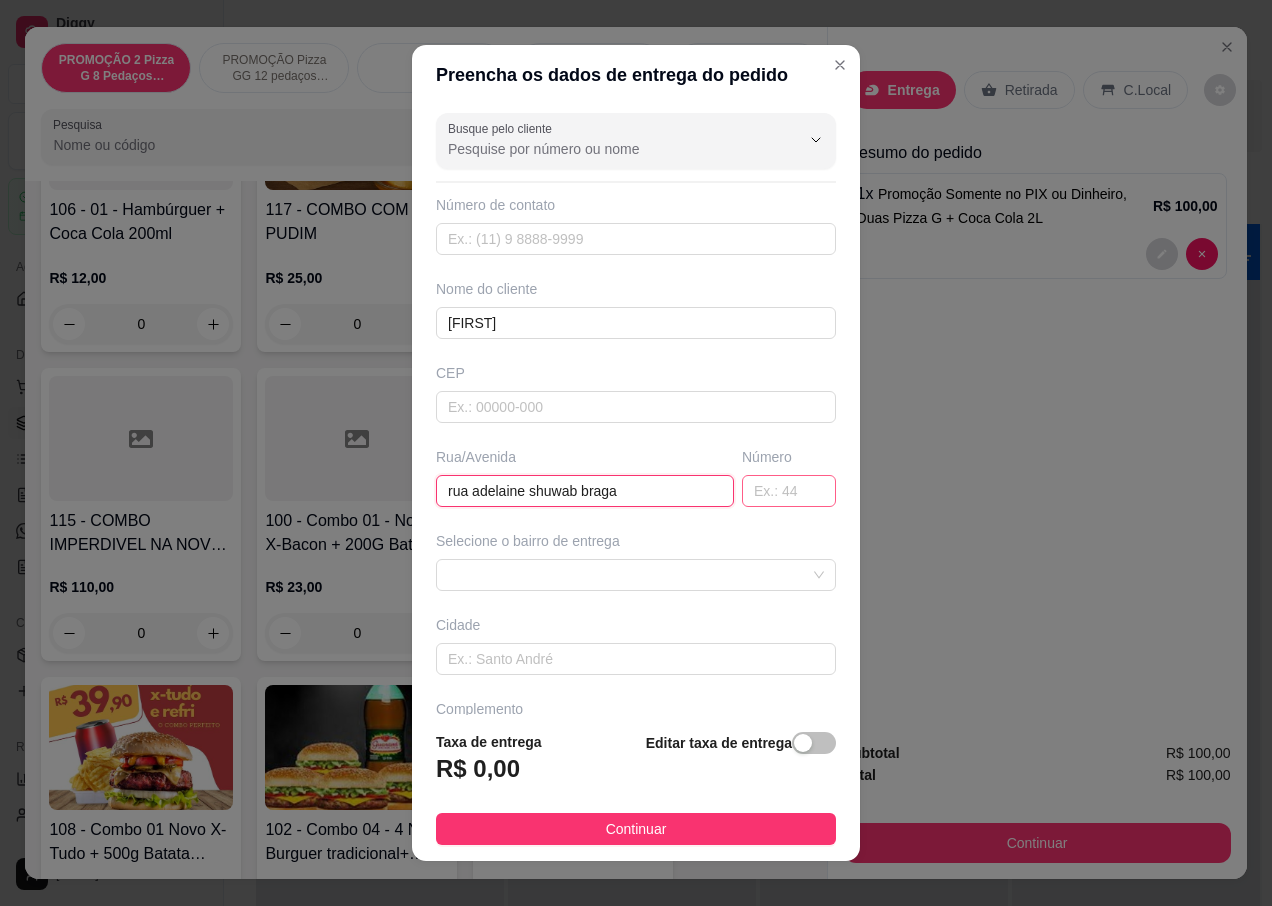 type on "rua adelaine shuwab braga" 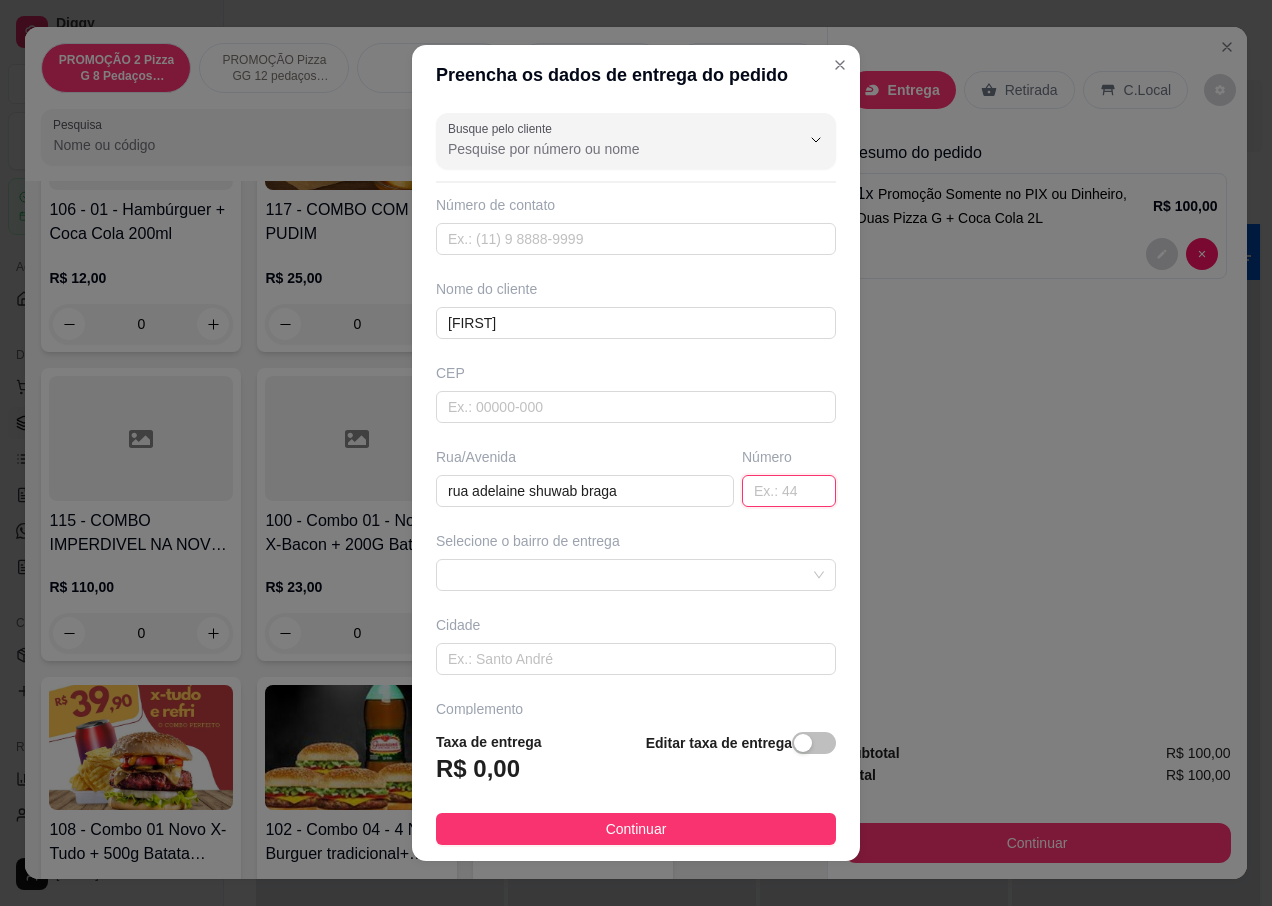 click at bounding box center [789, 491] 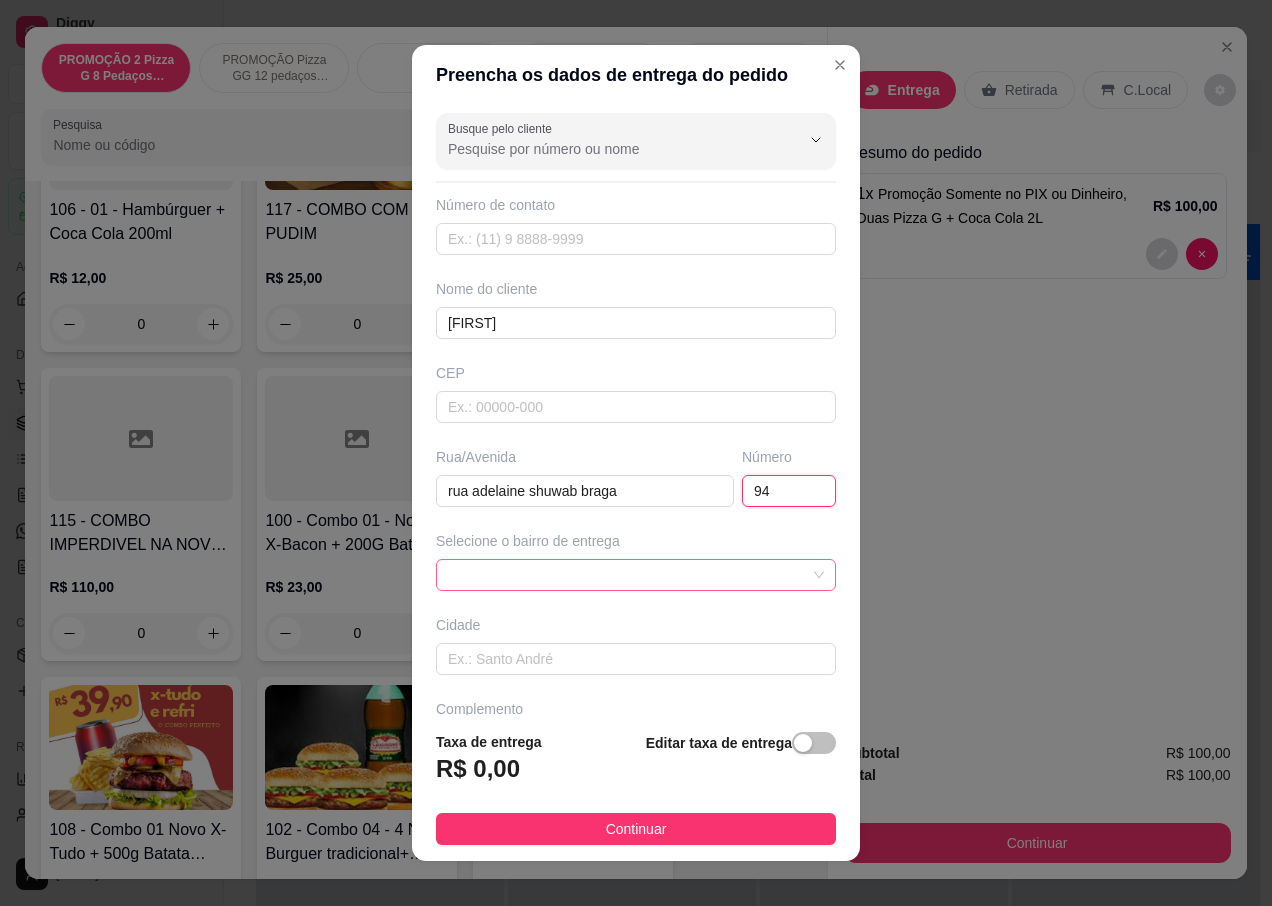 click at bounding box center [636, 575] 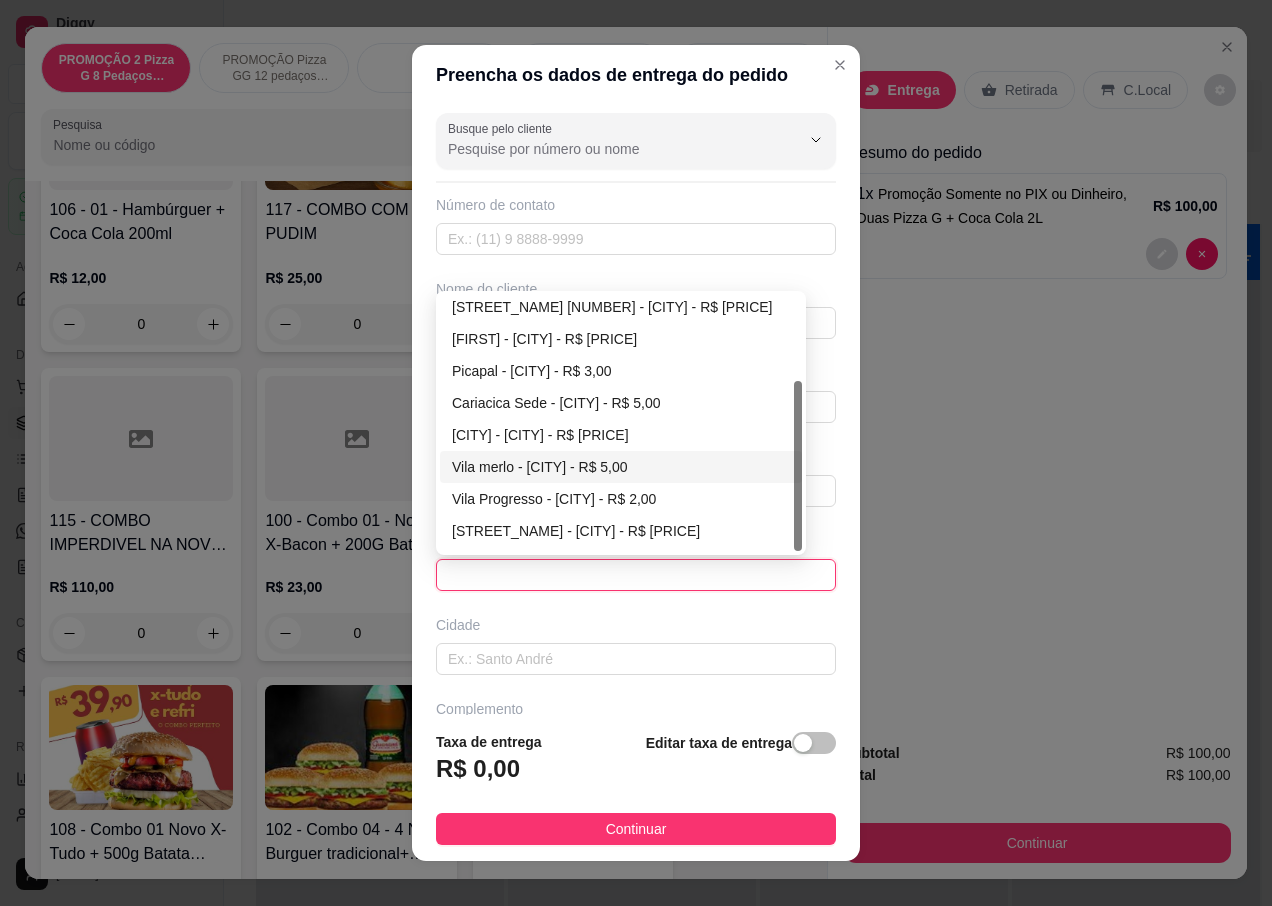 scroll, scrollTop: 128, scrollLeft: 0, axis: vertical 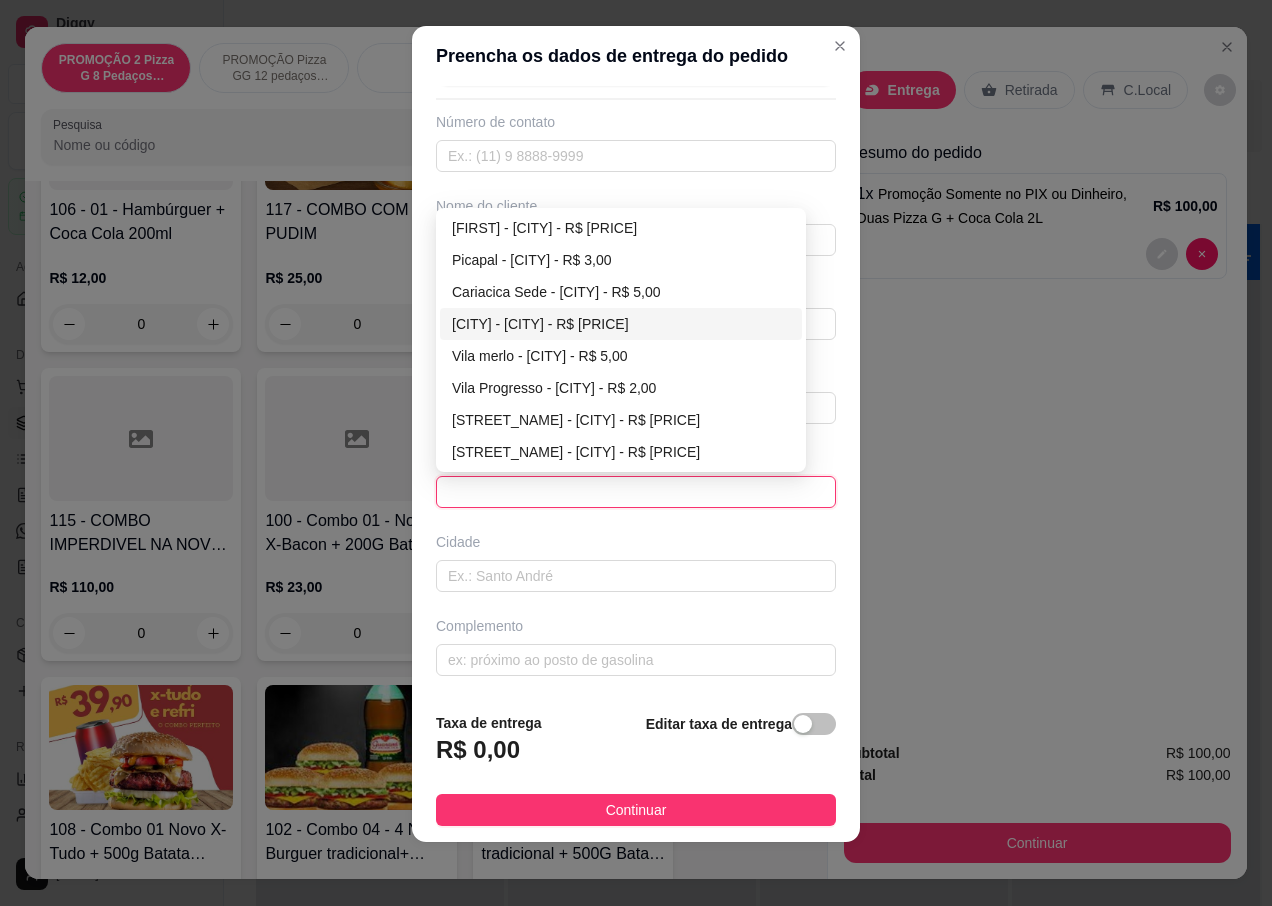 click on "[CITY] - [CITY] - R$ [PRICE]" at bounding box center (621, 324) 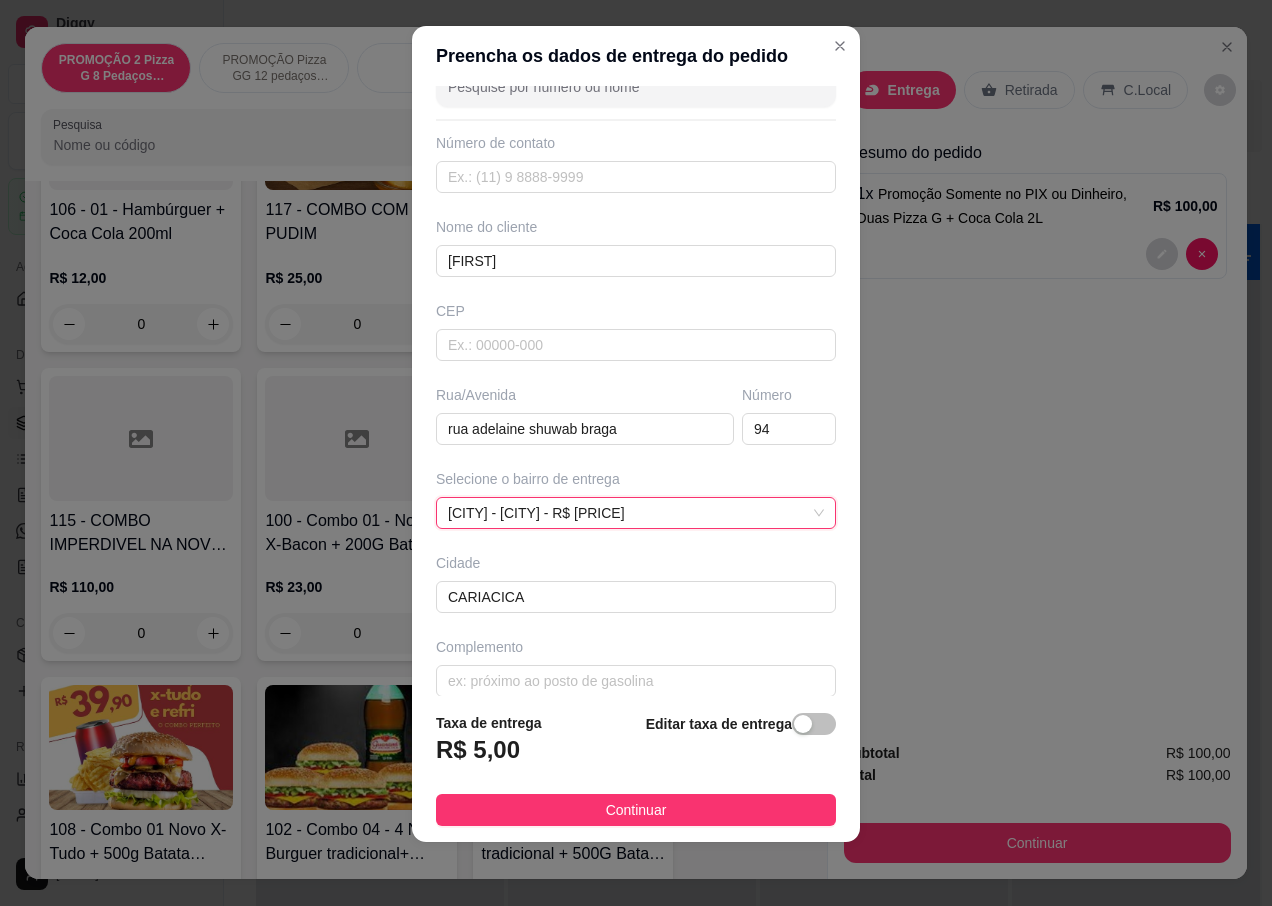 scroll, scrollTop: 64, scrollLeft: 0, axis: vertical 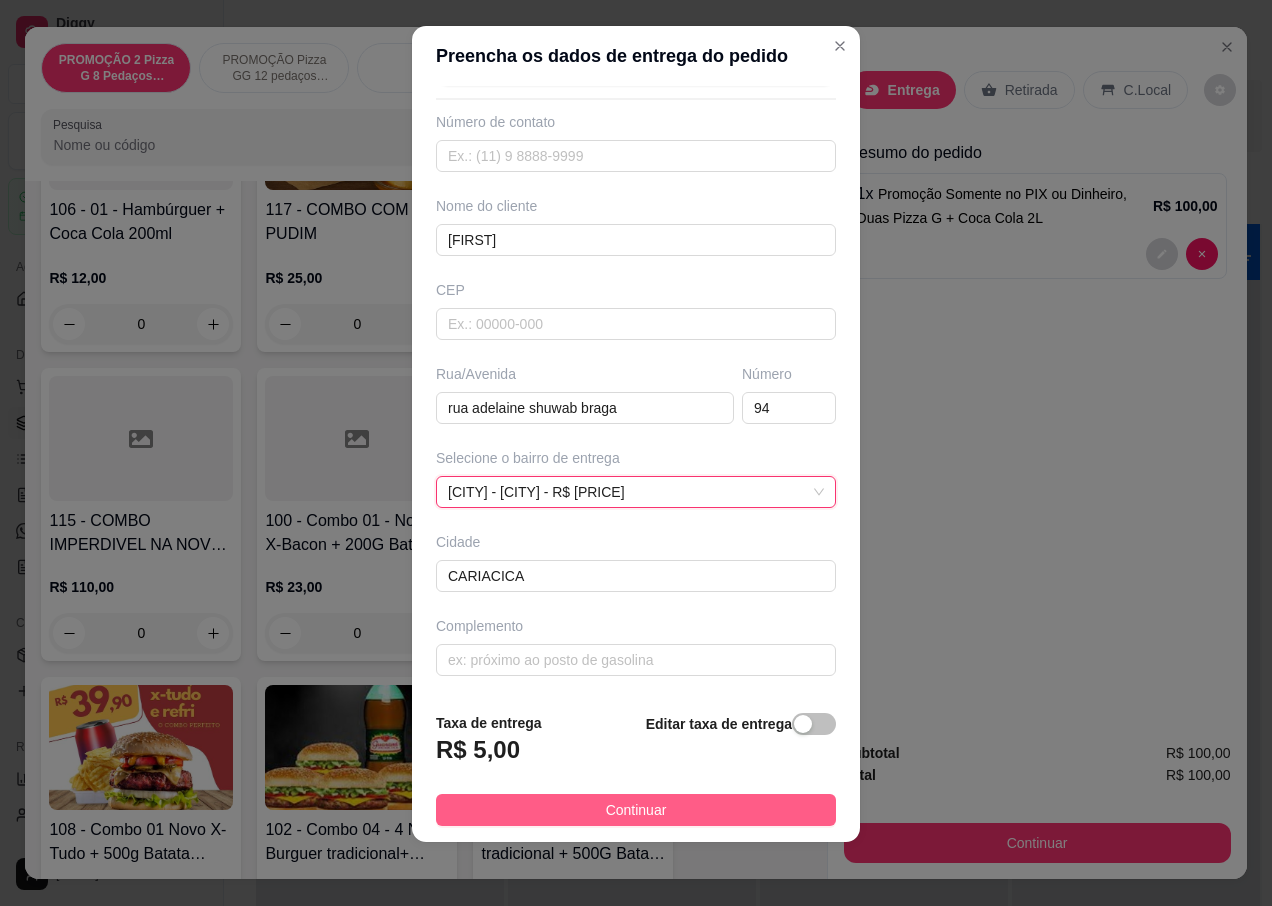 click on "Continuar" at bounding box center (636, 810) 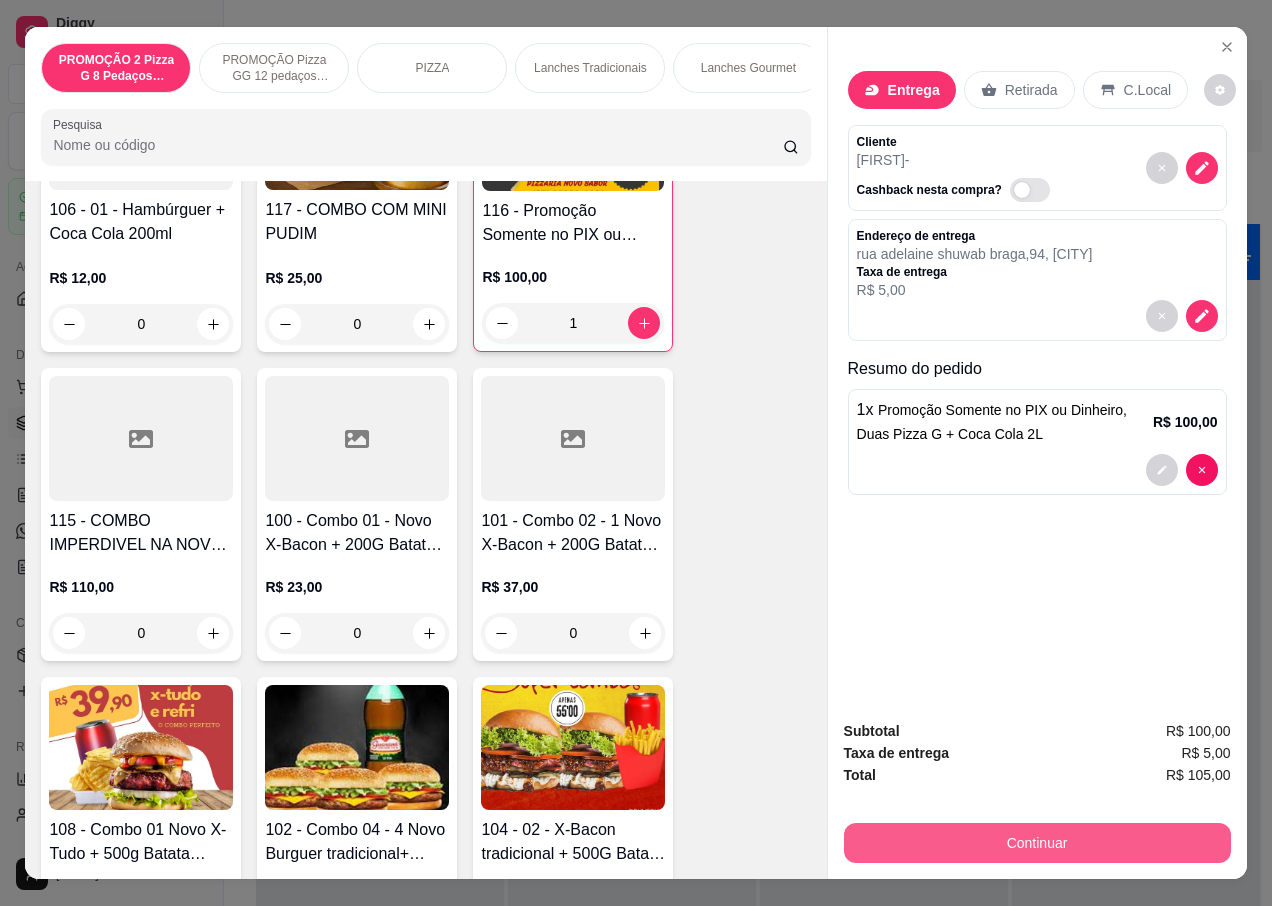 click on "Continuar" at bounding box center [1037, 843] 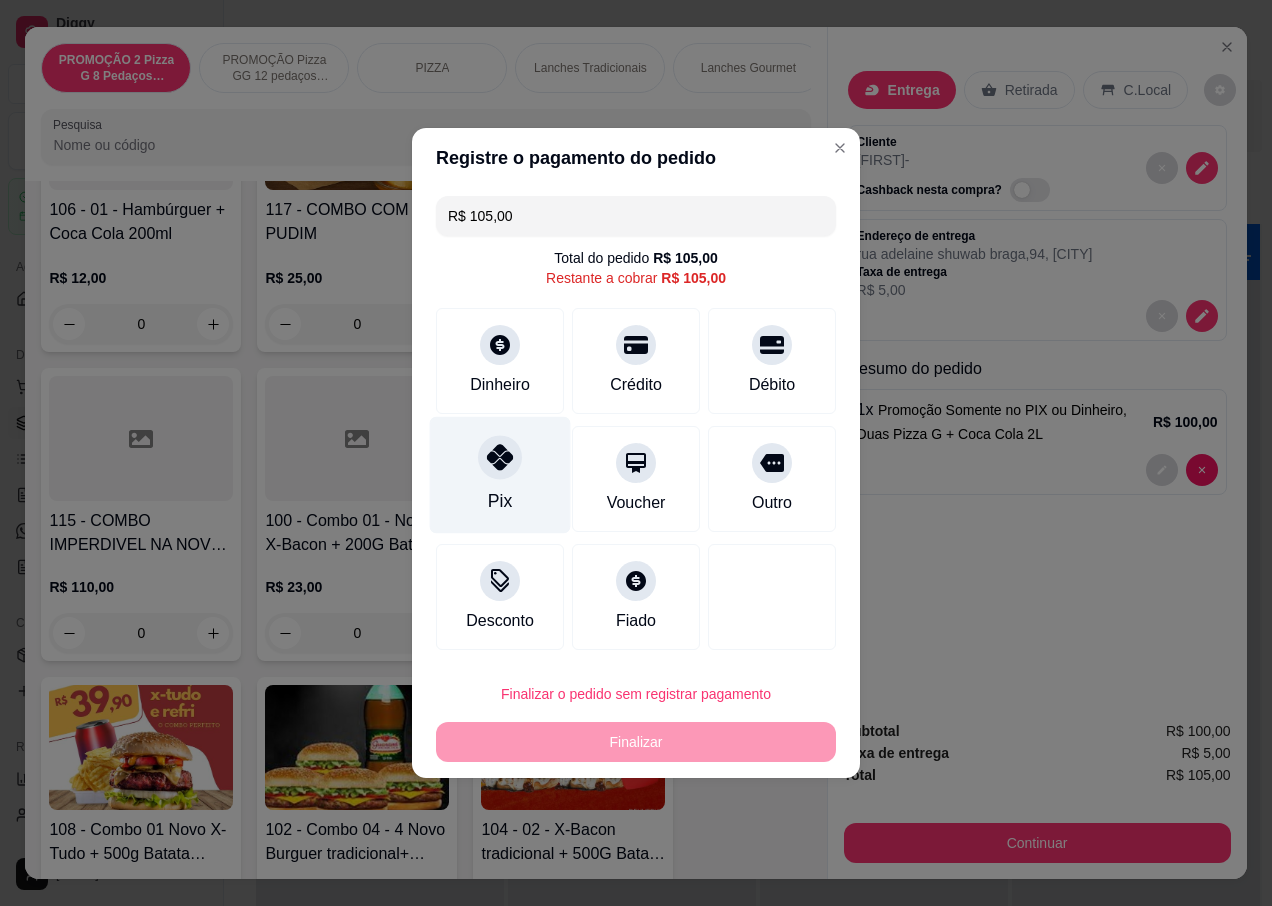 click at bounding box center [500, 457] 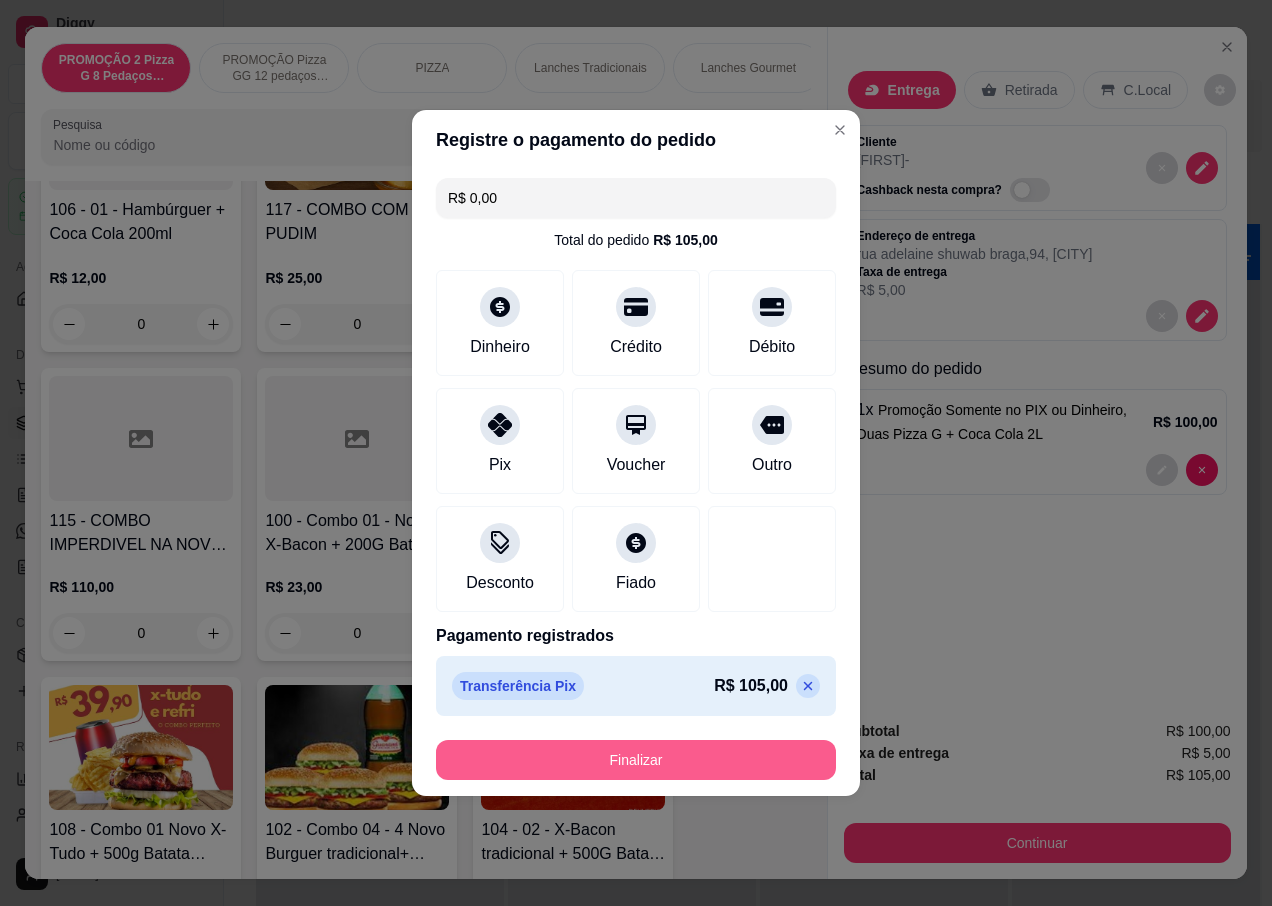 click on "Finalizar" at bounding box center [636, 760] 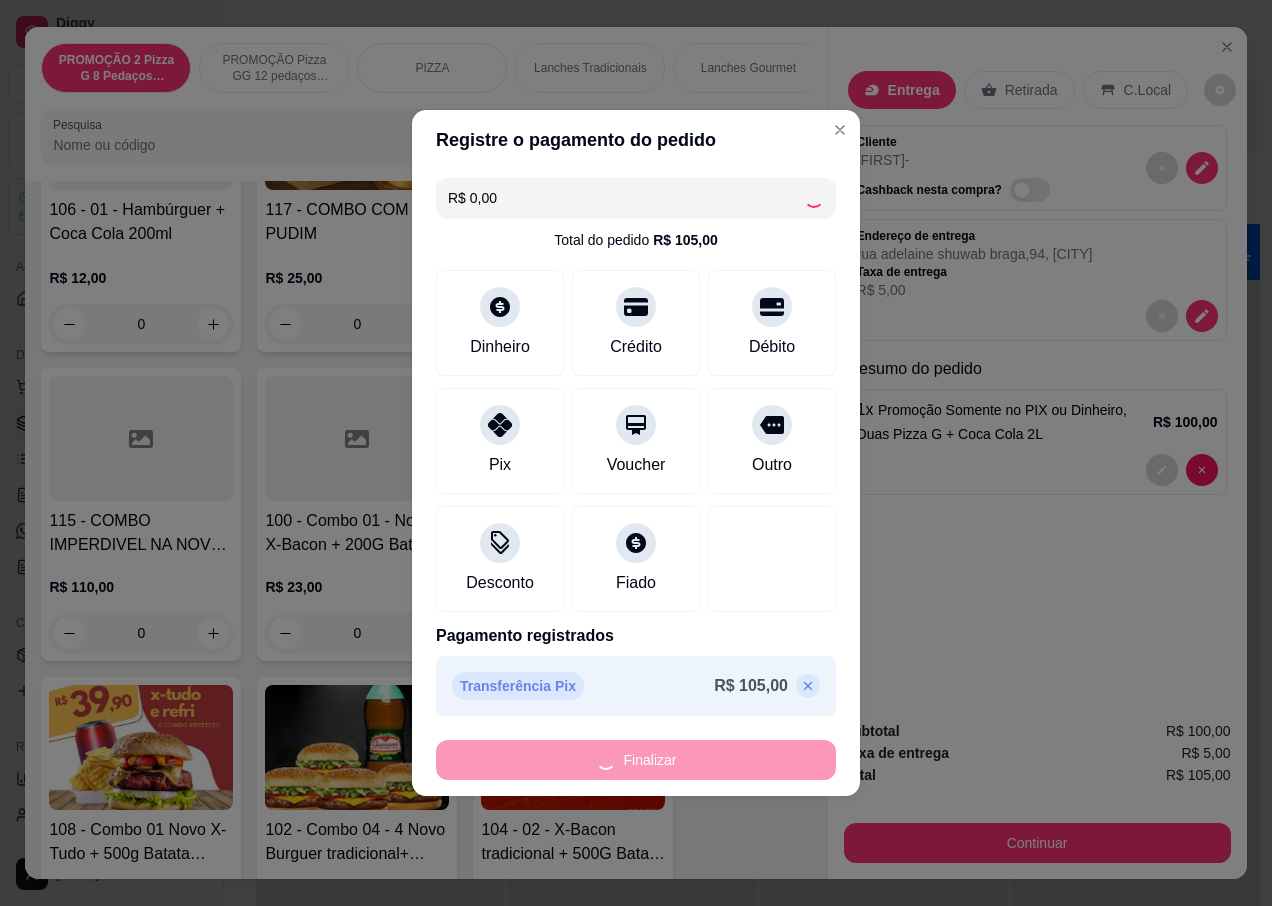 type on "0" 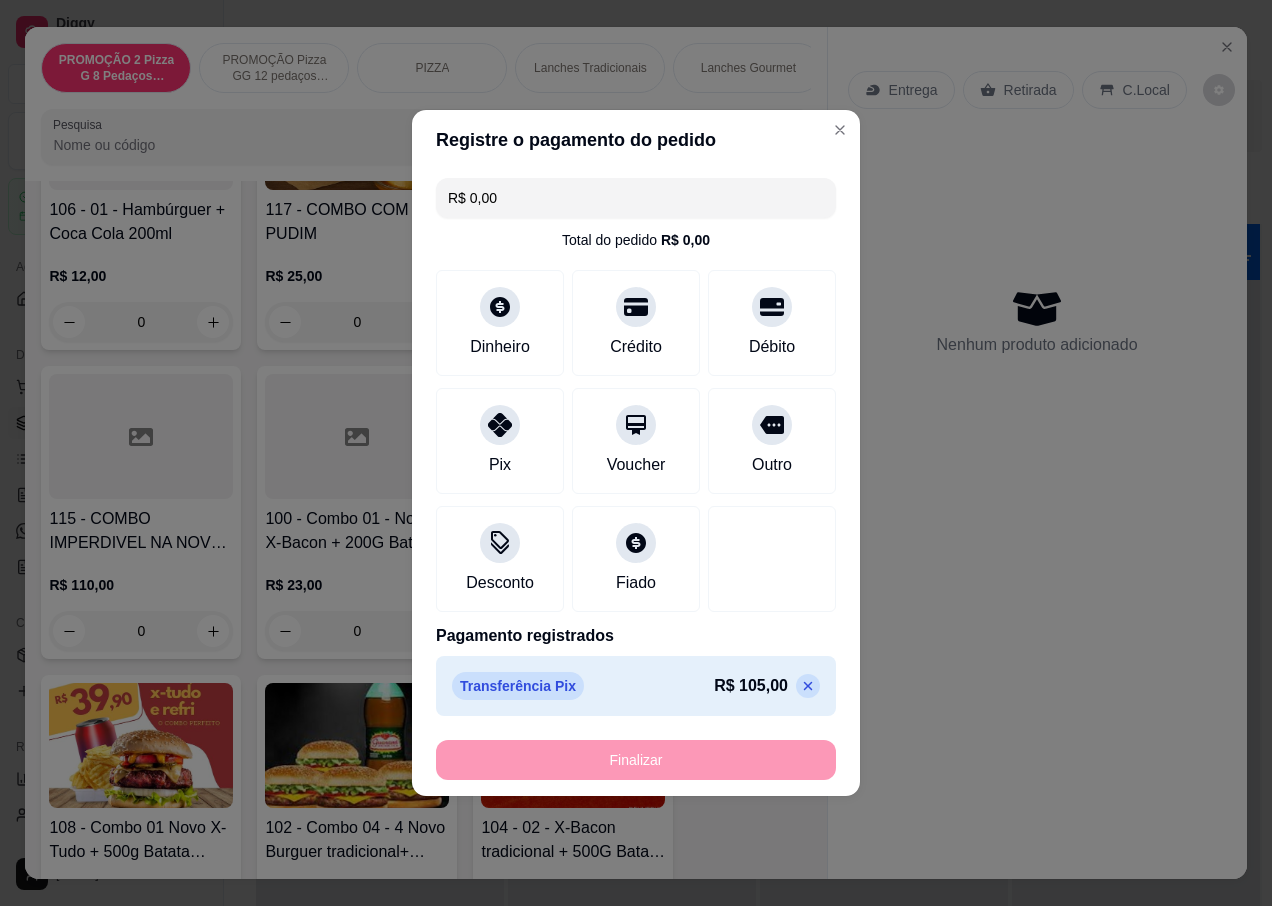 type on "-R$ 105,00" 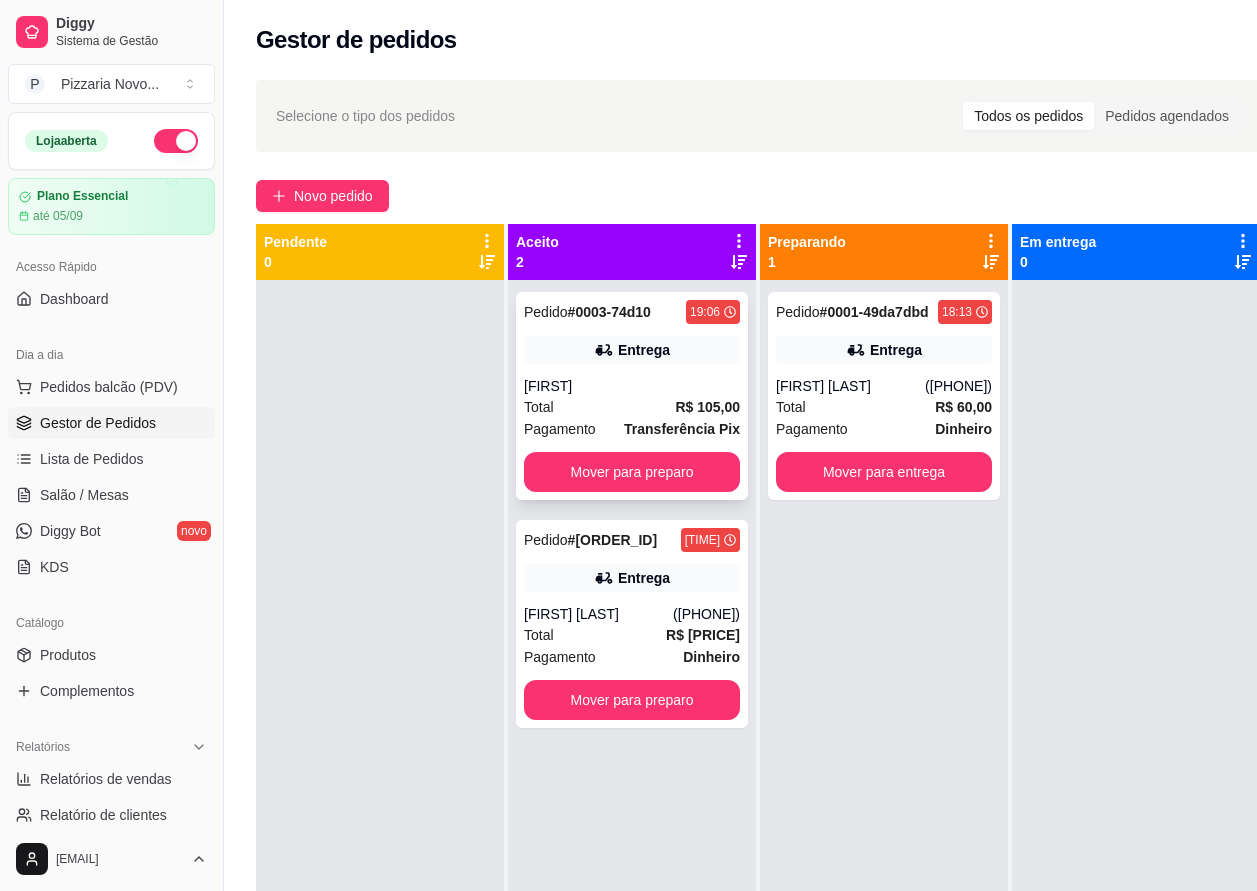 click on "[FIRST]" at bounding box center (632, 386) 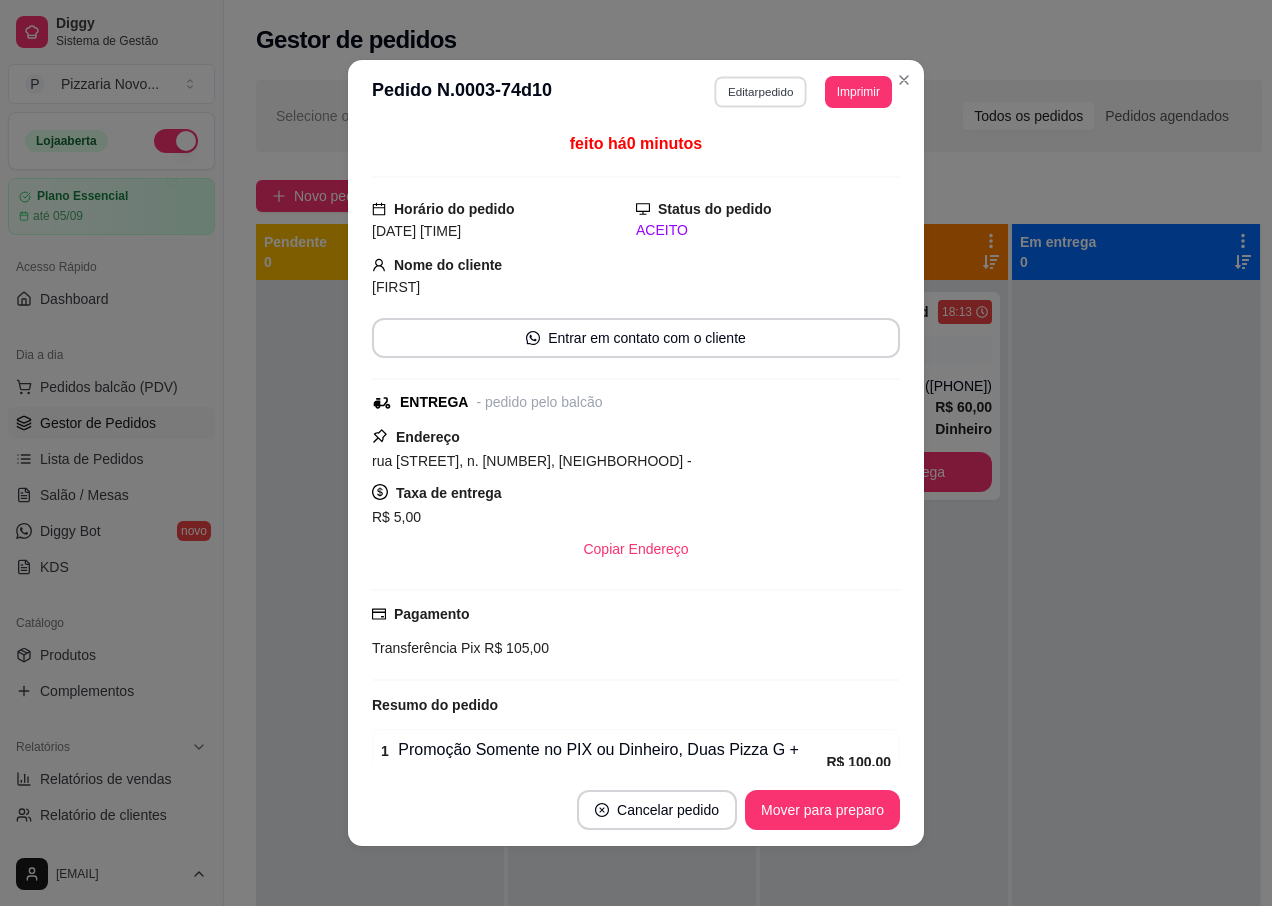 click on "Editar  pedido" at bounding box center [761, 91] 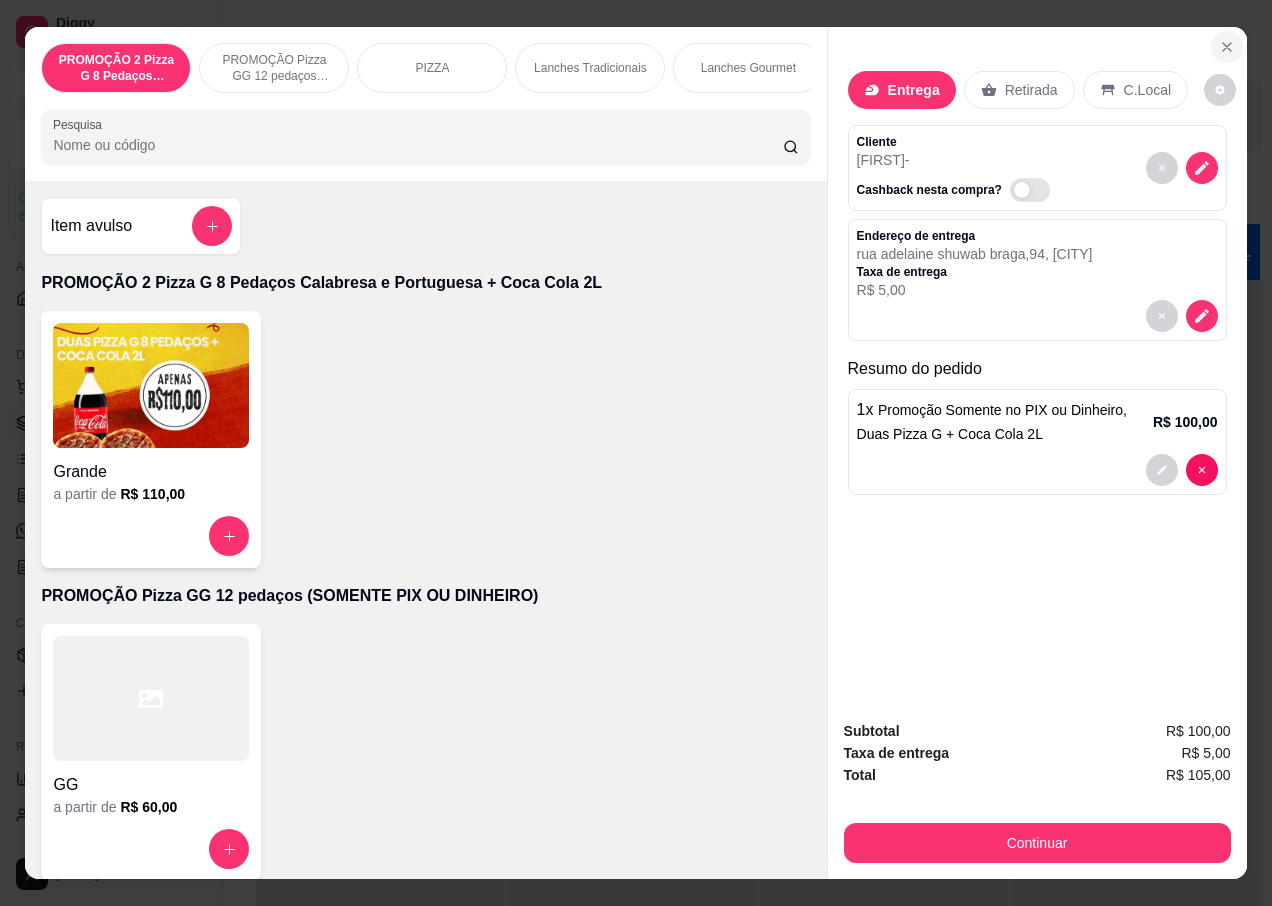 click at bounding box center (1227, 47) 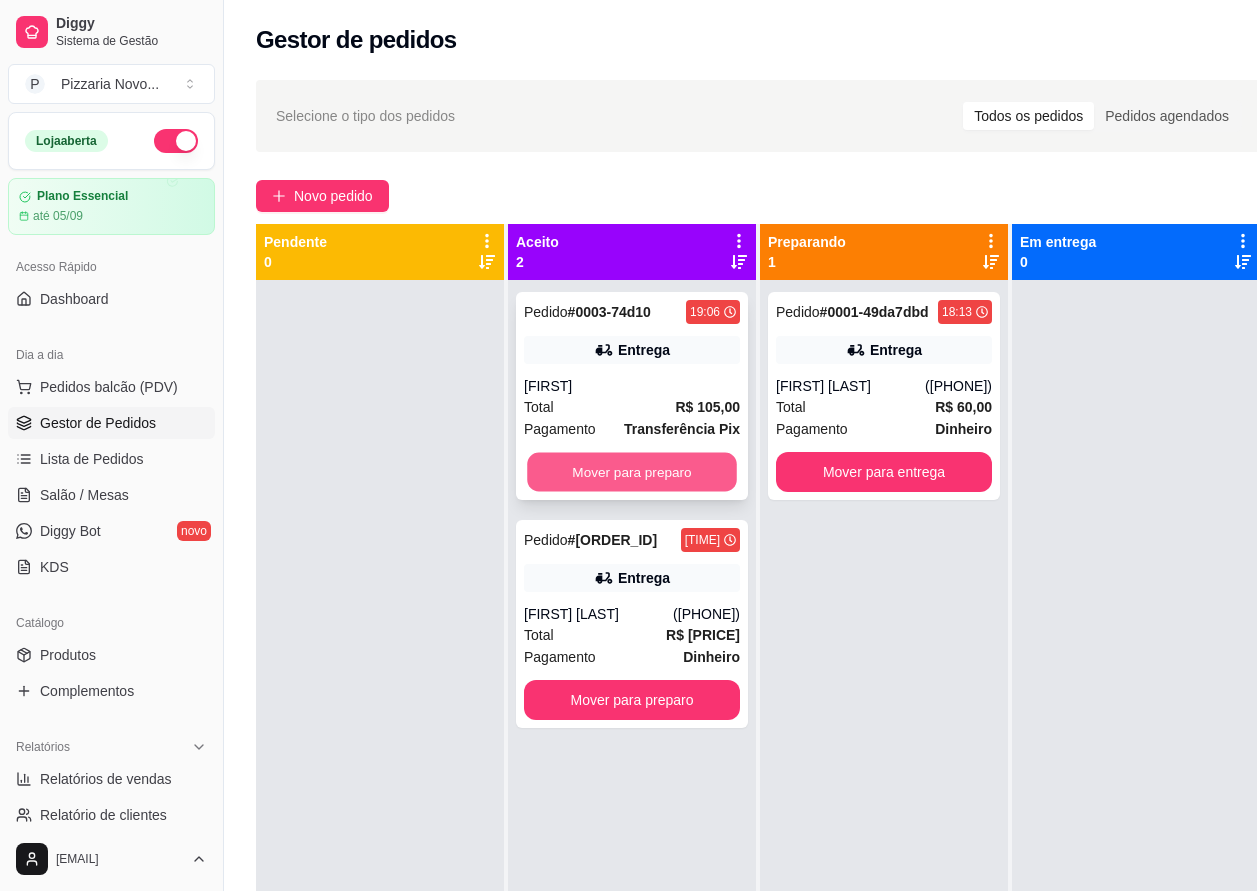 click on "Mover para preparo" at bounding box center (632, 472) 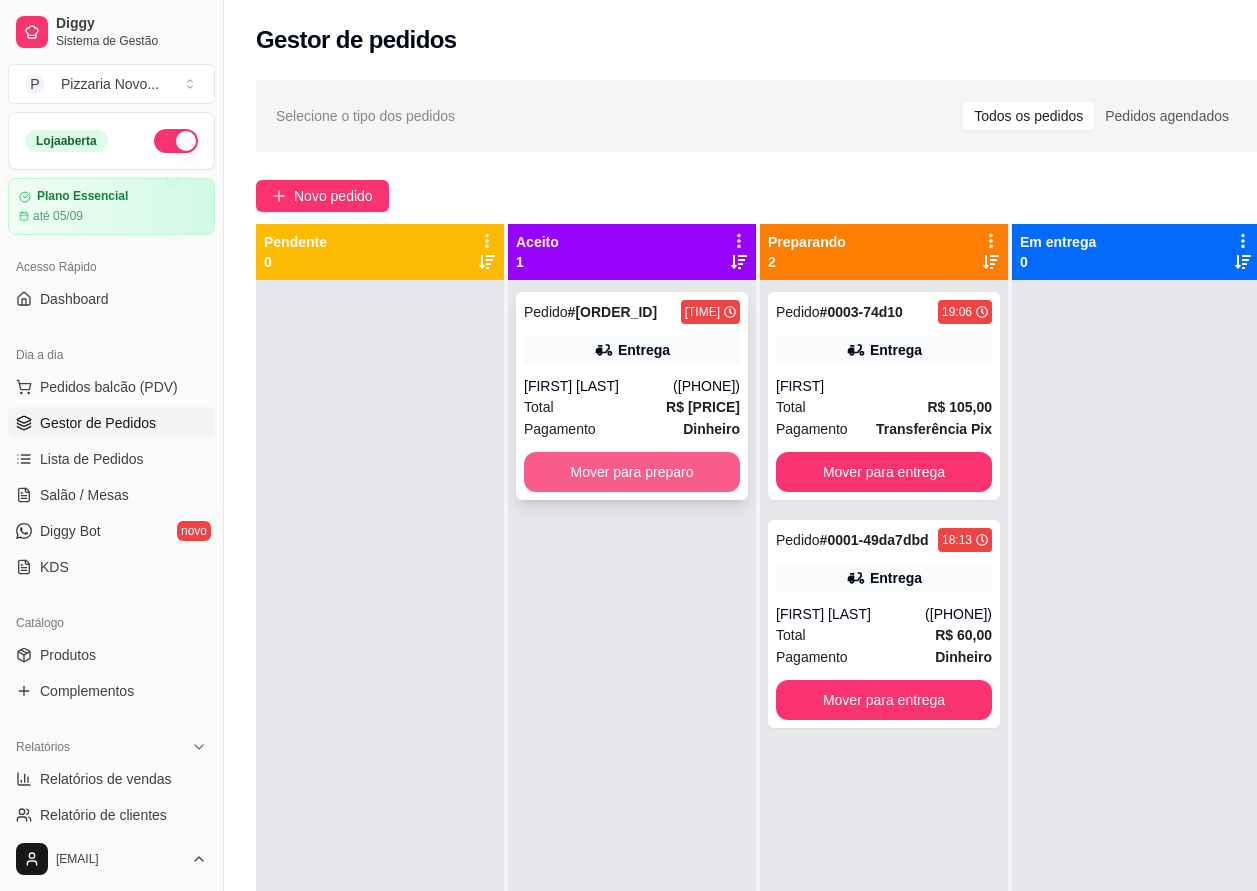 click on "Mover para preparo" at bounding box center (632, 472) 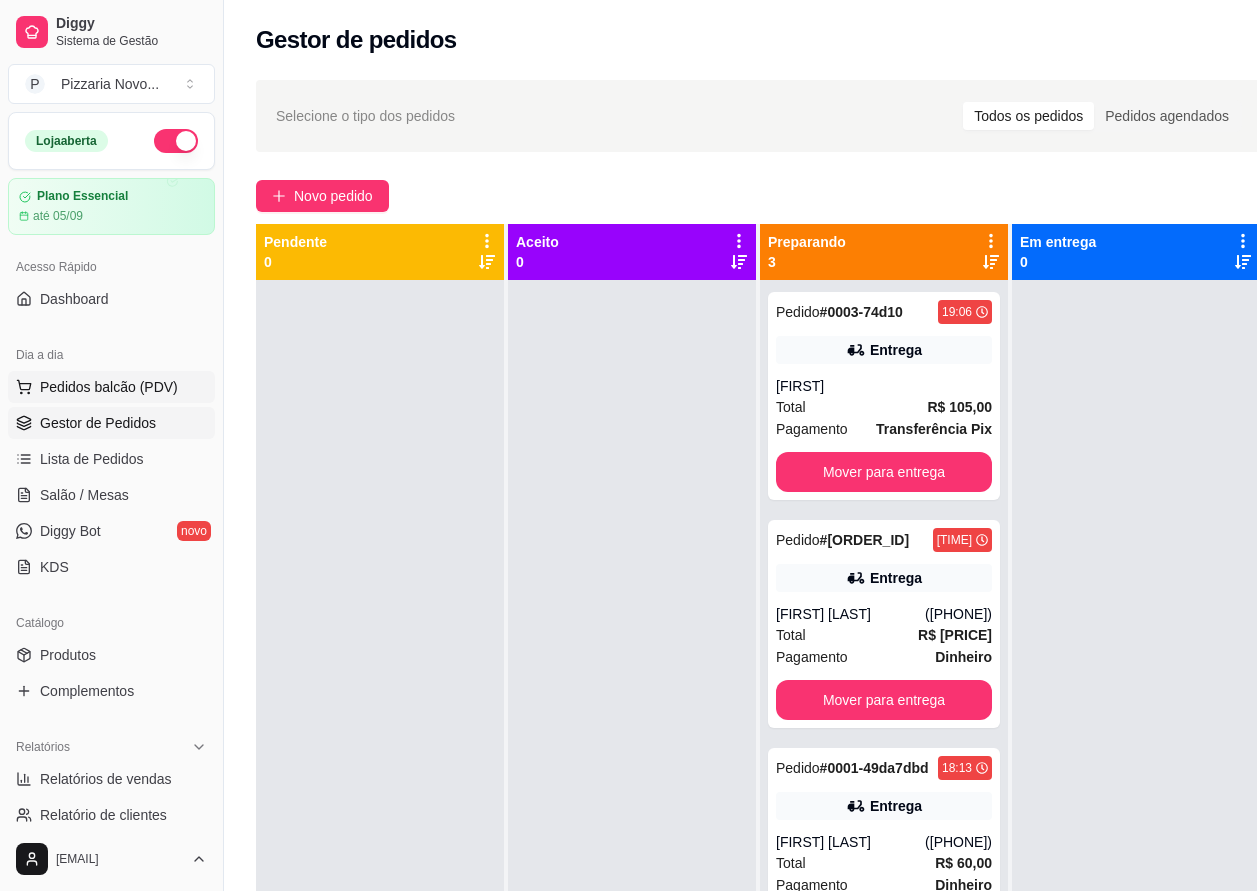 click on "Pedidos balcão (PDV)" at bounding box center (111, 387) 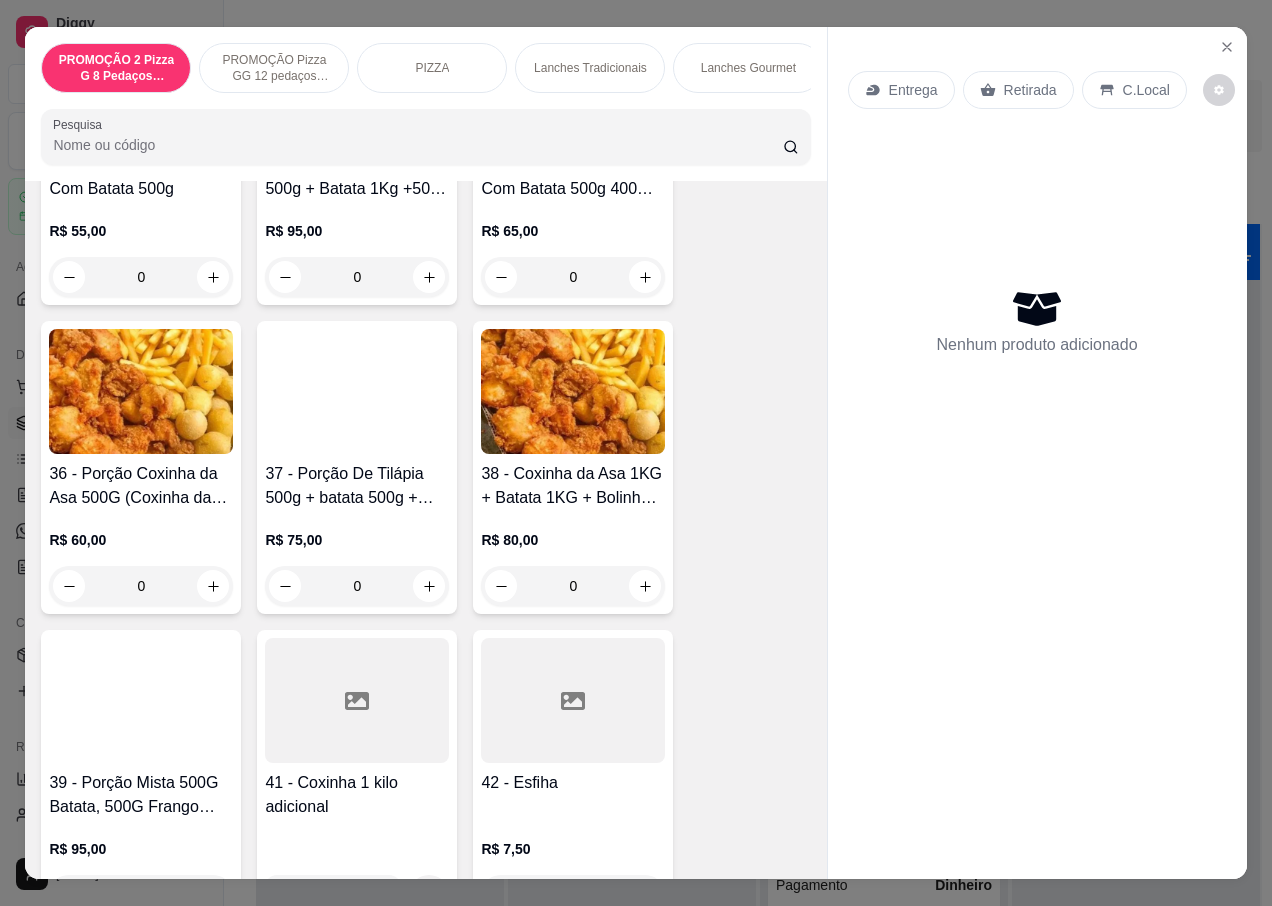 scroll, scrollTop: 5700, scrollLeft: 0, axis: vertical 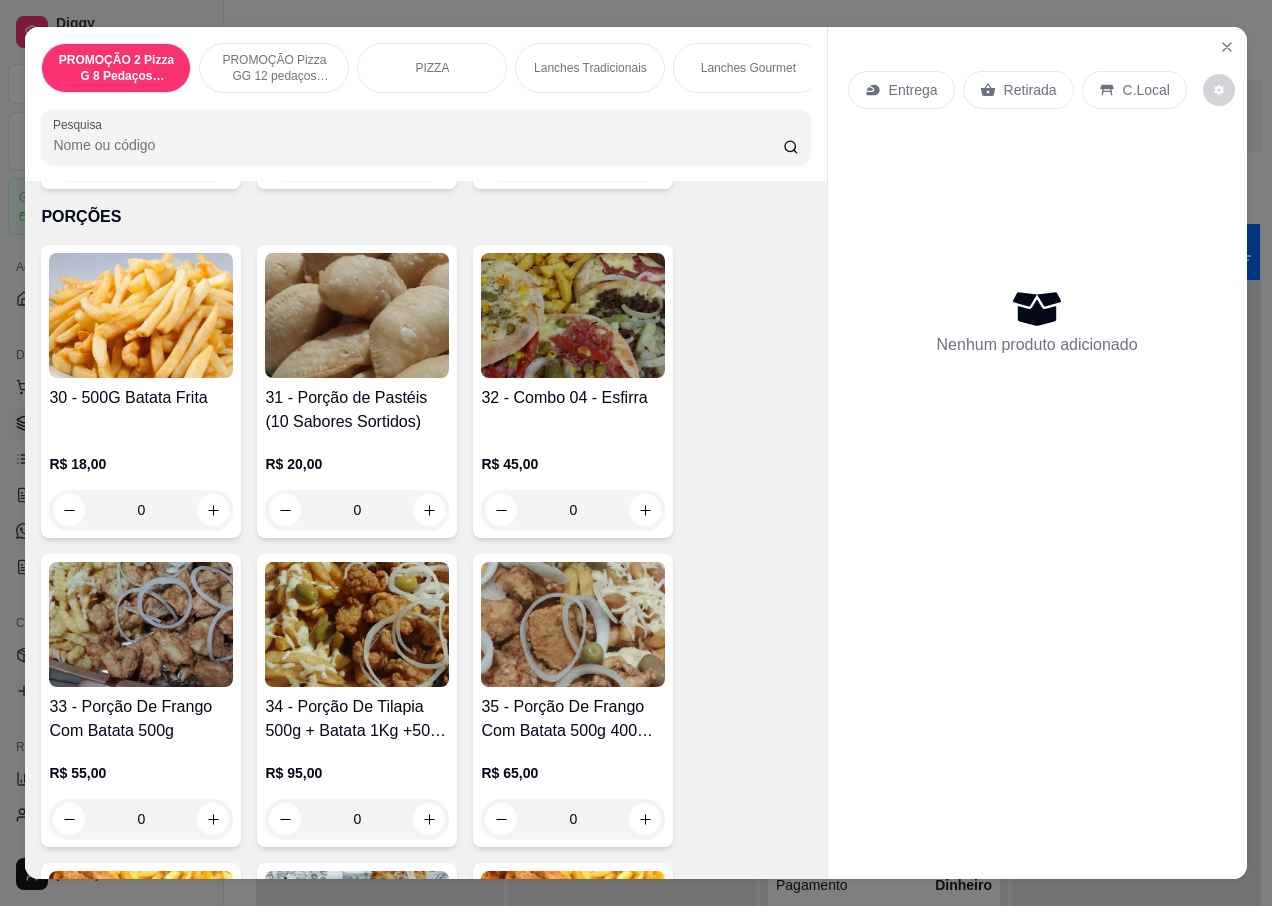 click on "0" at bounding box center [573, 510] 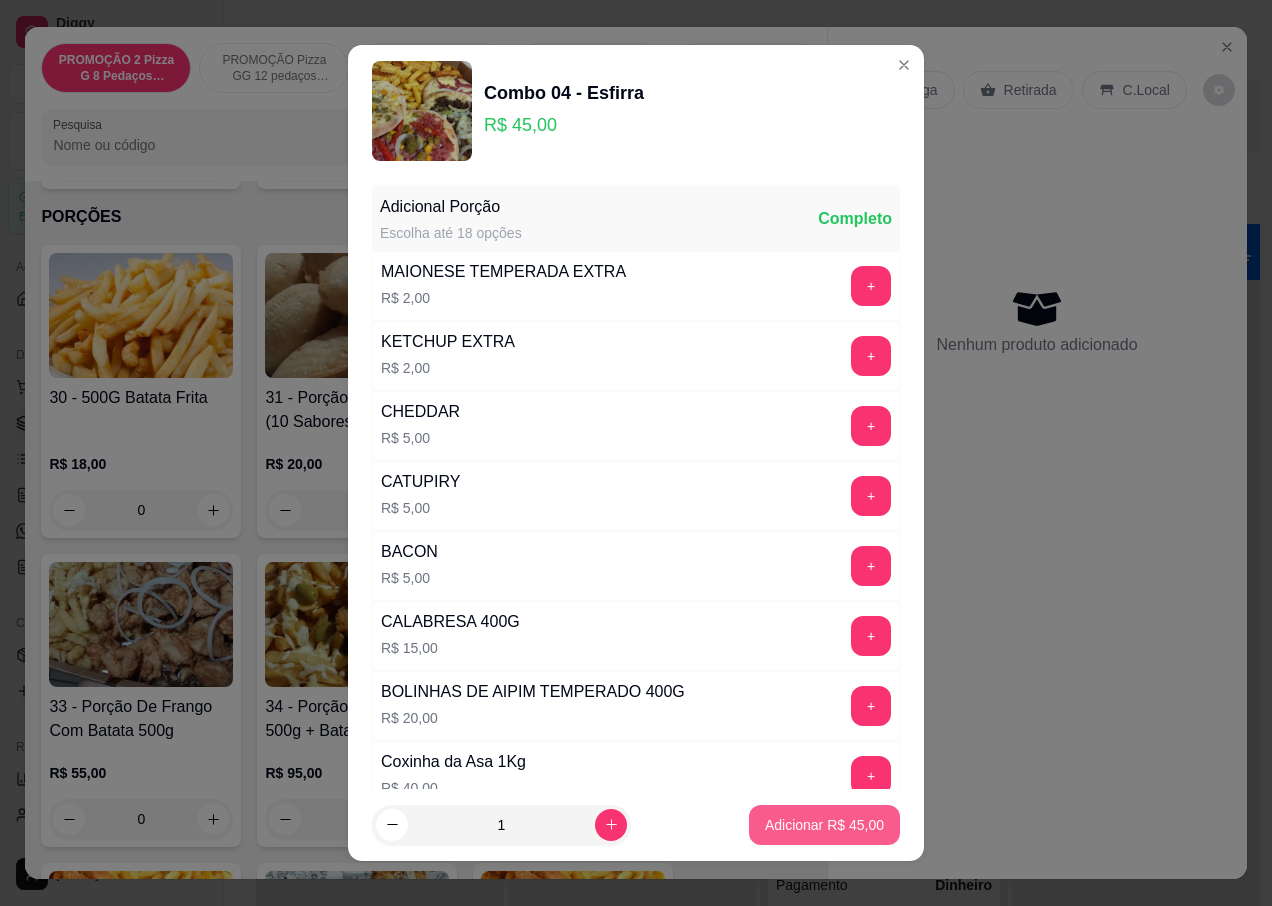 click on "Adicionar R$ [PRICE]" at bounding box center (824, 825) 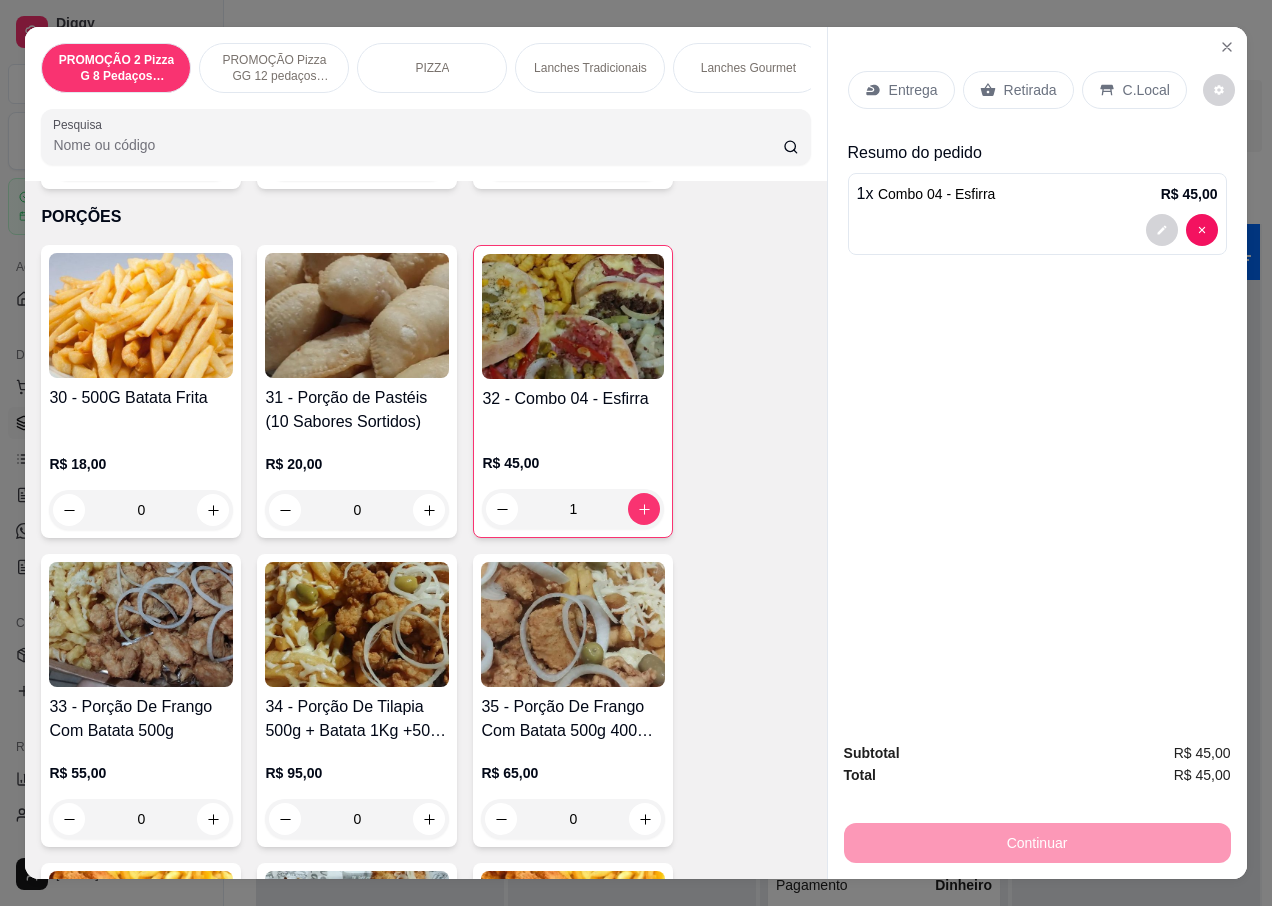 type on "1" 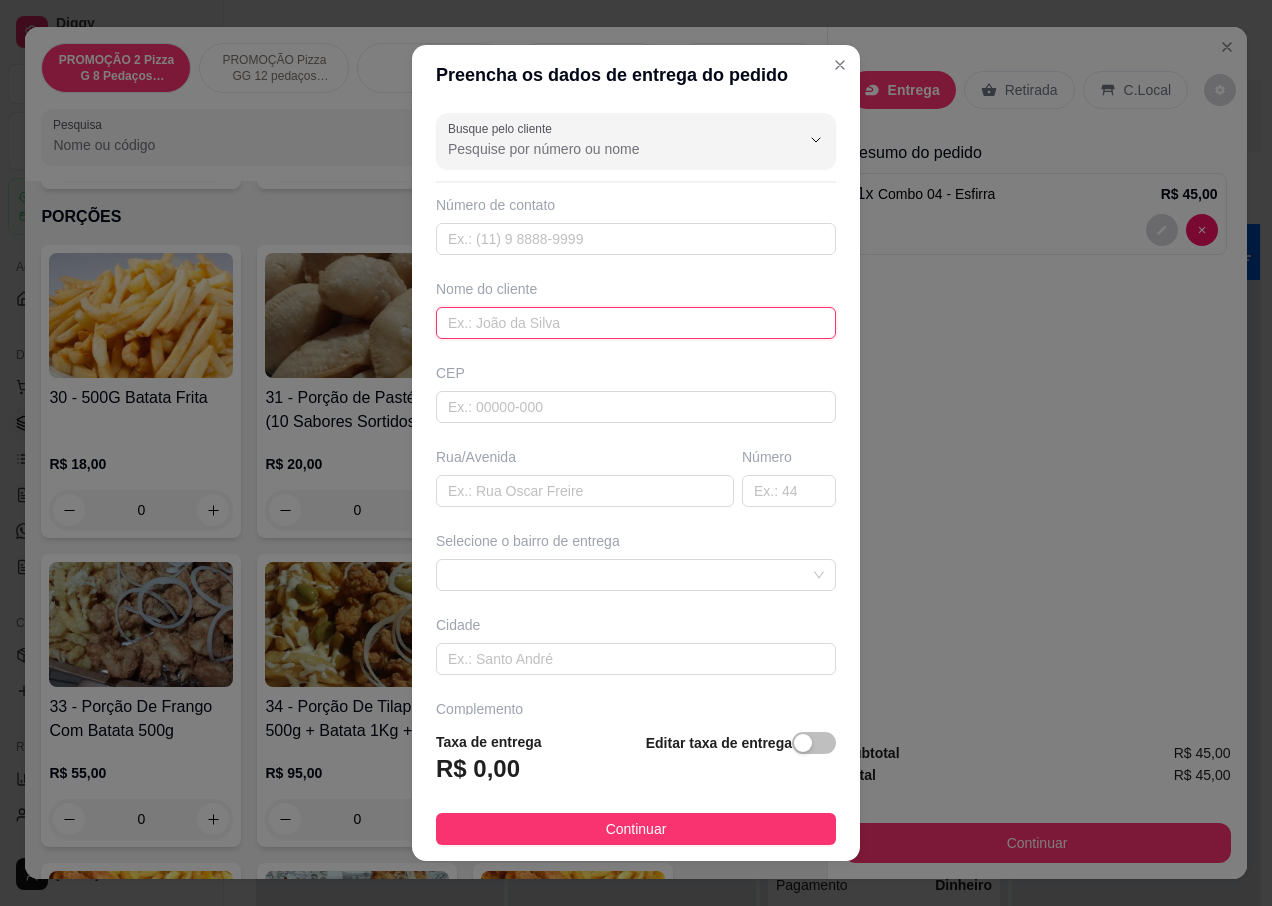 click at bounding box center (636, 323) 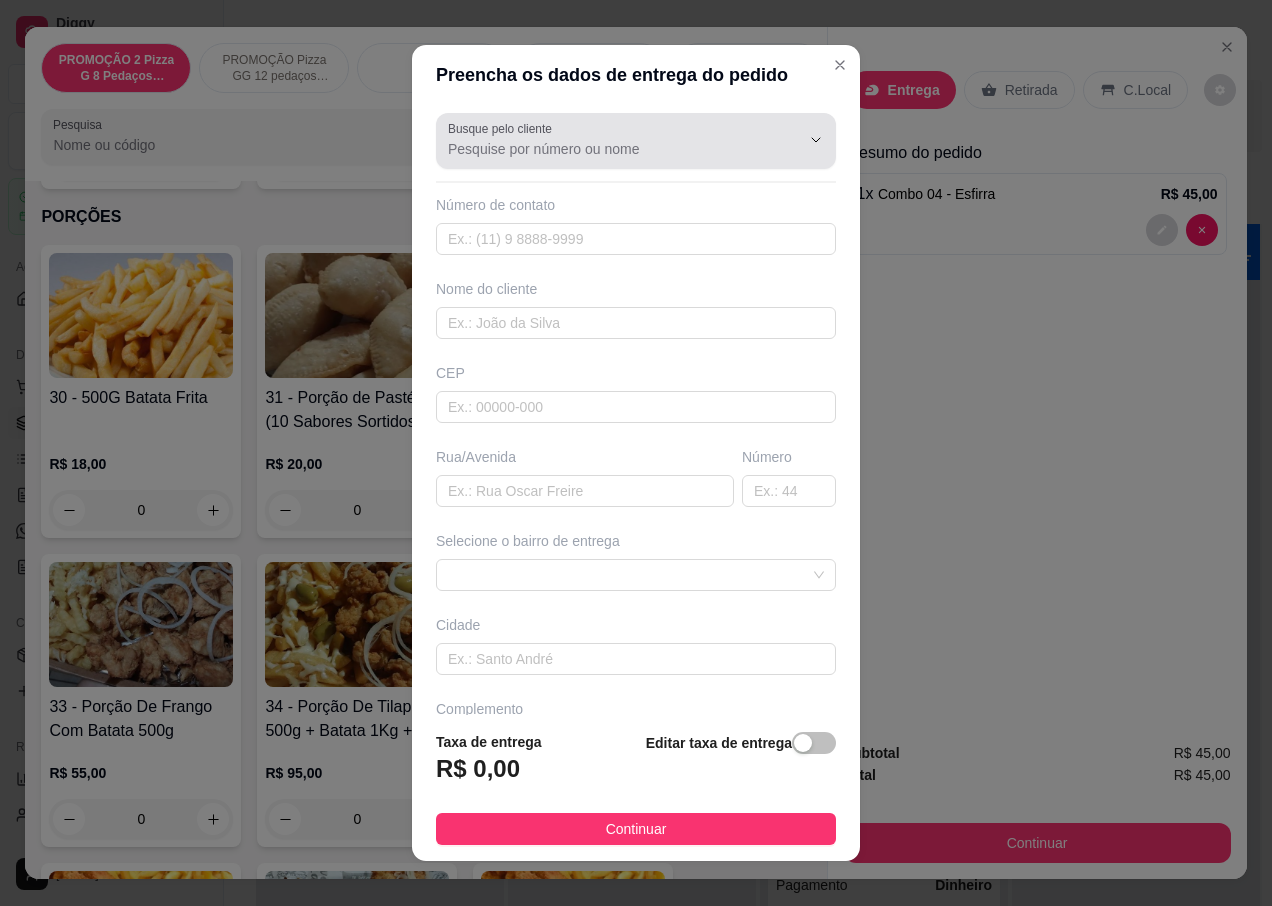 click at bounding box center [636, 141] 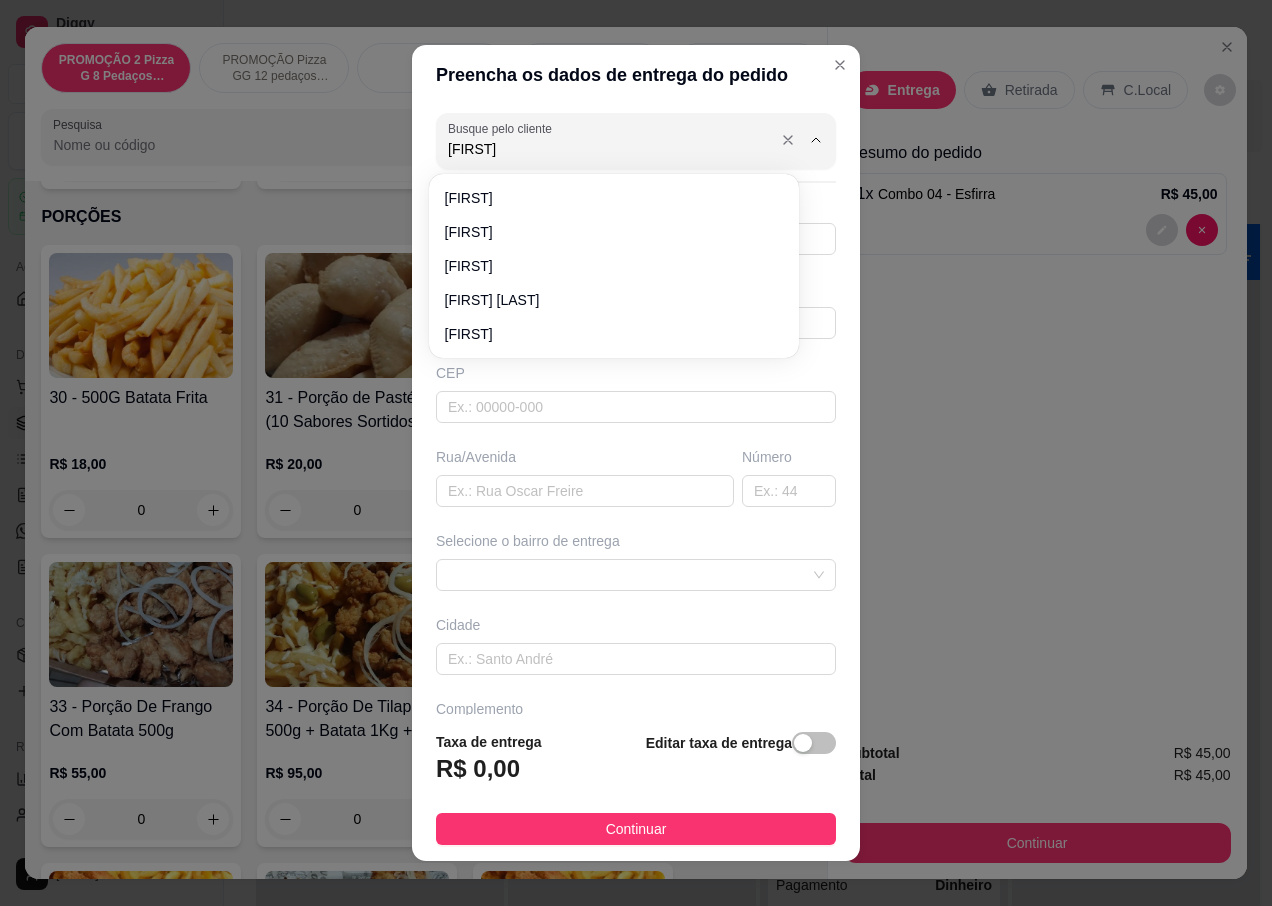 type on "[FIRST]" 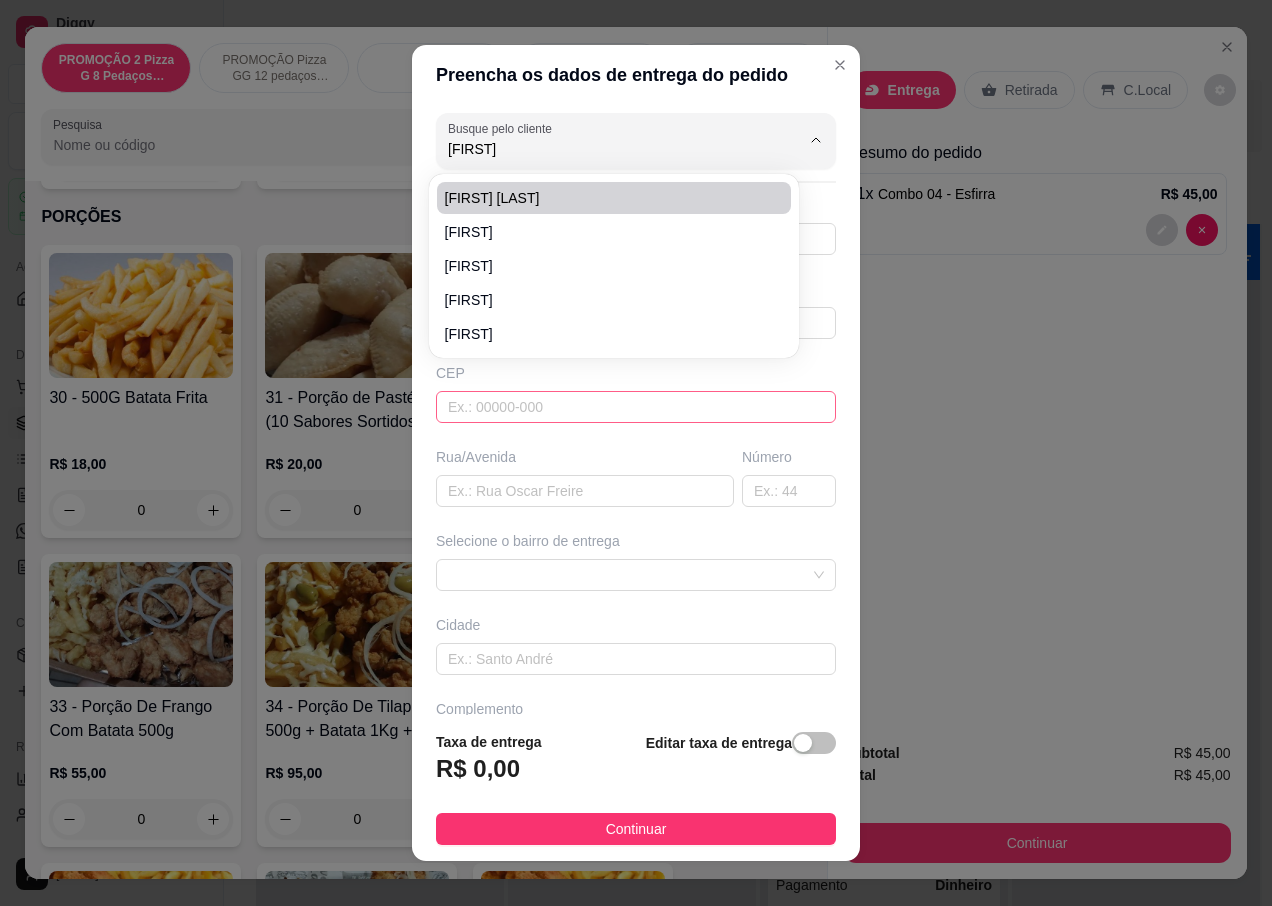 click at bounding box center (636, 407) 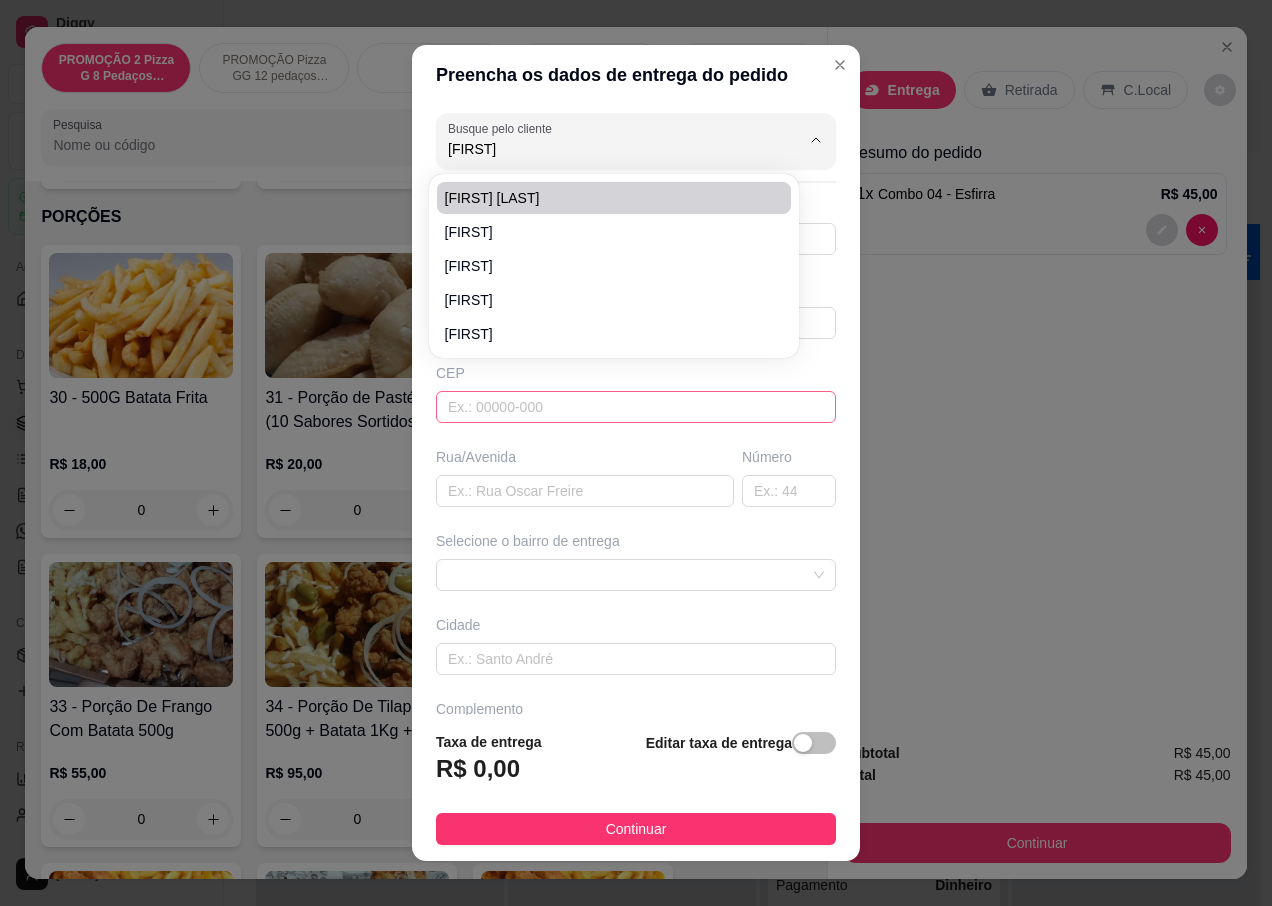 type 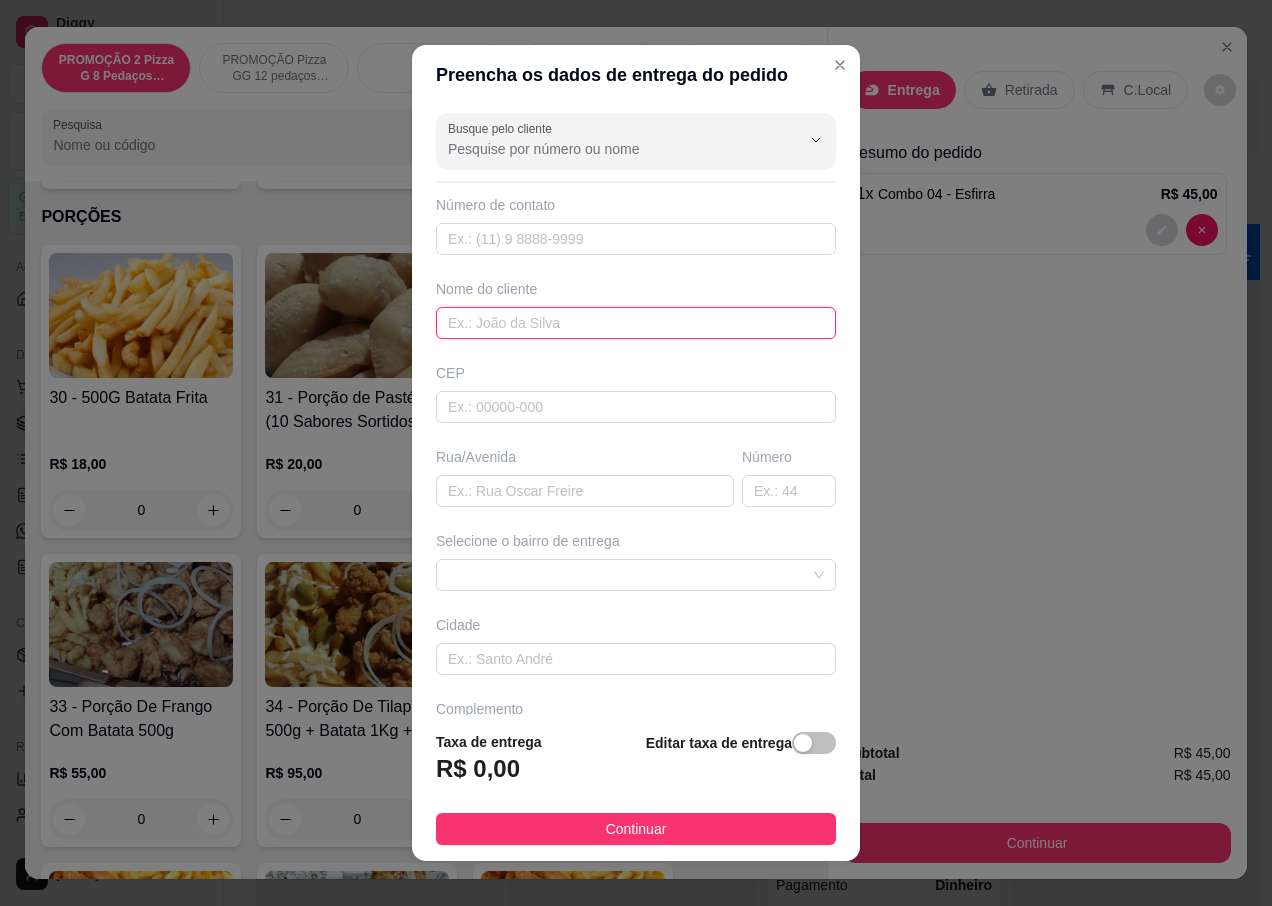 click at bounding box center (636, 323) 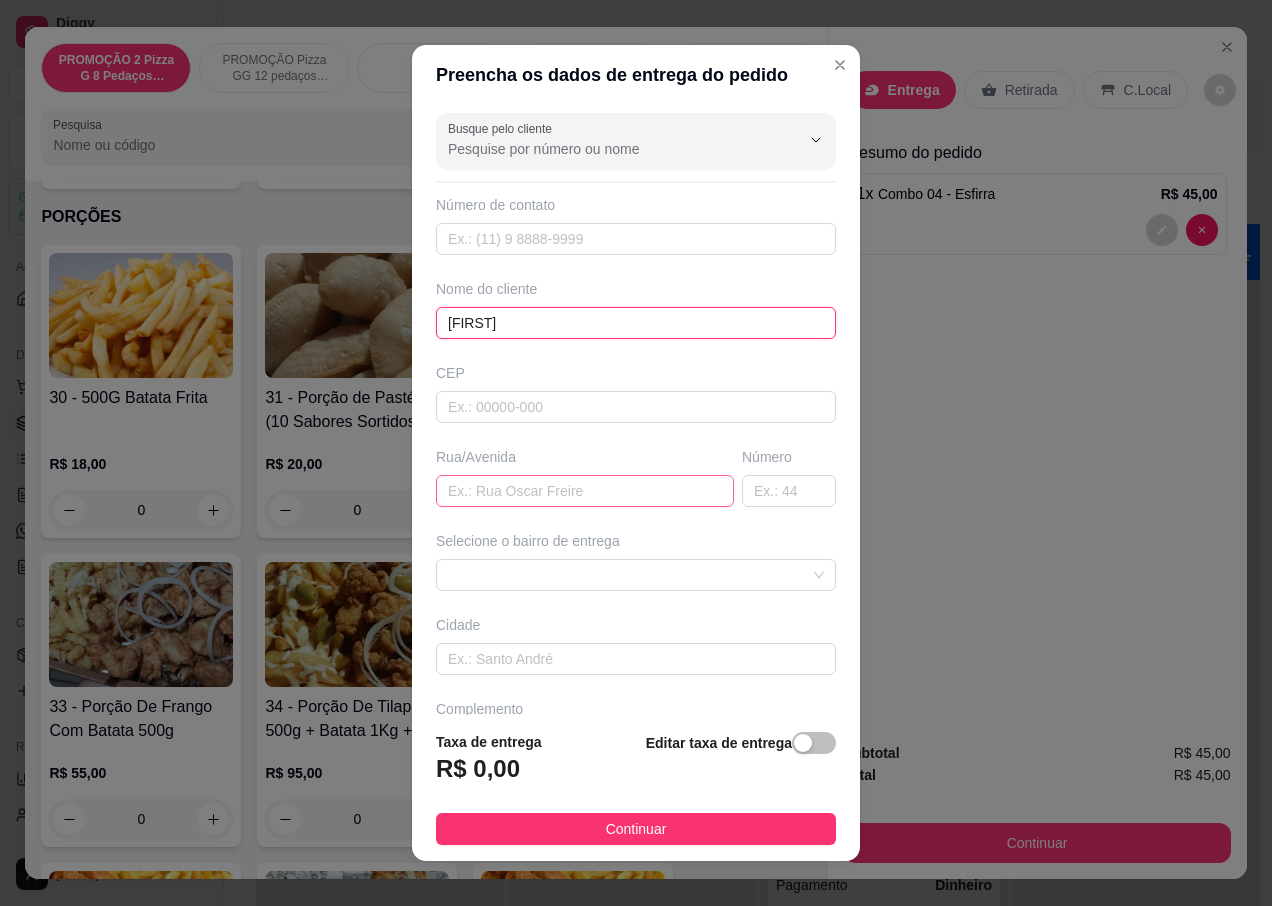 type on "[FIRST]" 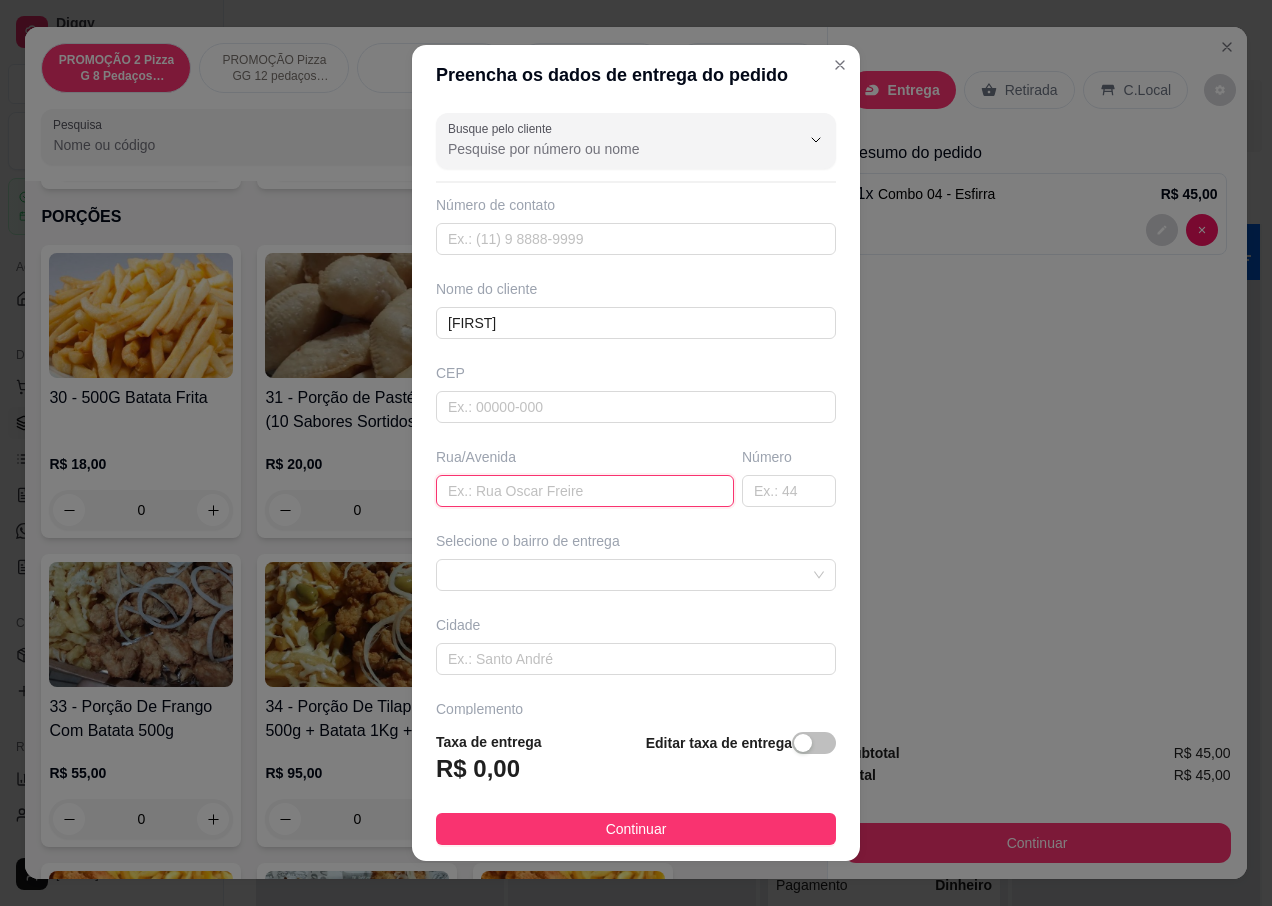 click at bounding box center [585, 491] 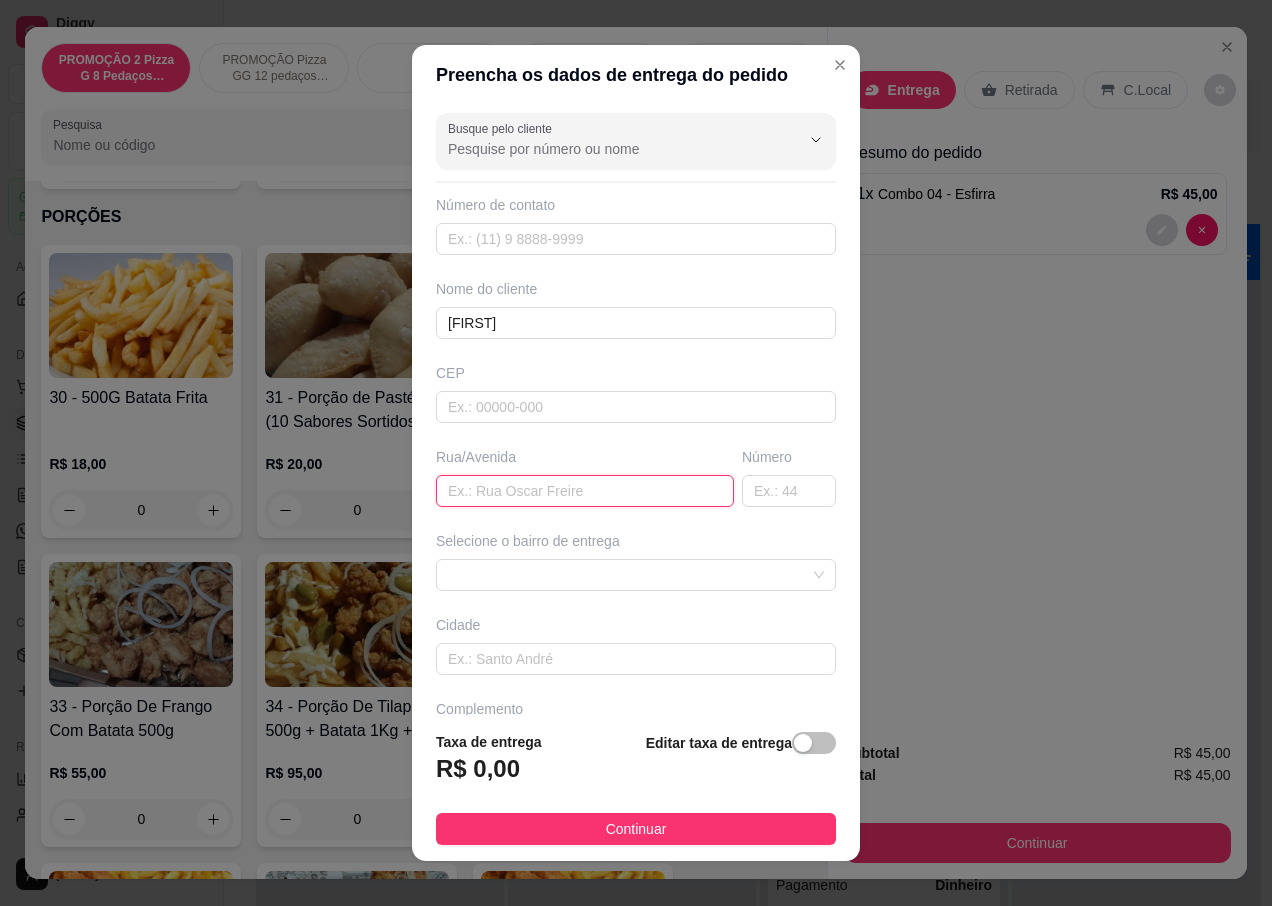 type on "4" 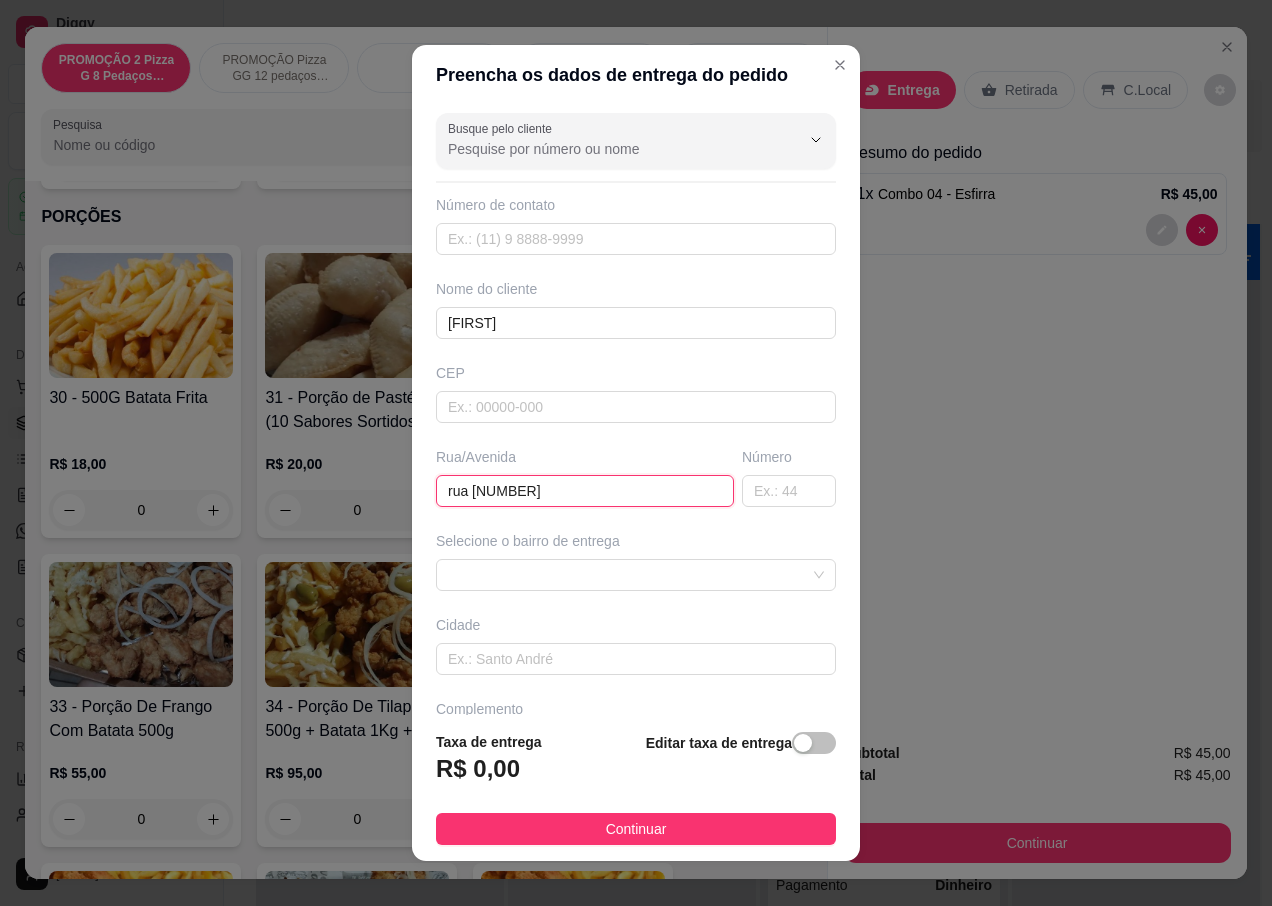type on "rua [NUMBER]" 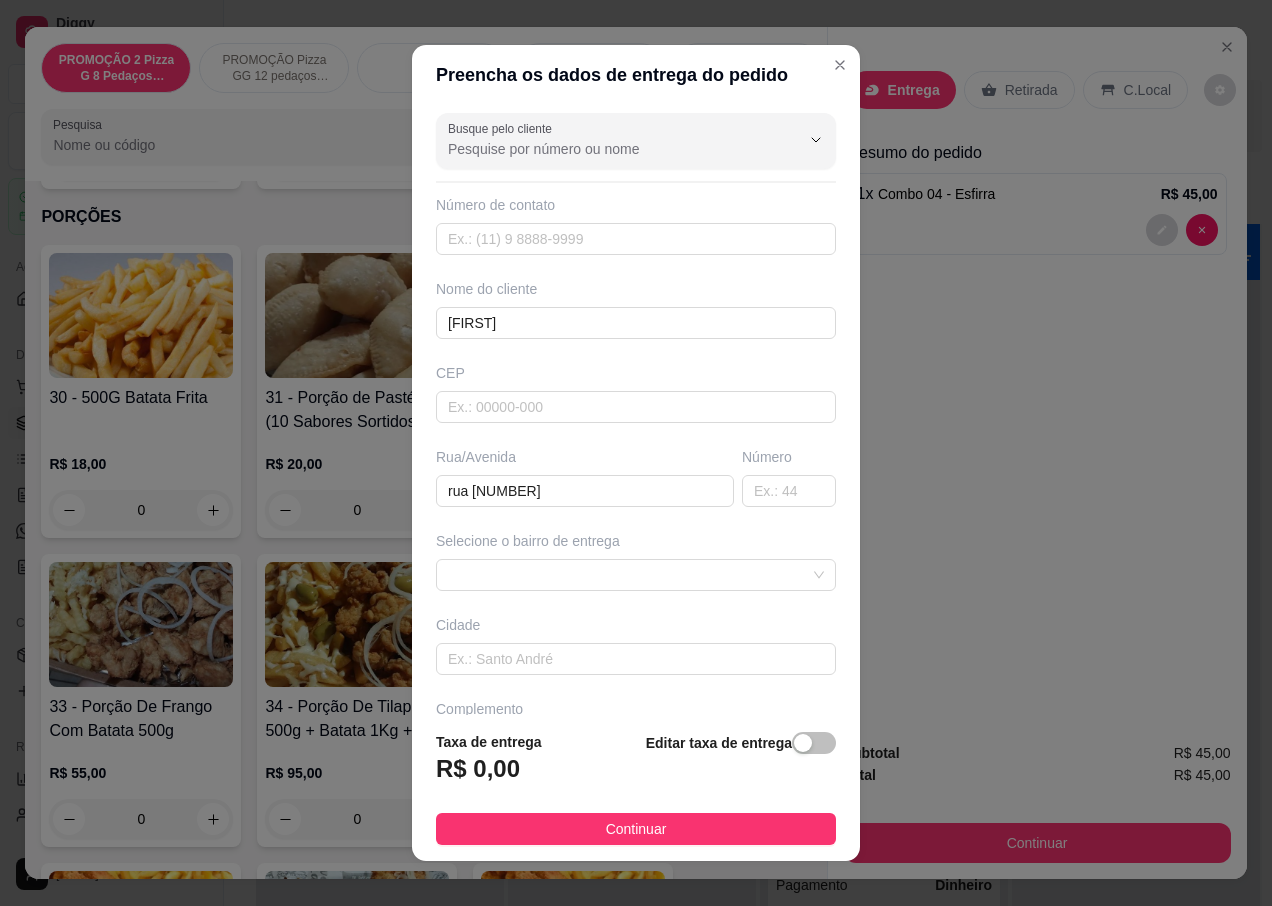 click on "Número" at bounding box center [789, 477] 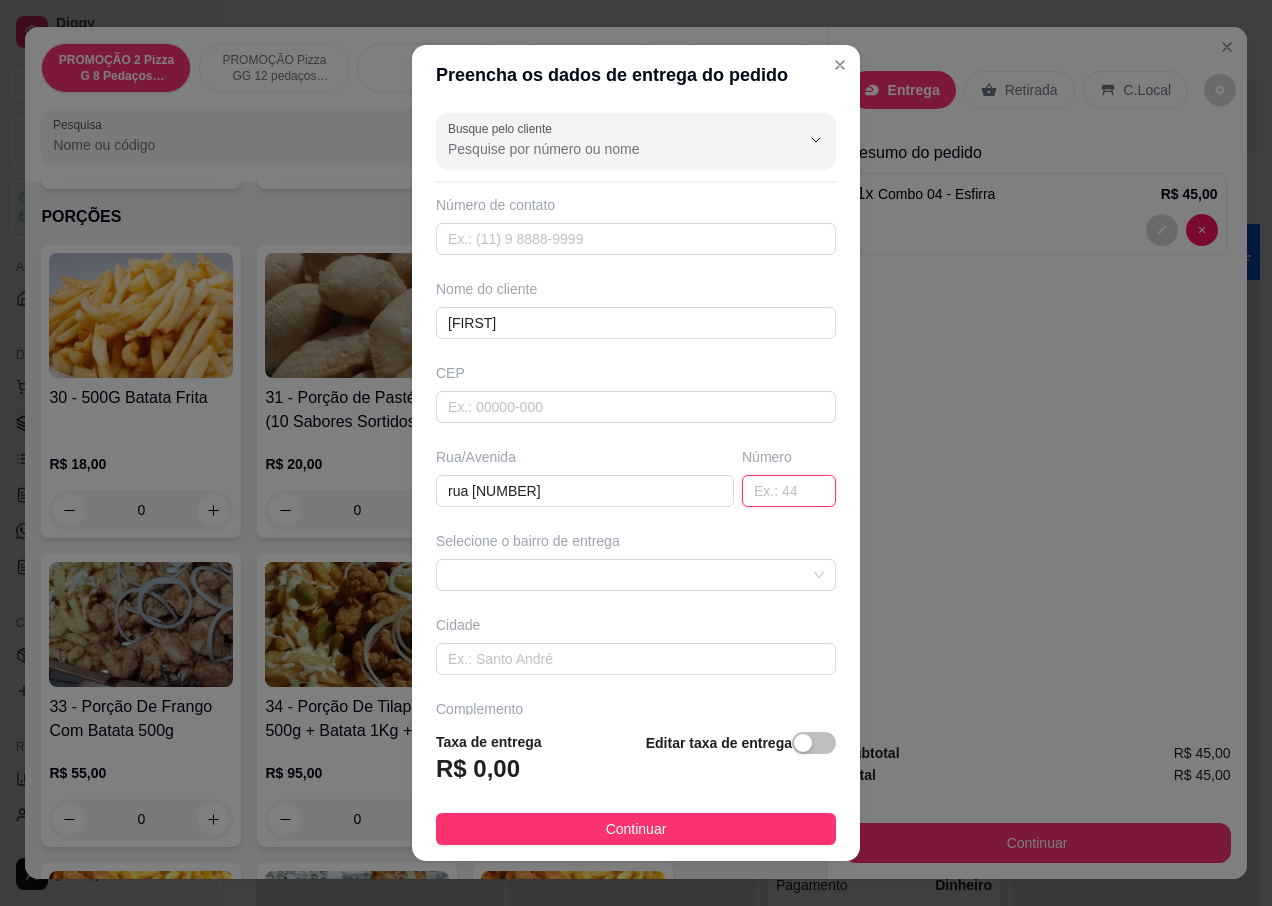 click at bounding box center (789, 491) 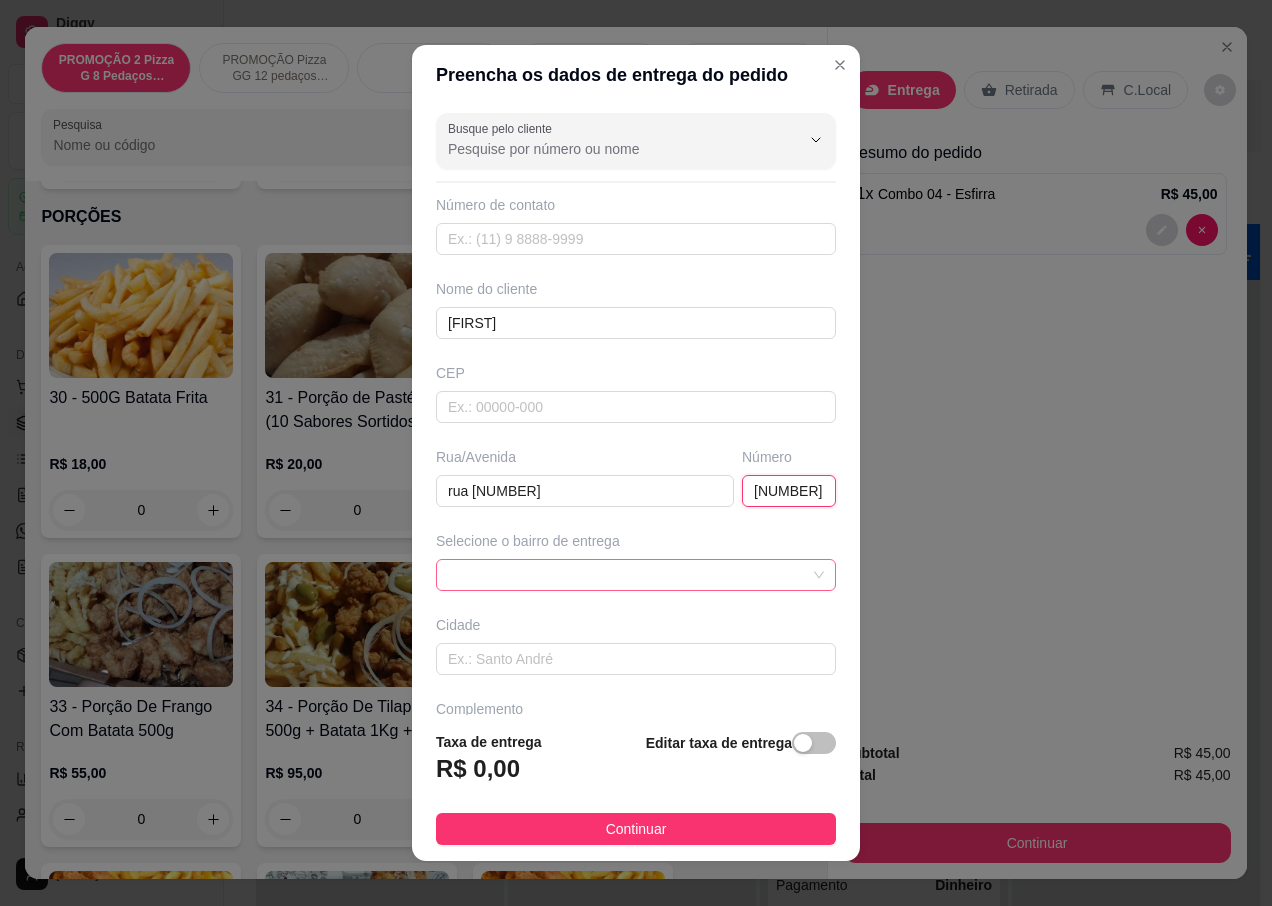 click at bounding box center (636, 575) 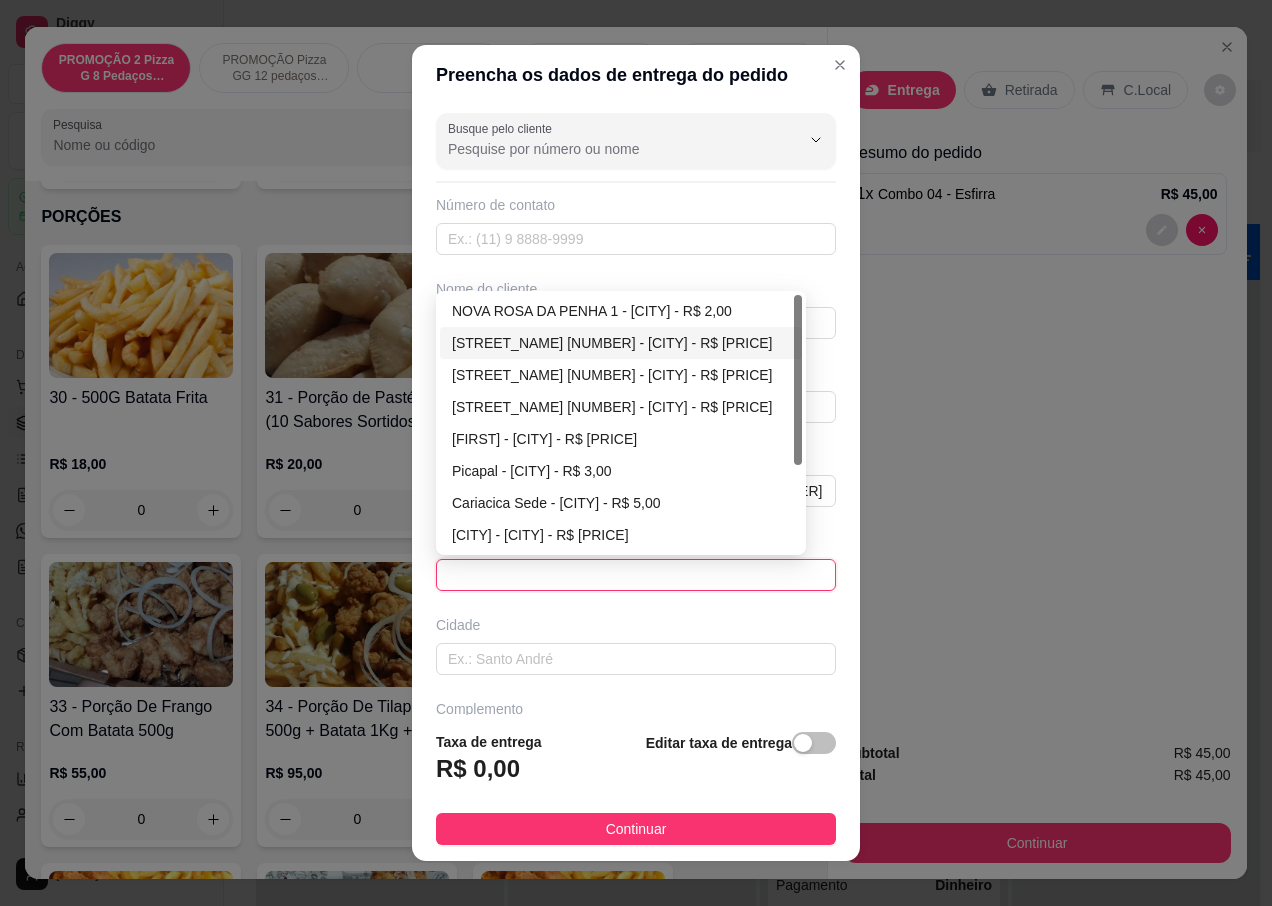 click on "[STREET_NAME] [NUMBER] - [CITY] - R$ [PRICE]" at bounding box center [621, 343] 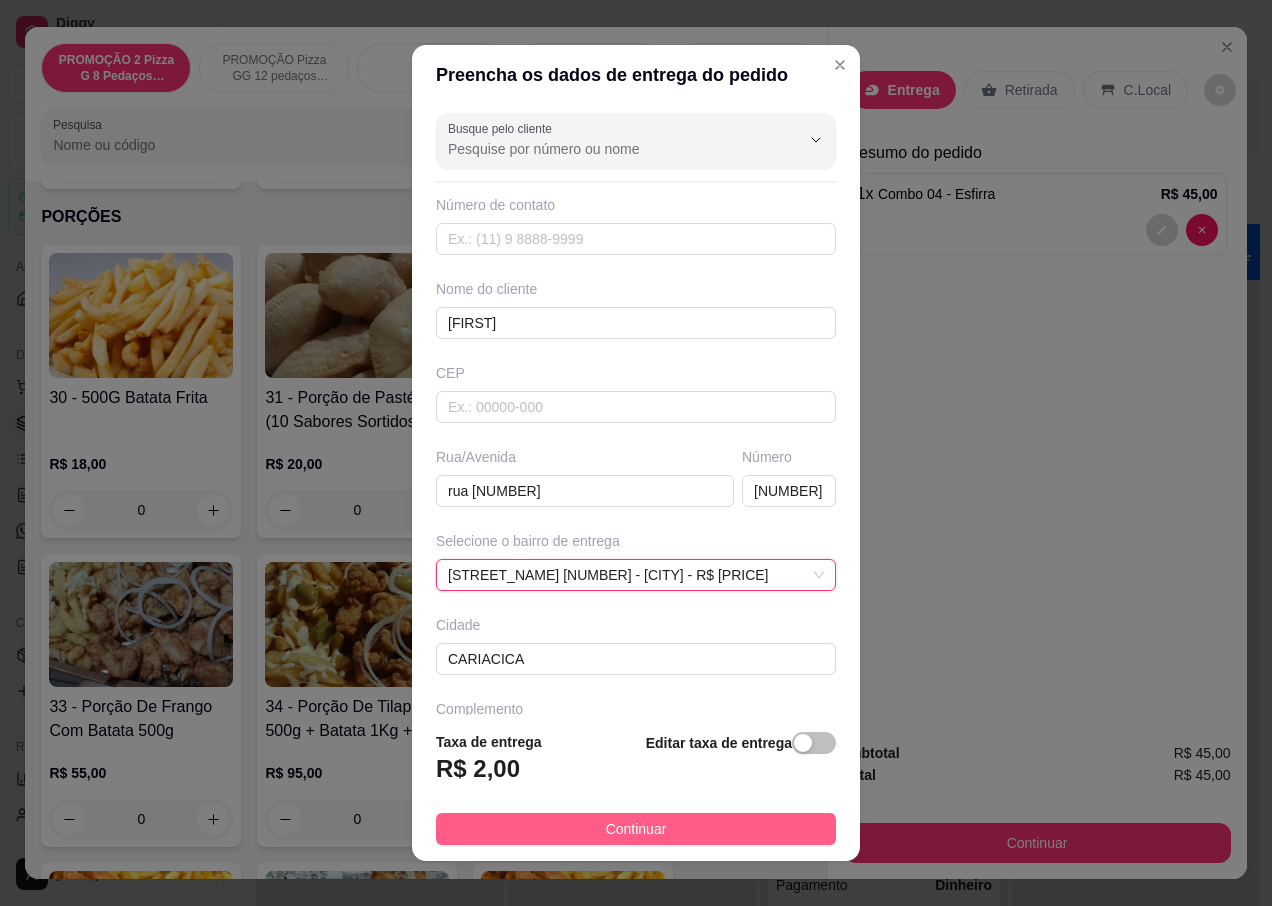 click on "Continuar" at bounding box center (636, 829) 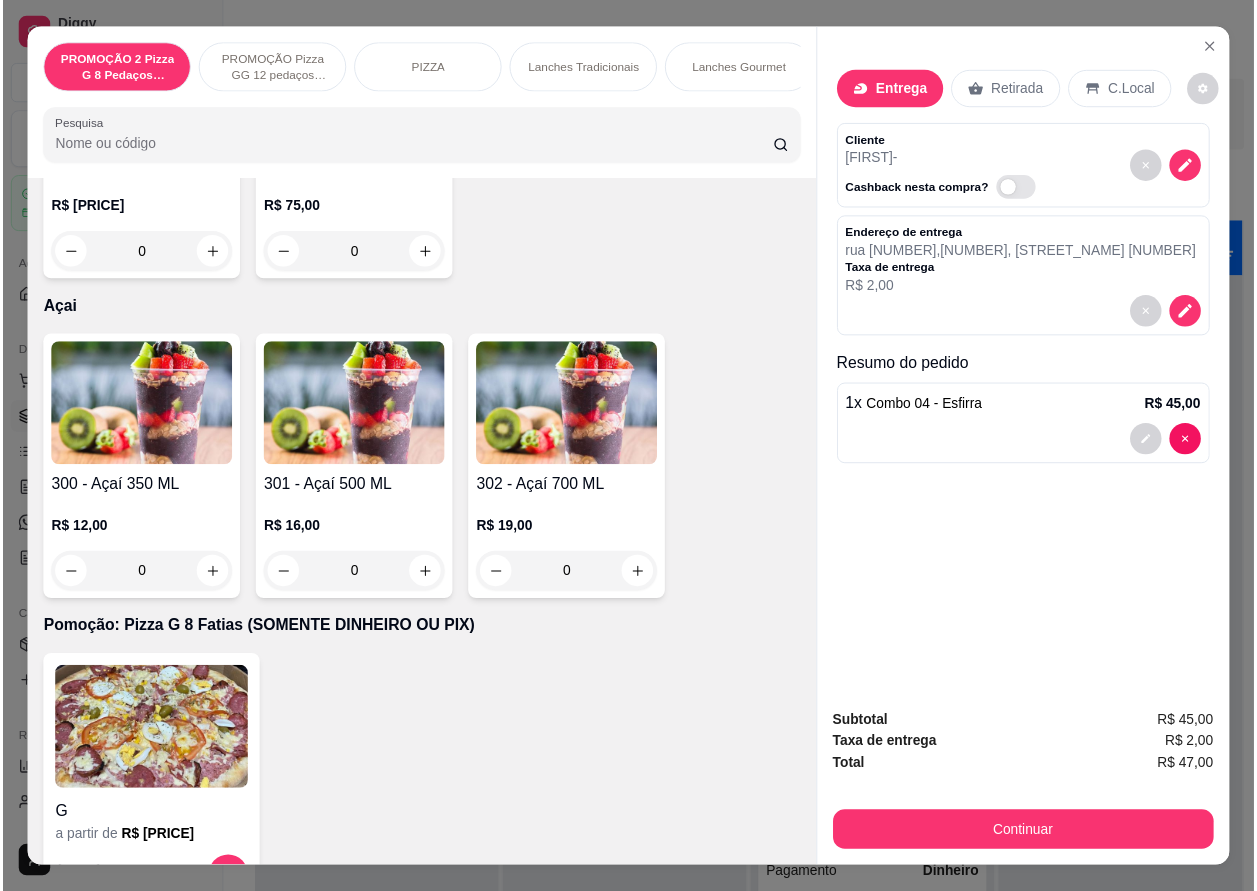 scroll, scrollTop: 8516, scrollLeft: 0, axis: vertical 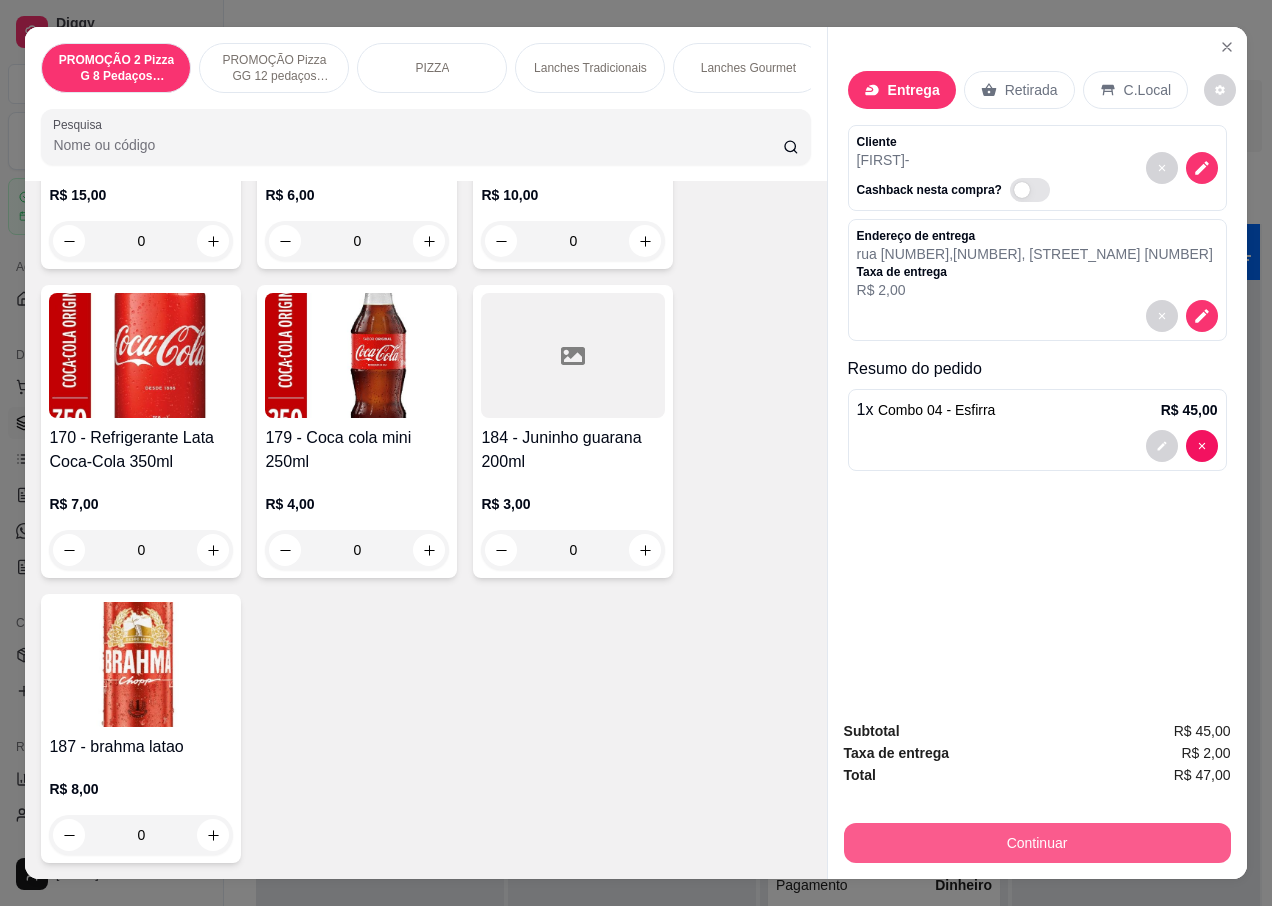 click on "Continuar" at bounding box center (1037, 843) 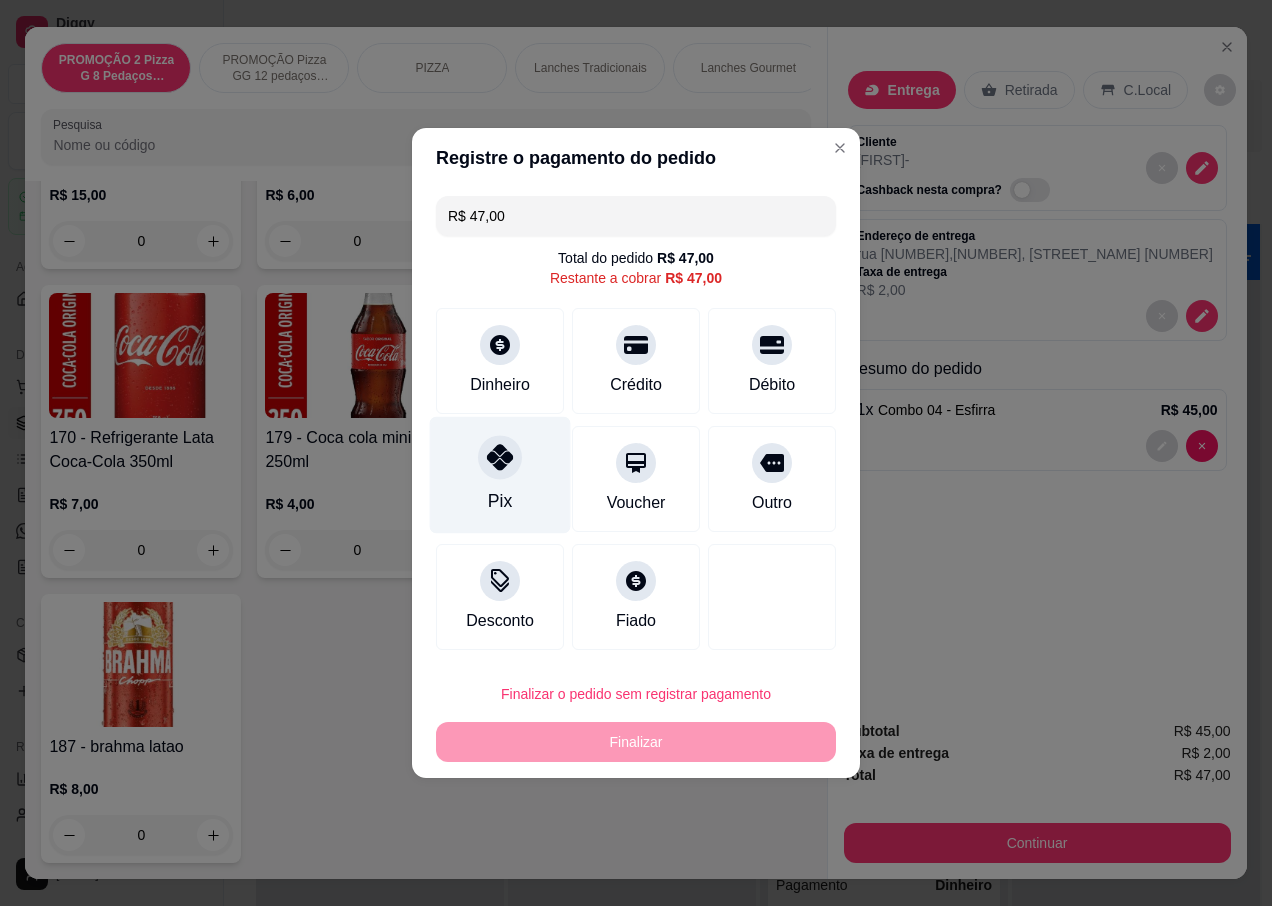 click on "Pix" at bounding box center (500, 501) 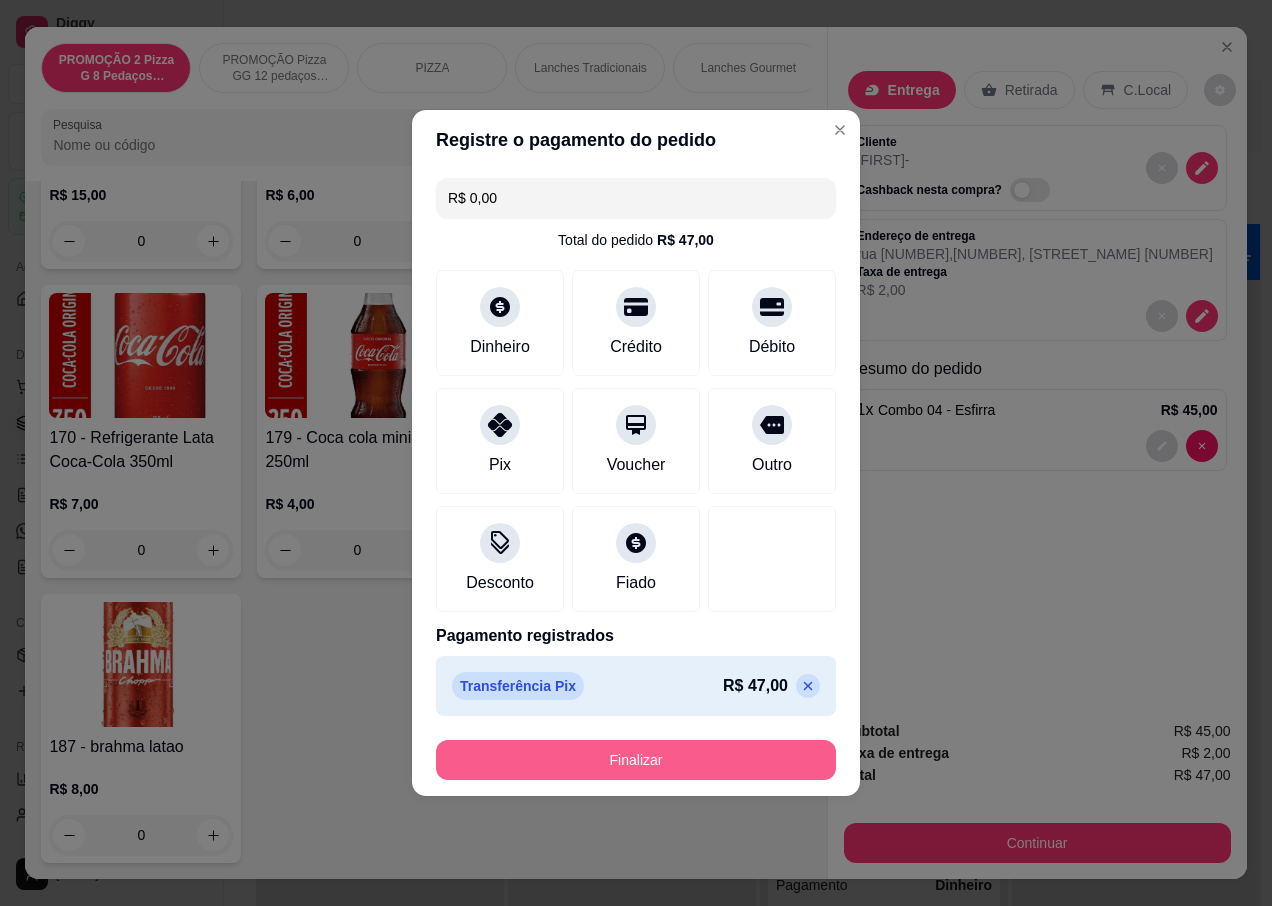 click on "Finalizar" at bounding box center [636, 760] 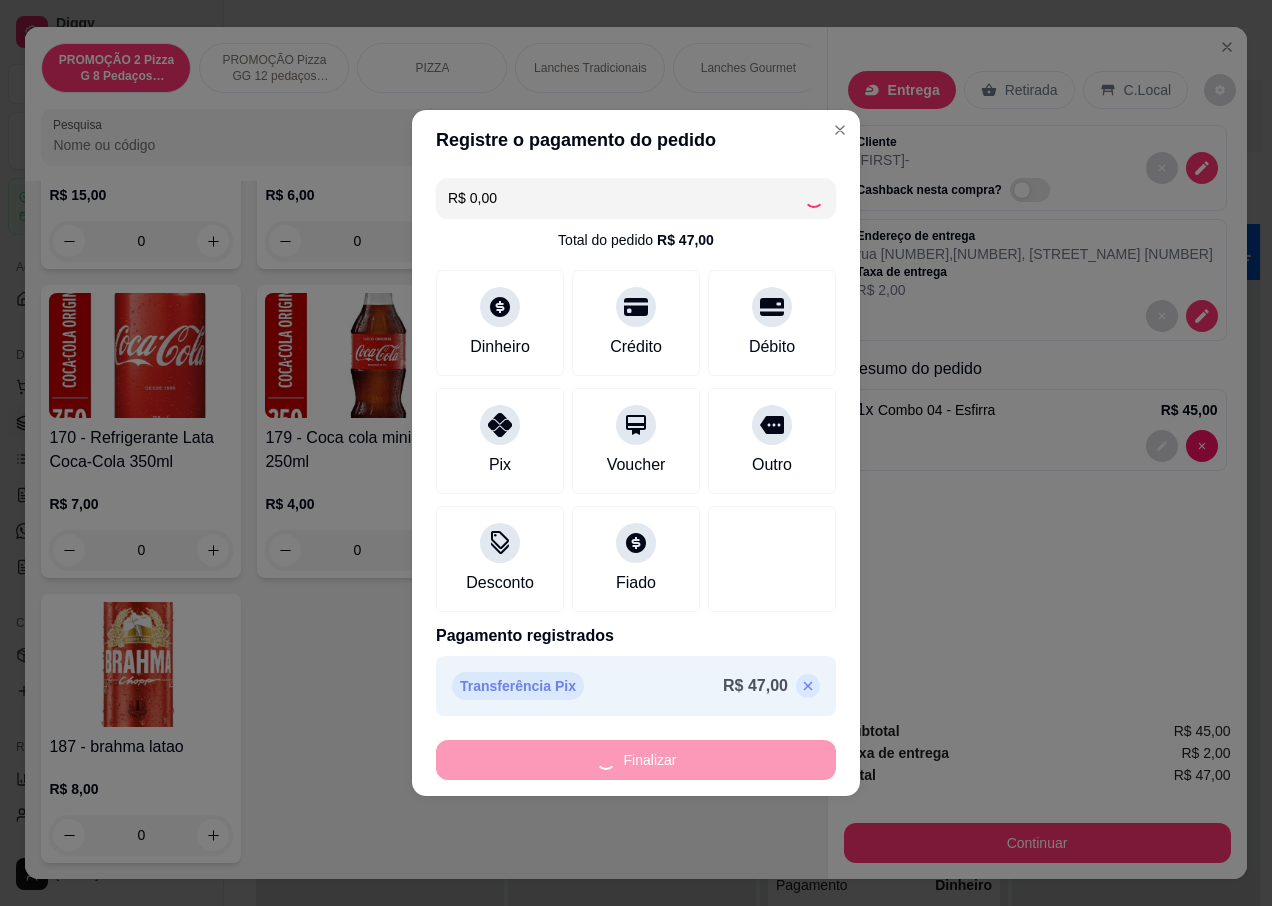 type on "0" 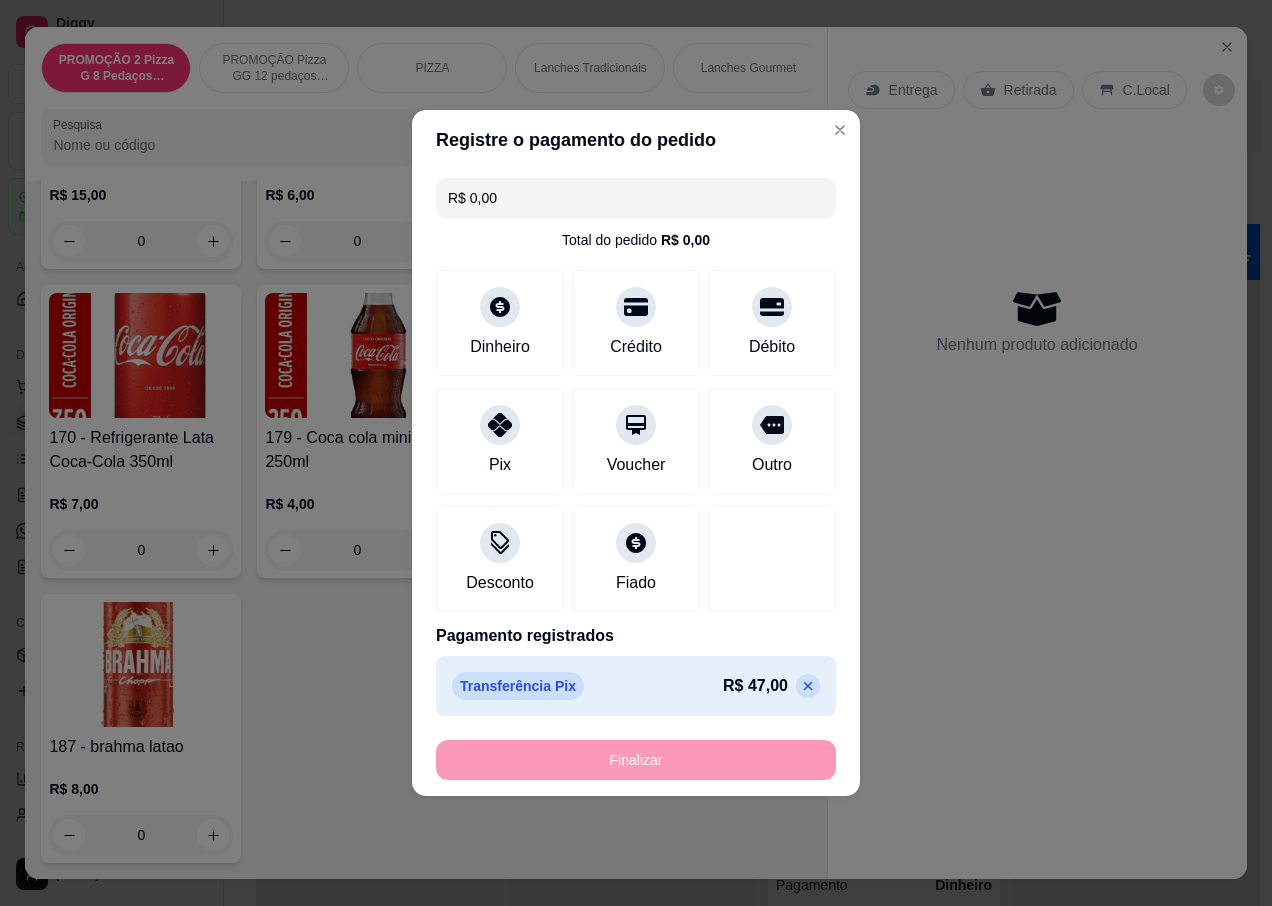 type on "-R$ 47,00" 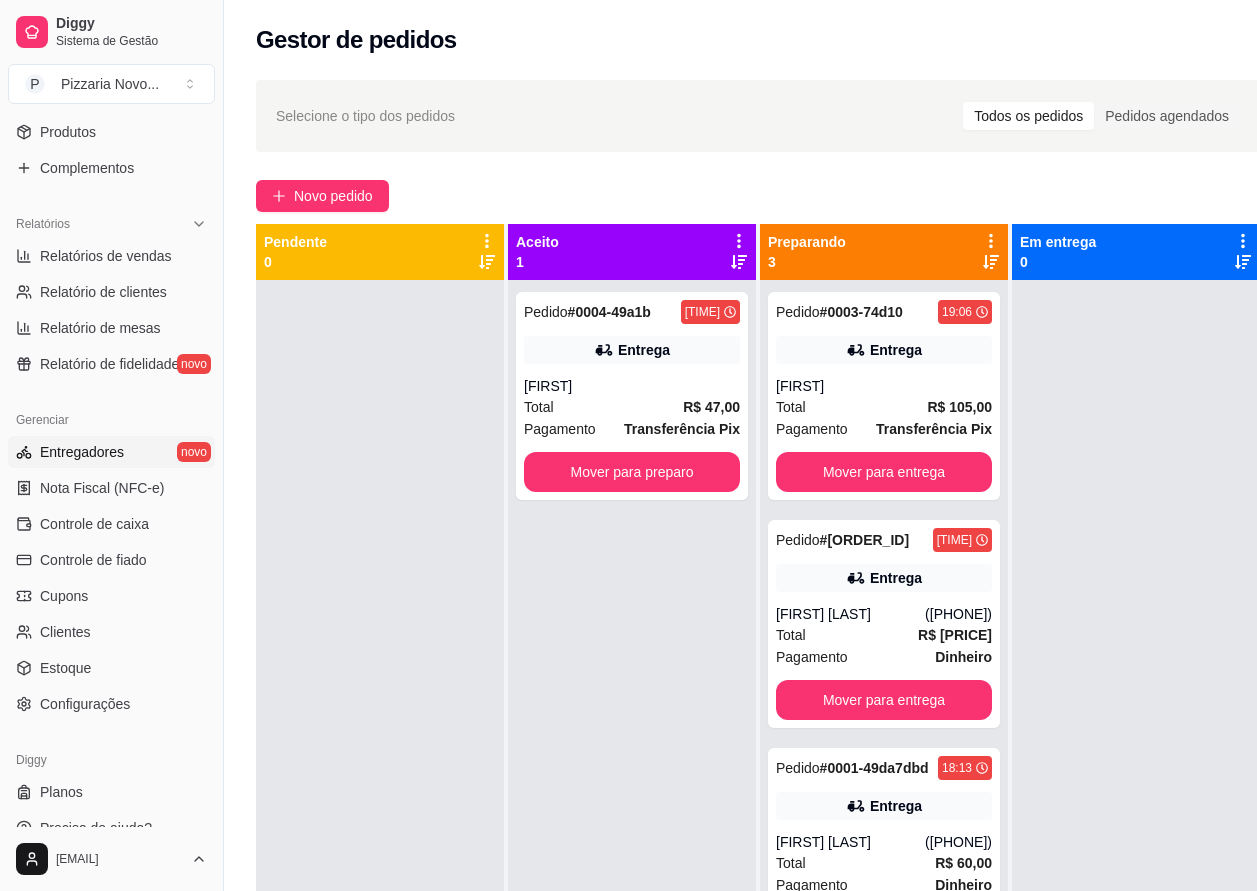 scroll, scrollTop: 533, scrollLeft: 0, axis: vertical 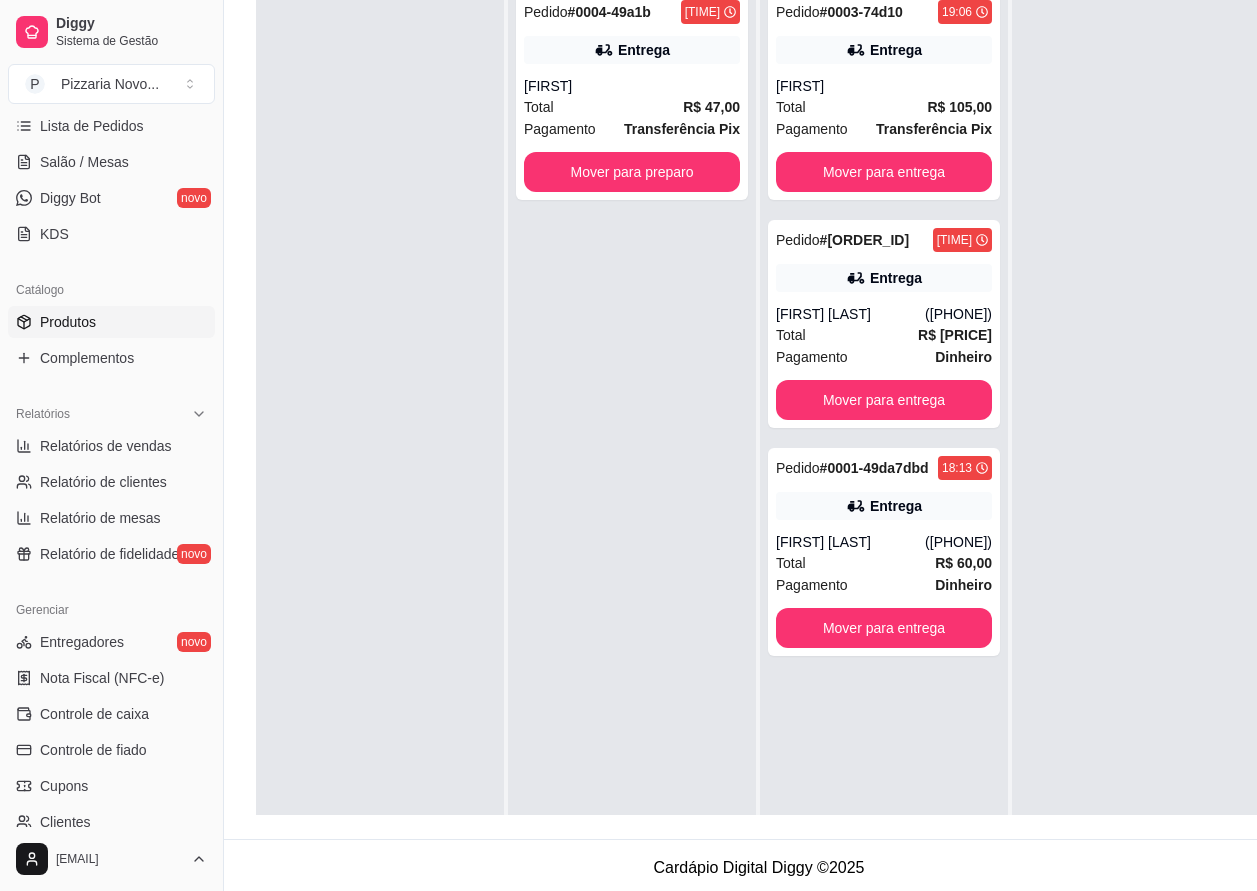 click on "Produtos" at bounding box center (111, 322) 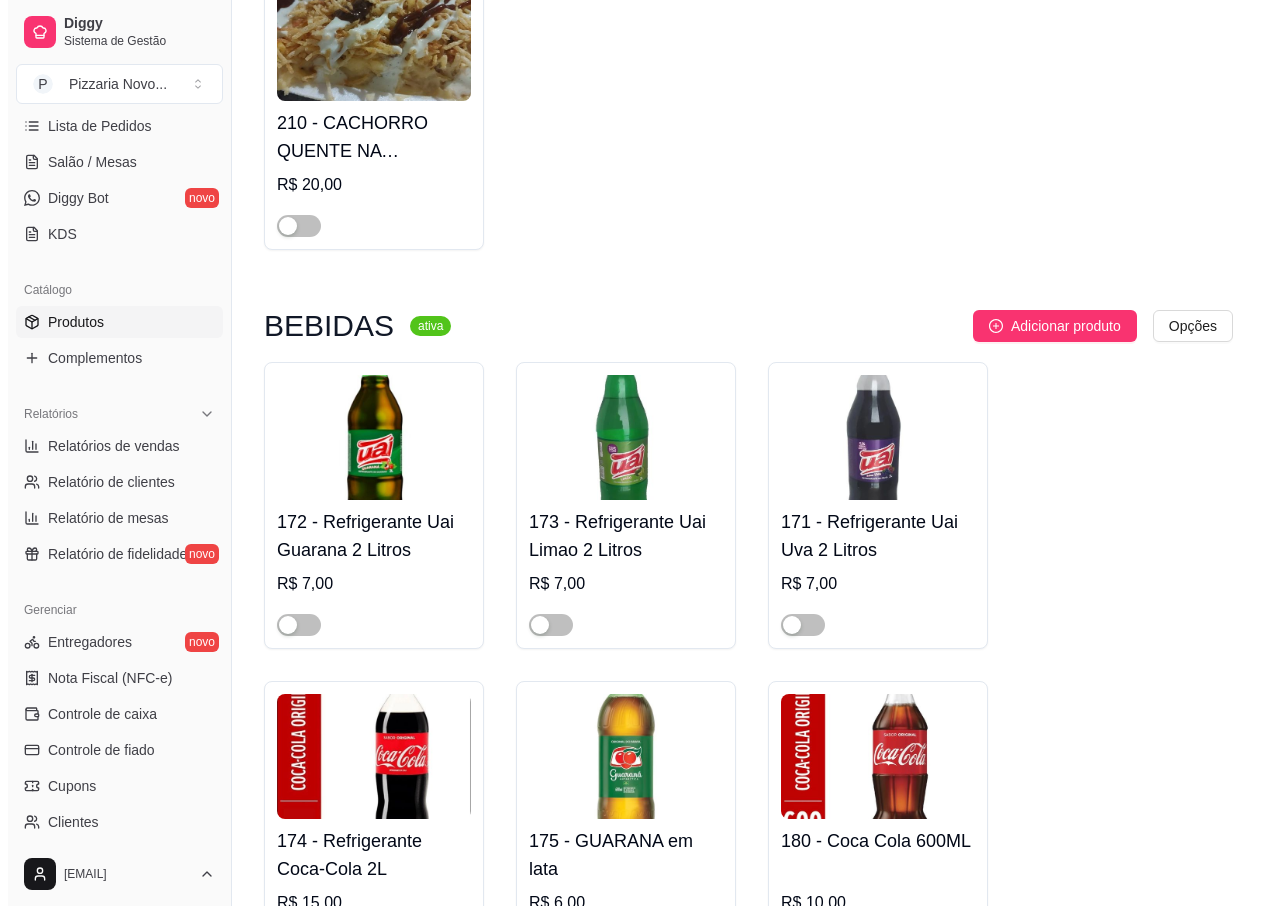 scroll, scrollTop: 12100, scrollLeft: 0, axis: vertical 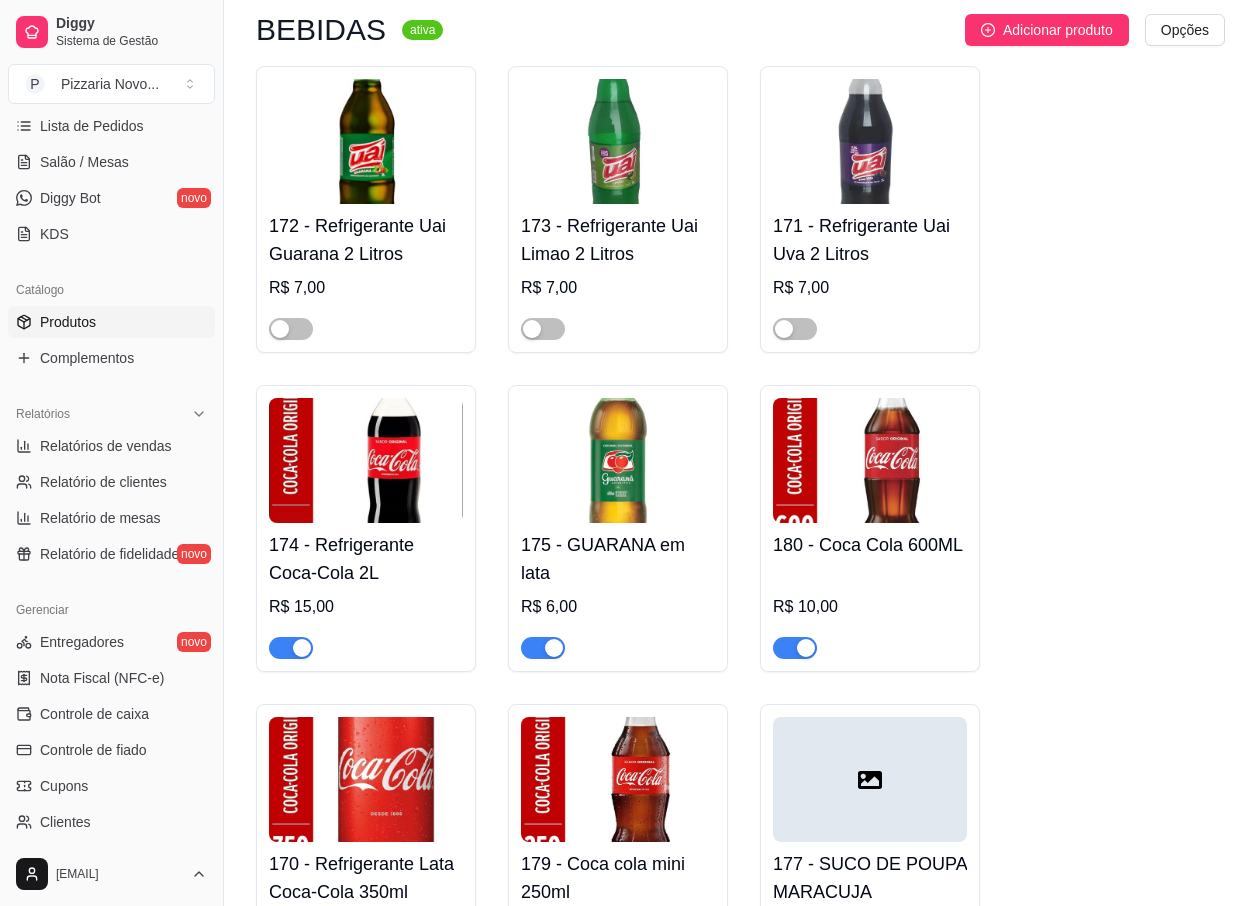 click at bounding box center [291, 328] 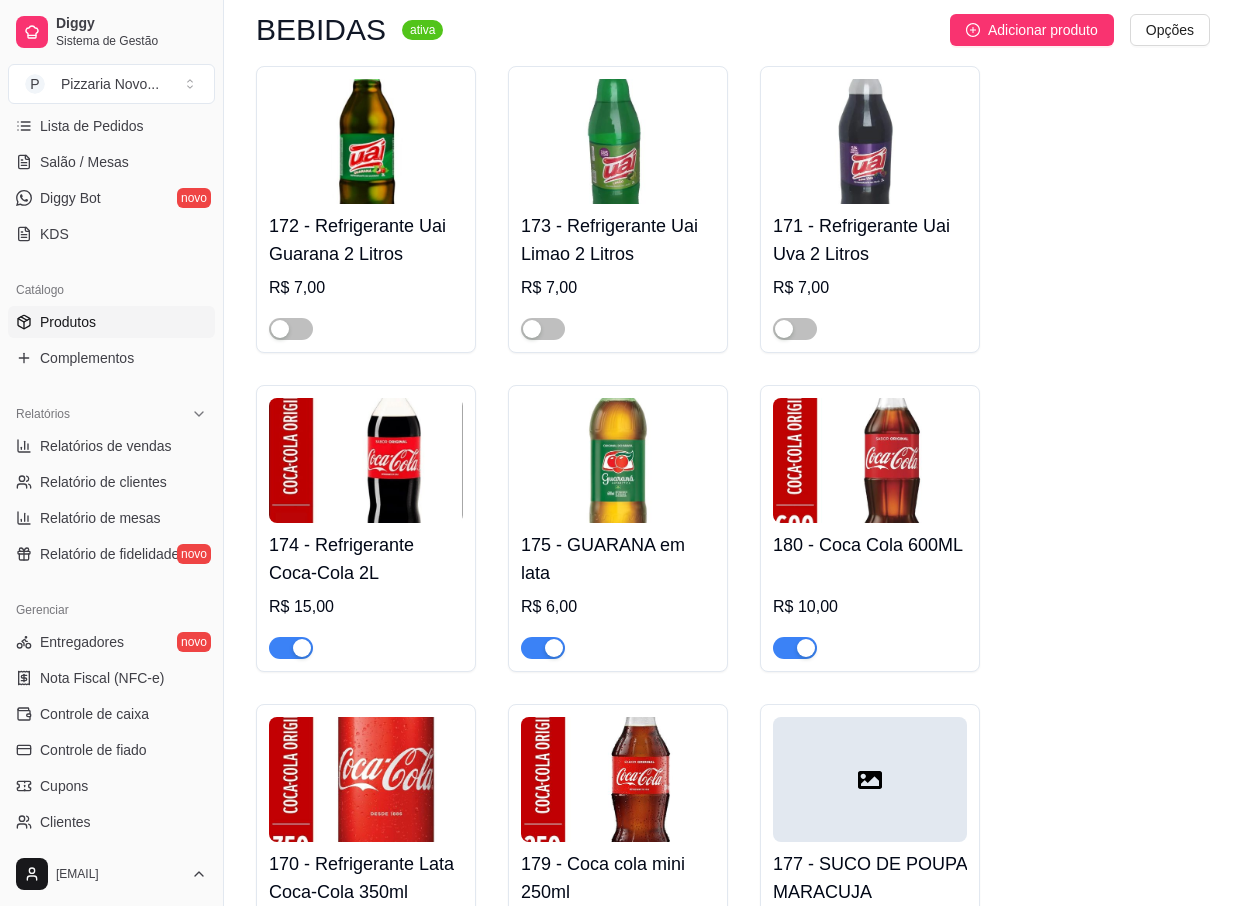 type 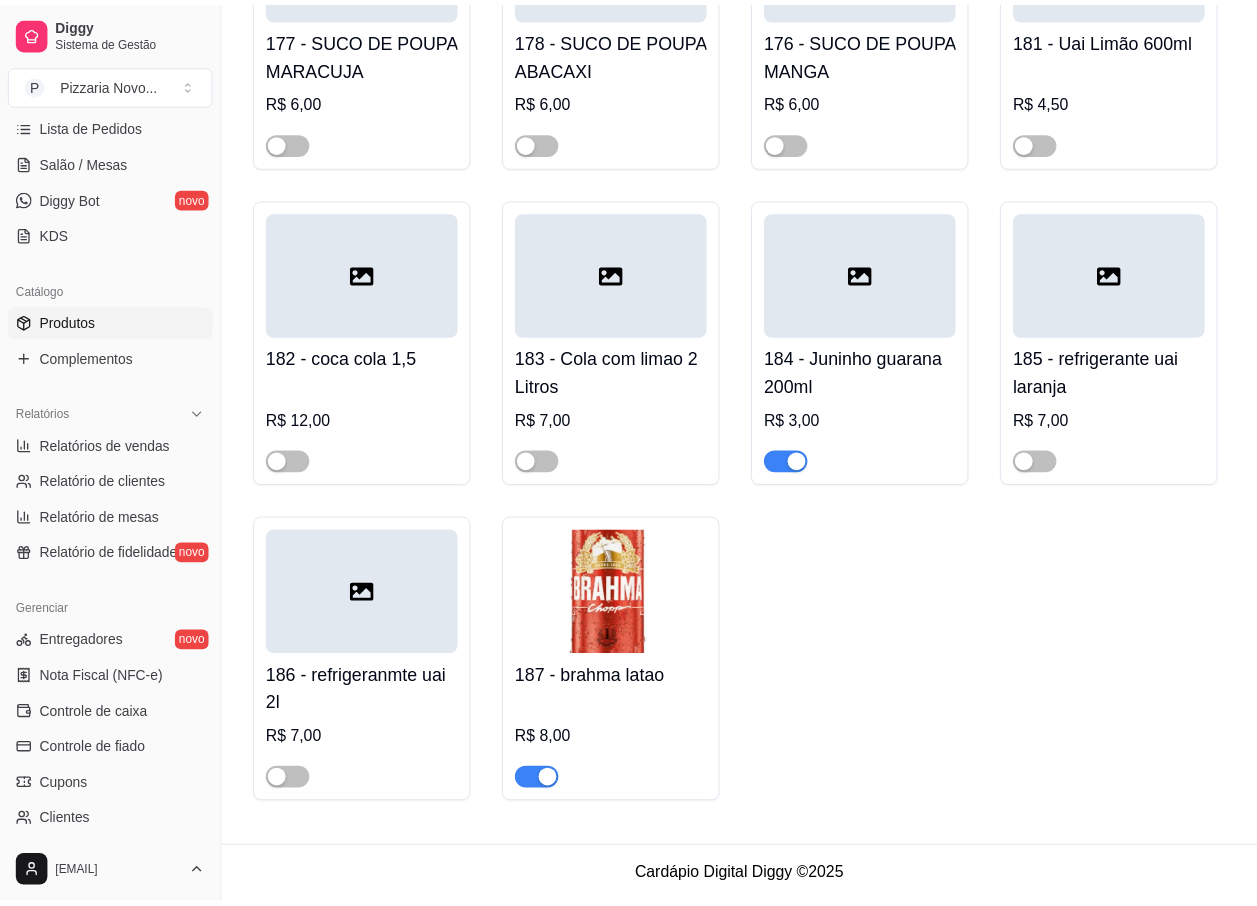 scroll, scrollTop: 11645, scrollLeft: 0, axis: vertical 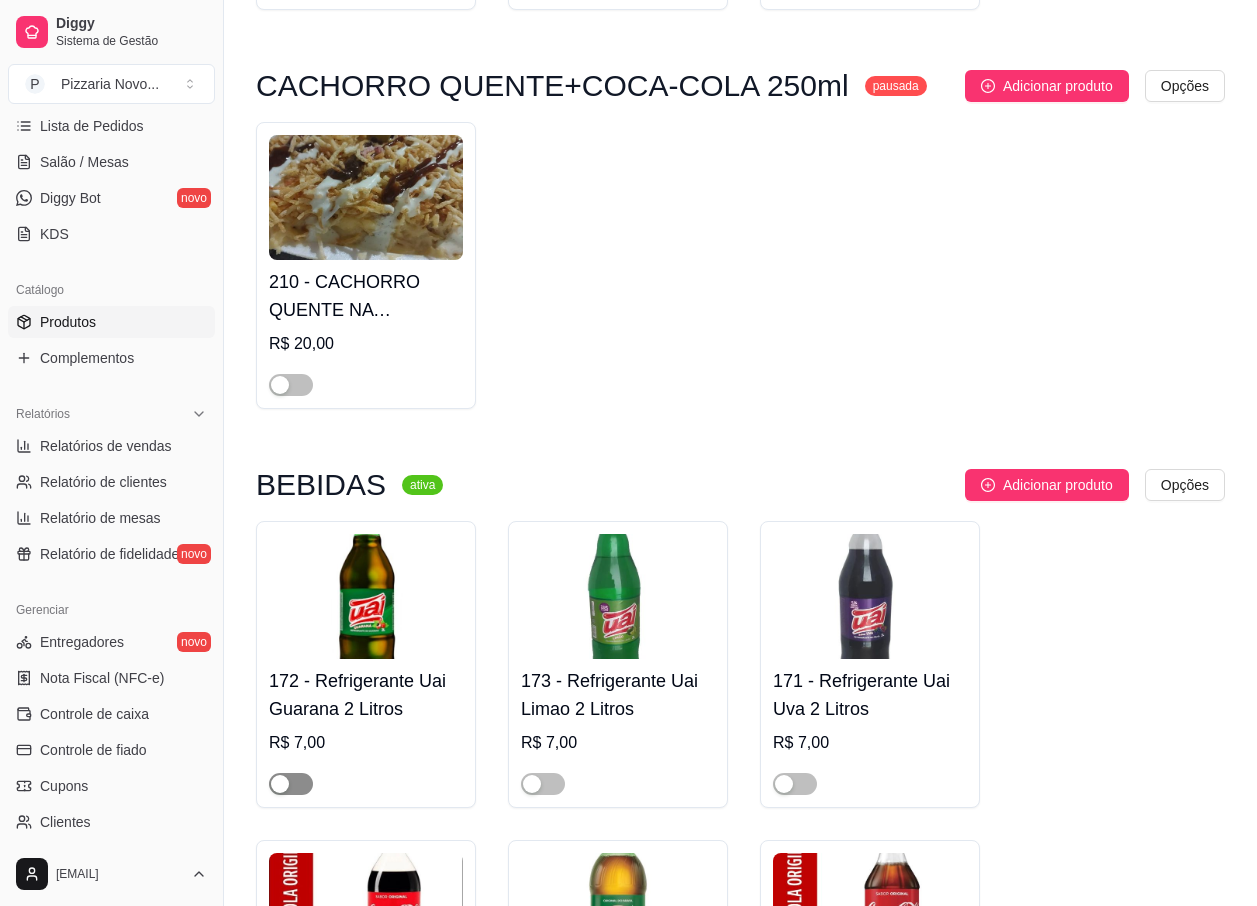 click at bounding box center [291, 784] 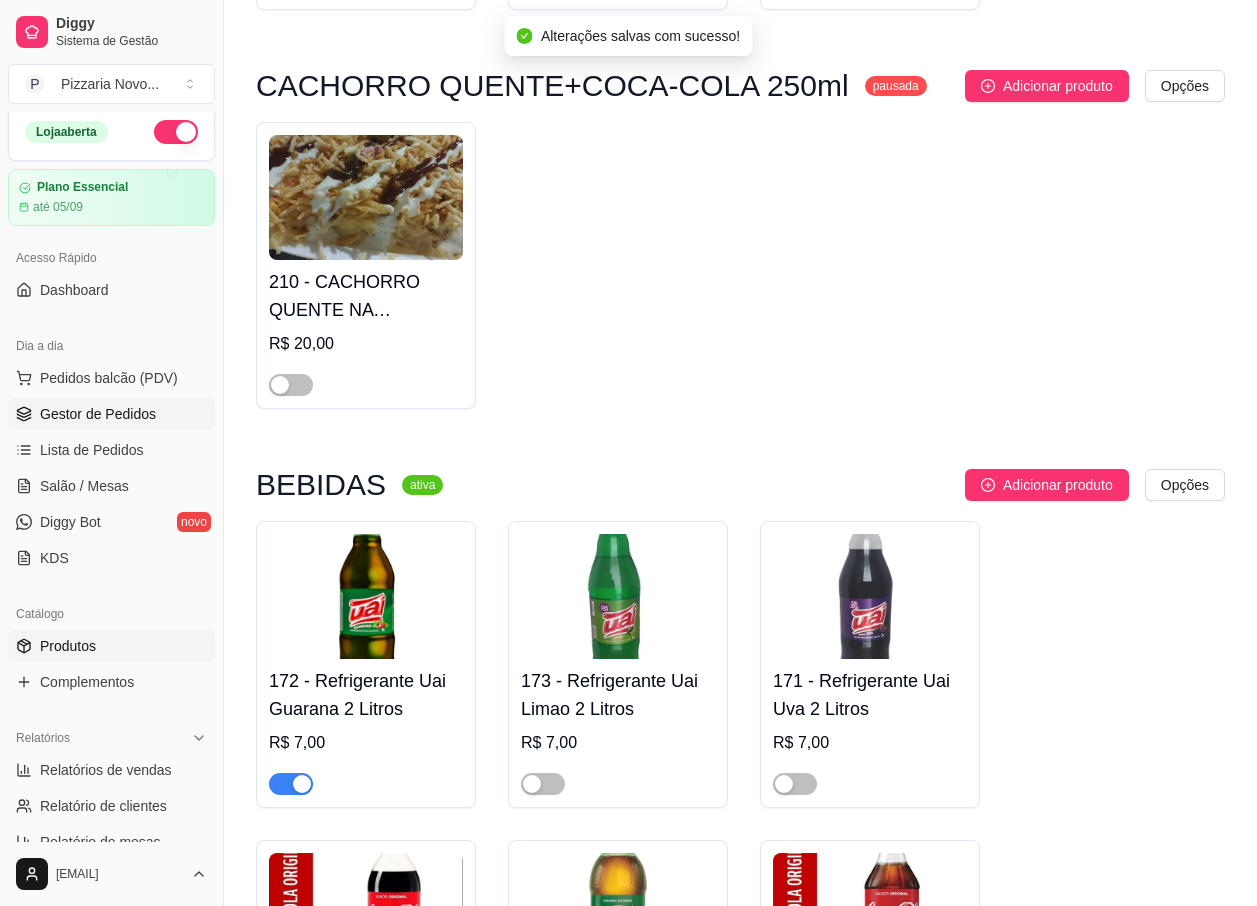 scroll, scrollTop: 0, scrollLeft: 0, axis: both 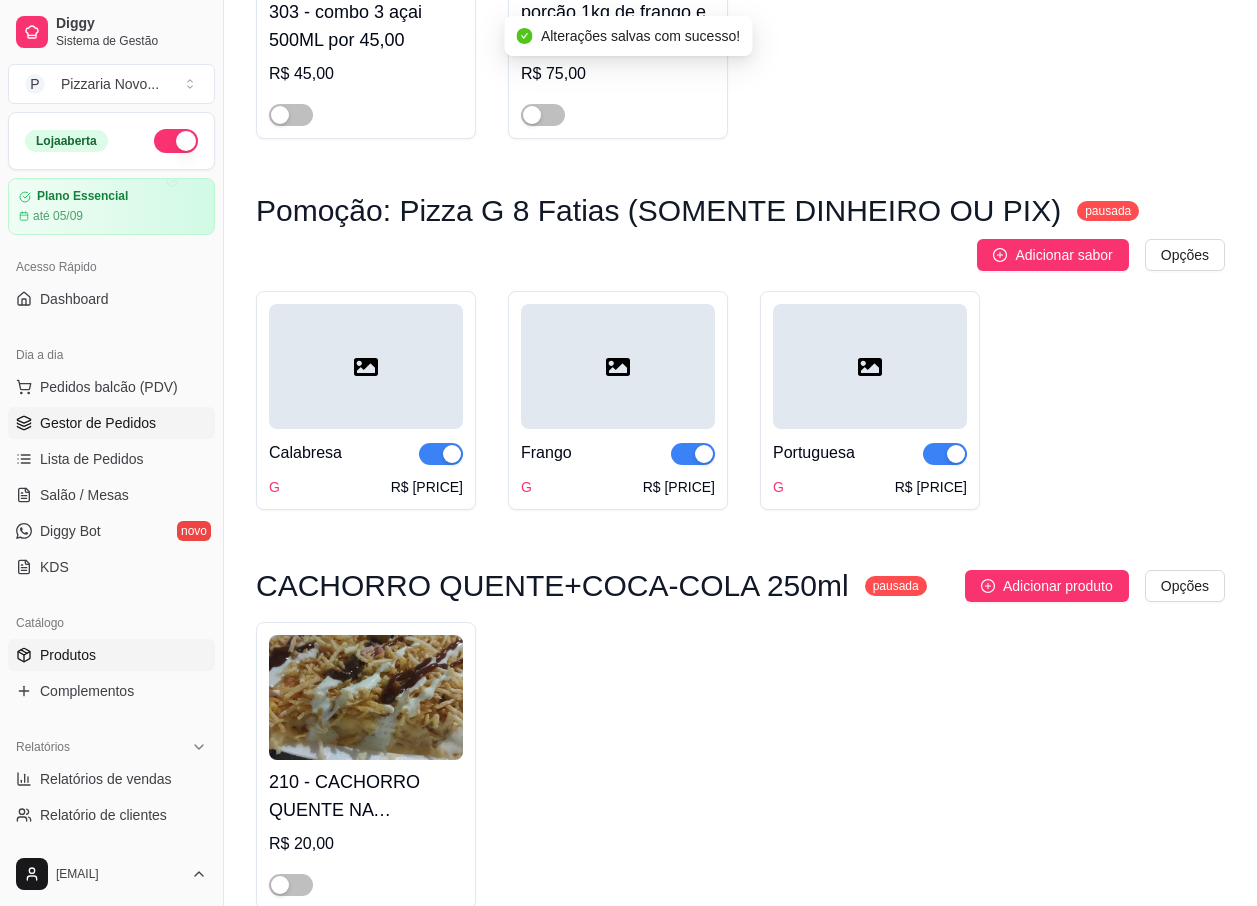click on "Gestor de Pedidos" at bounding box center [111, 423] 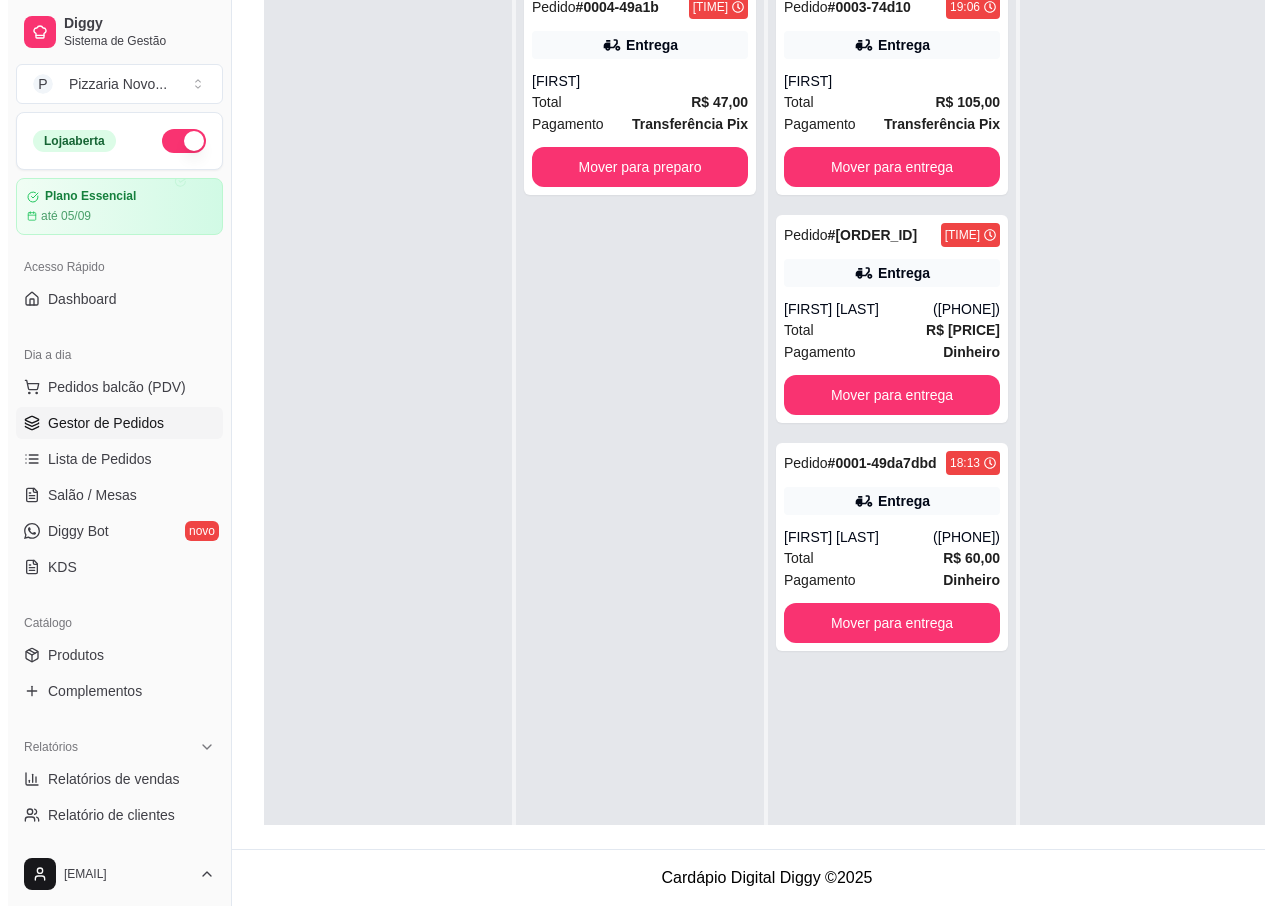 scroll, scrollTop: 0, scrollLeft: 0, axis: both 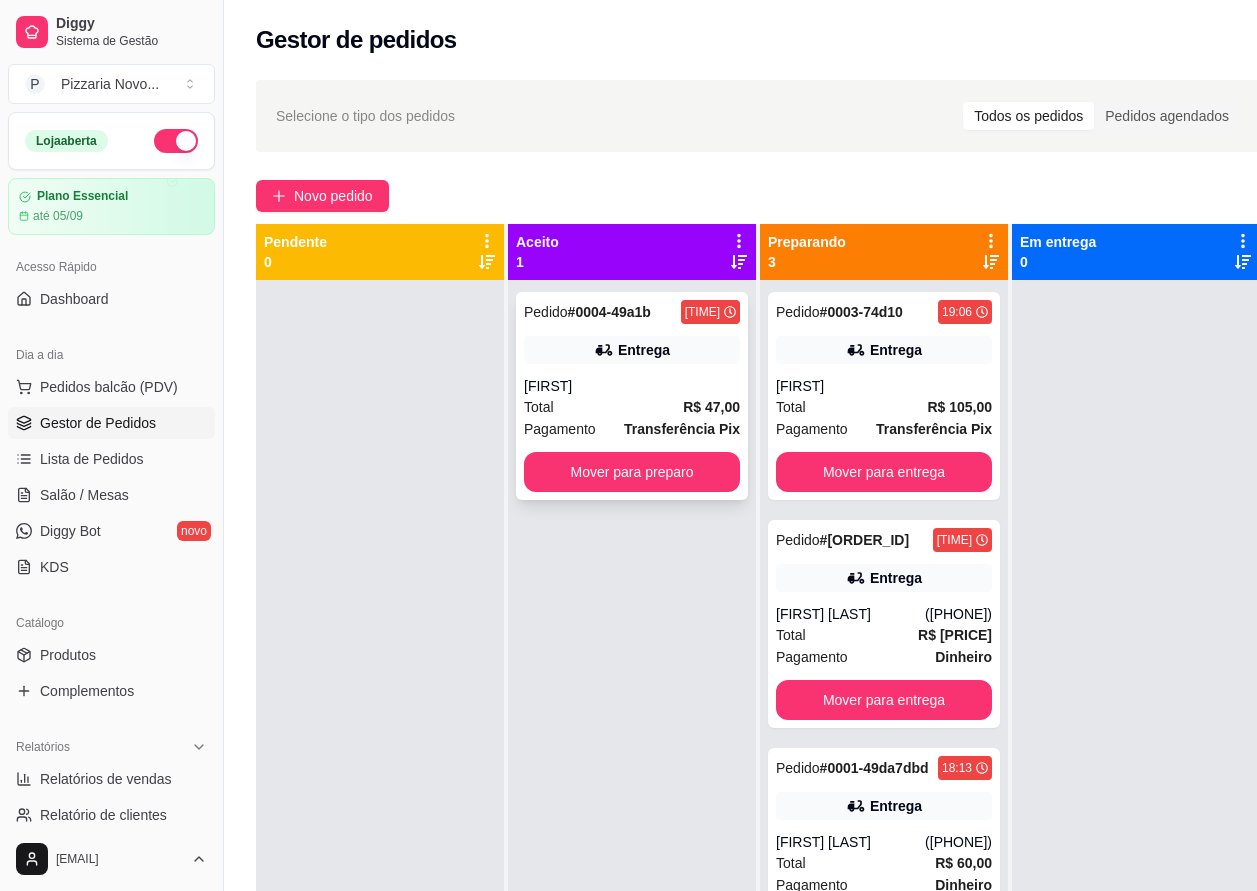 click on "[FIRST]" at bounding box center [632, 386] 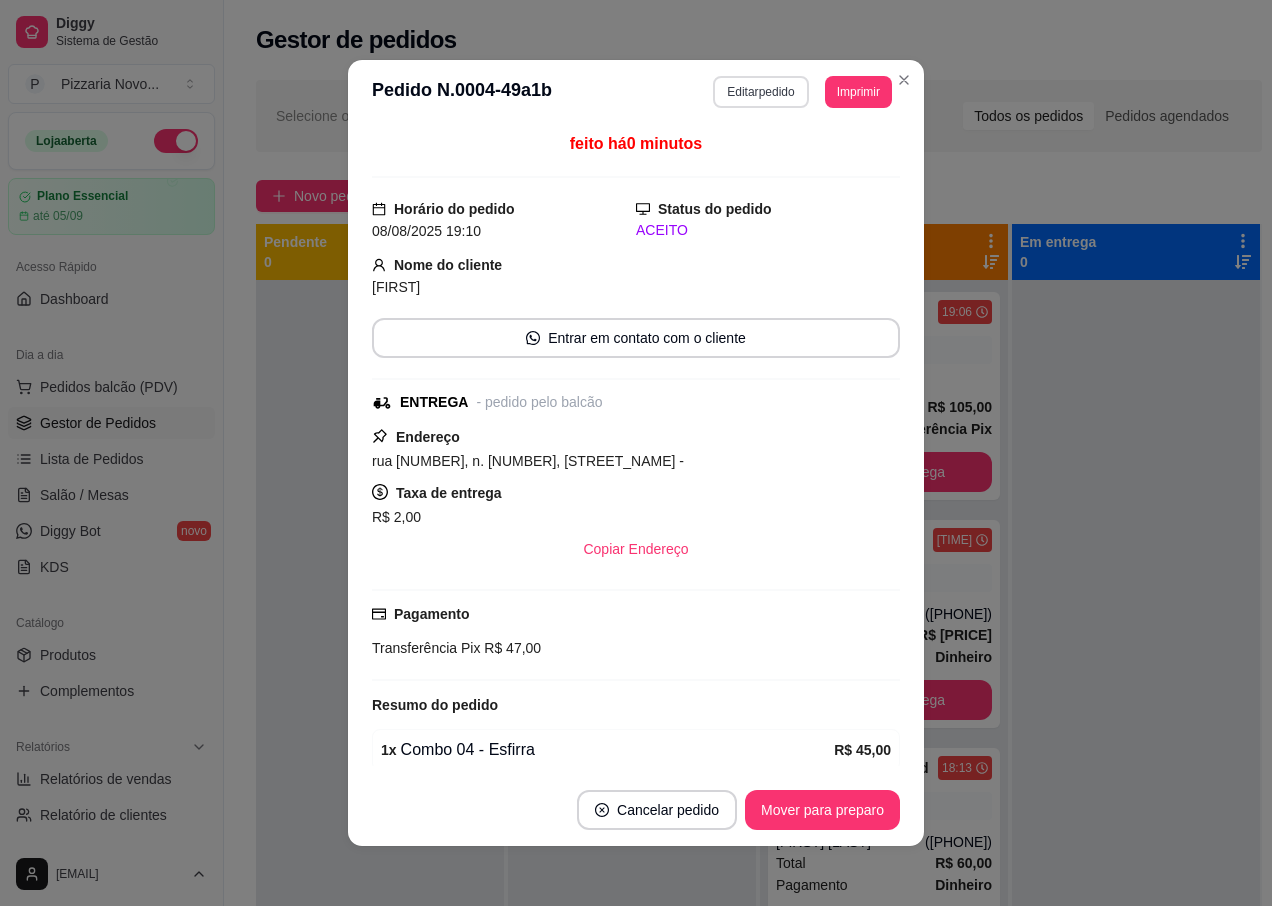 click on "Editar  pedido" at bounding box center (760, 92) 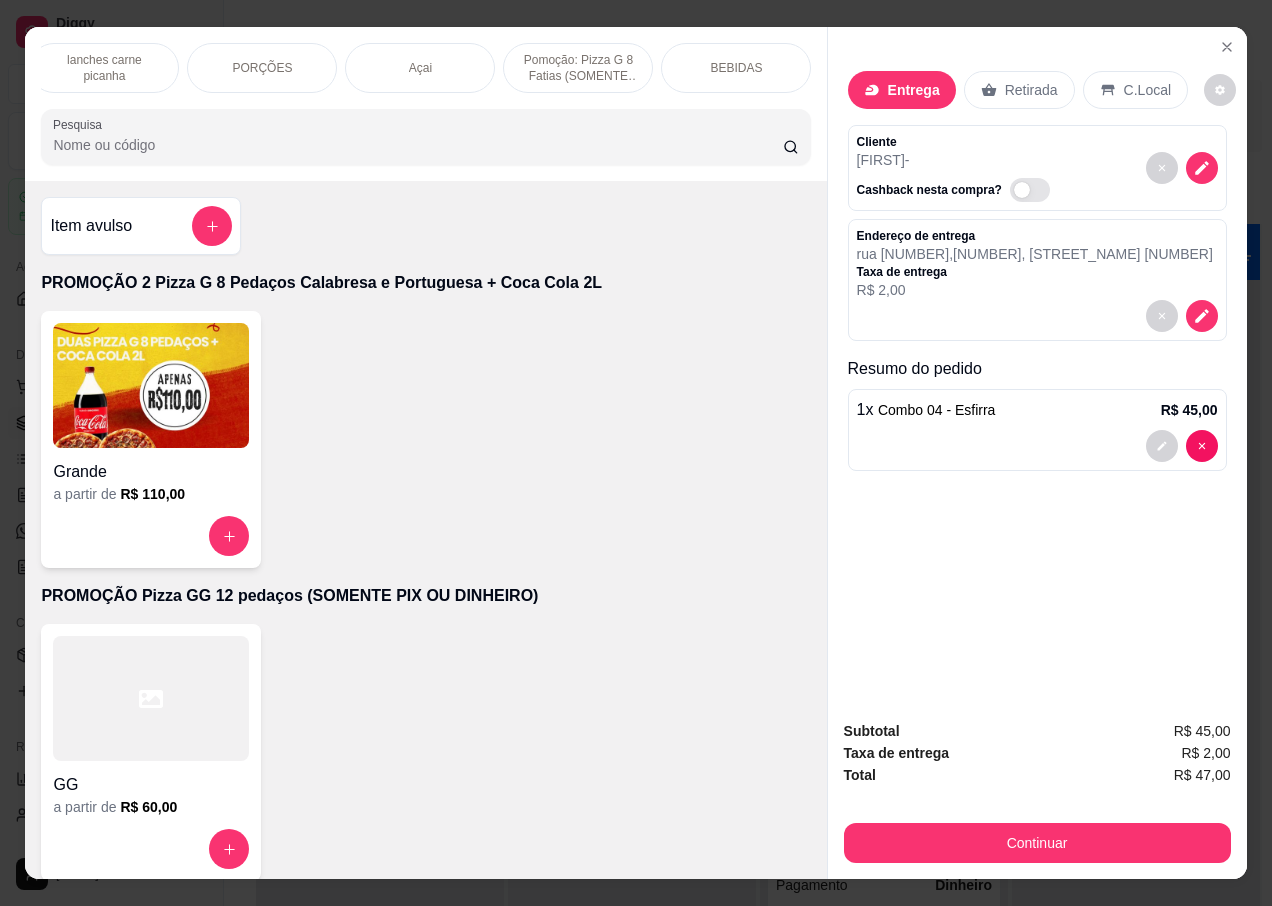scroll, scrollTop: 0, scrollLeft: 961, axis: horizontal 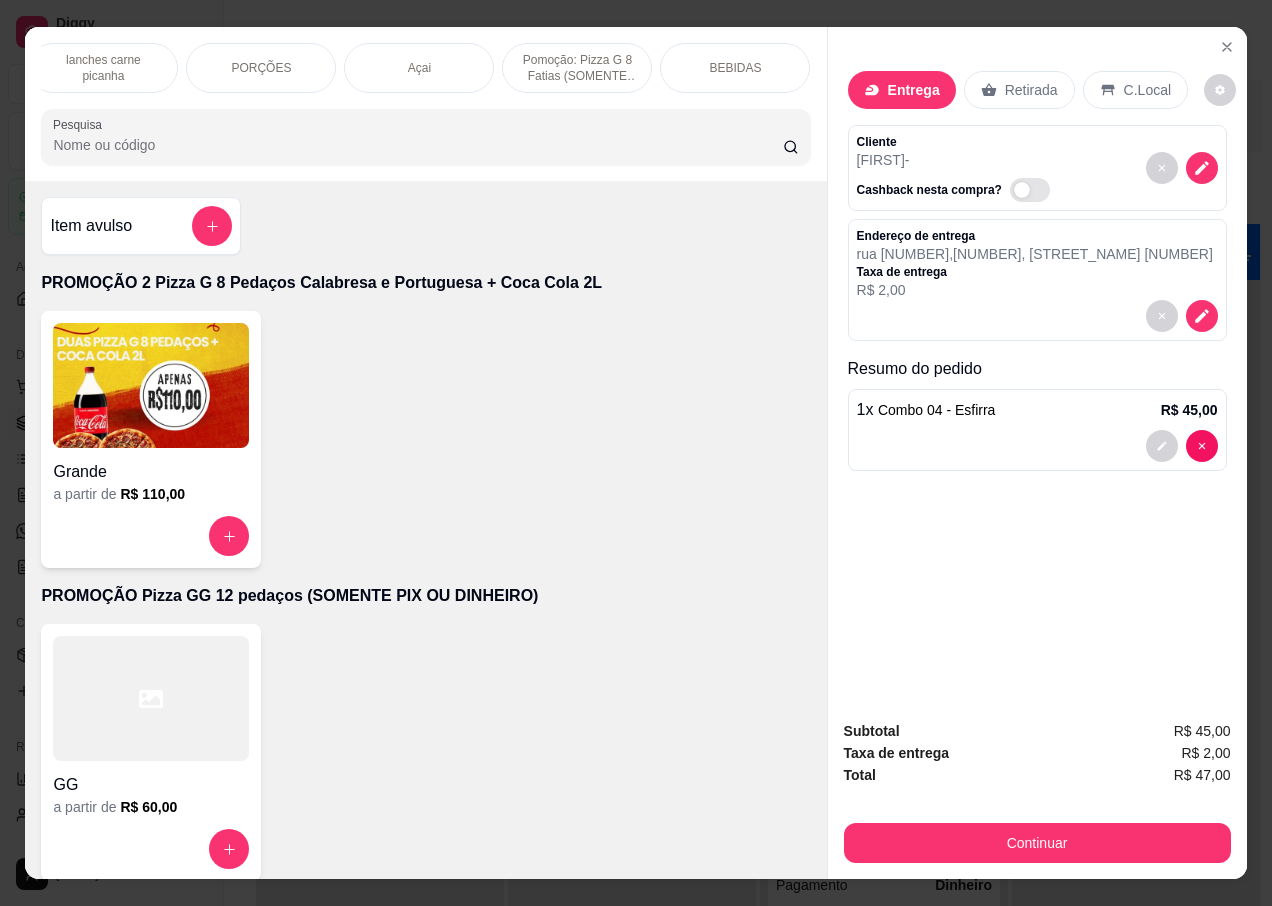 click on "BEBIDAS" at bounding box center (735, 68) 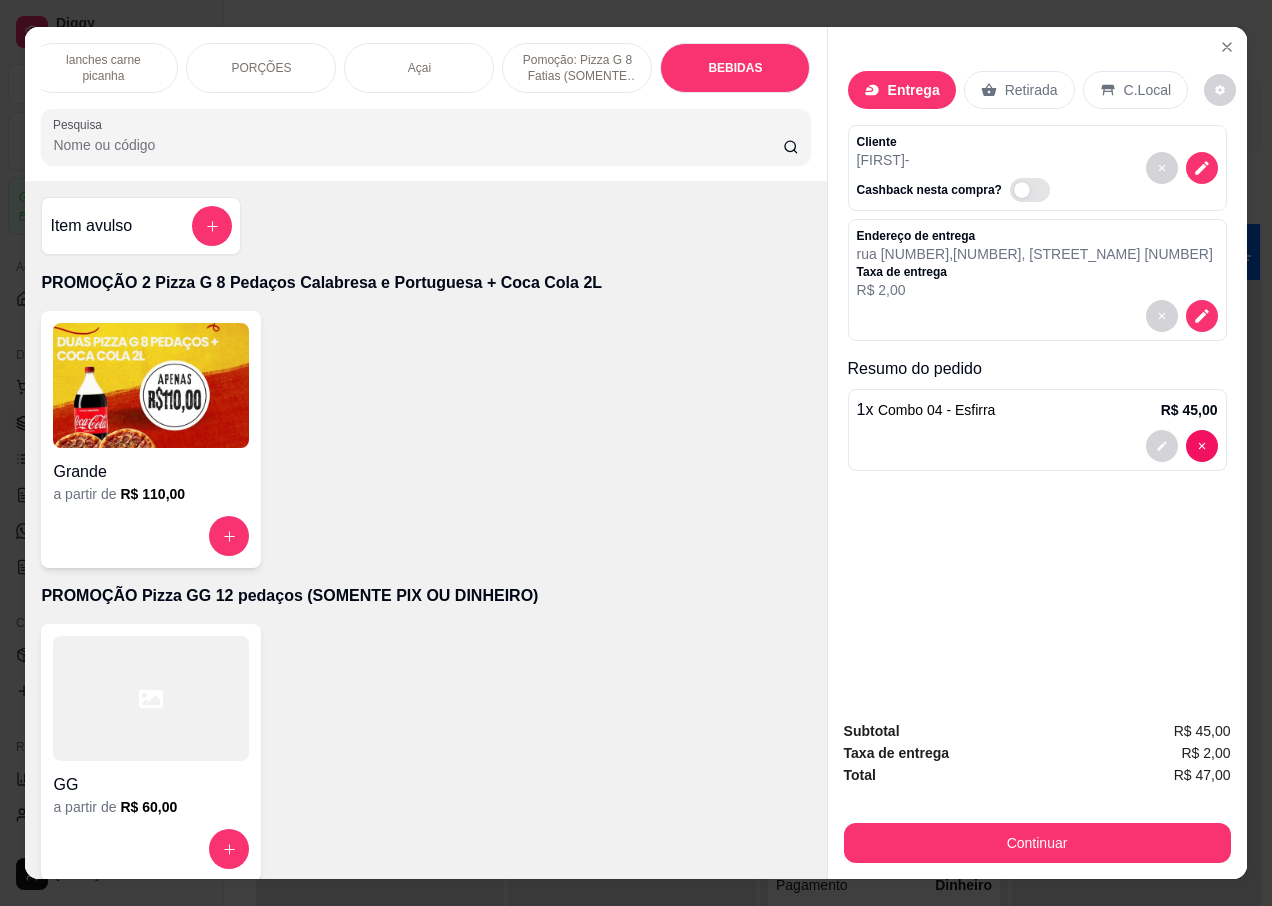 scroll, scrollTop: 8256, scrollLeft: 0, axis: vertical 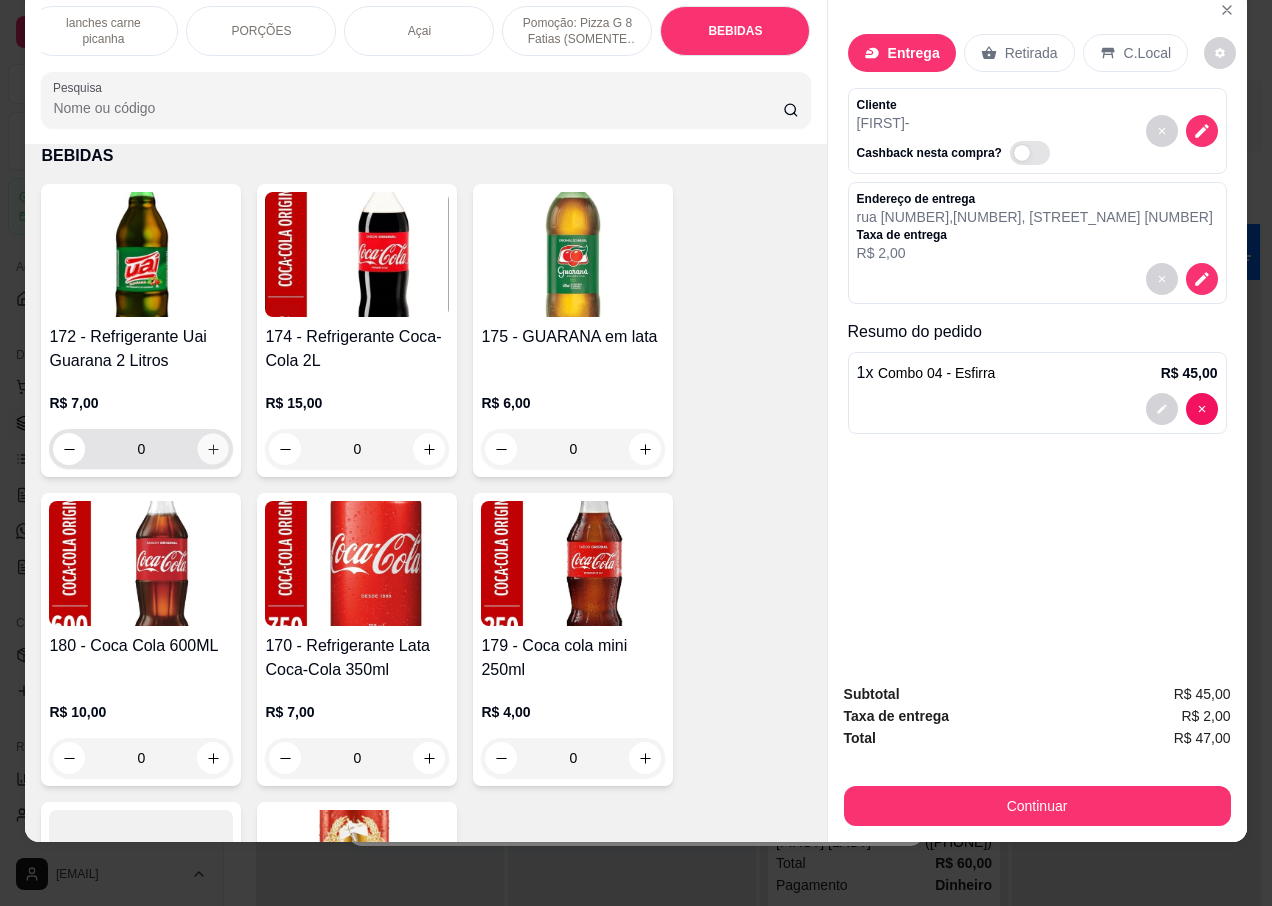 click at bounding box center (213, 449) 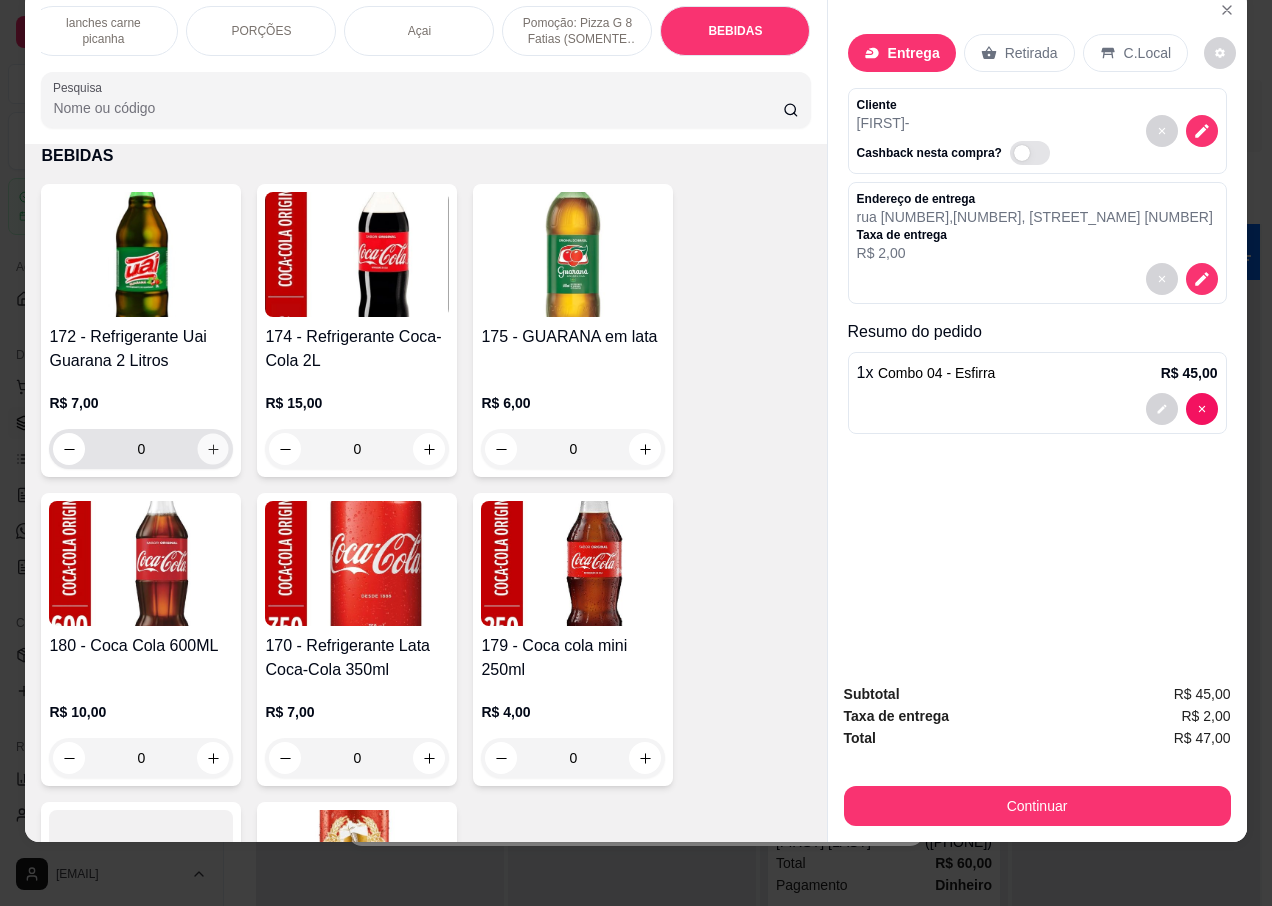 type on "1" 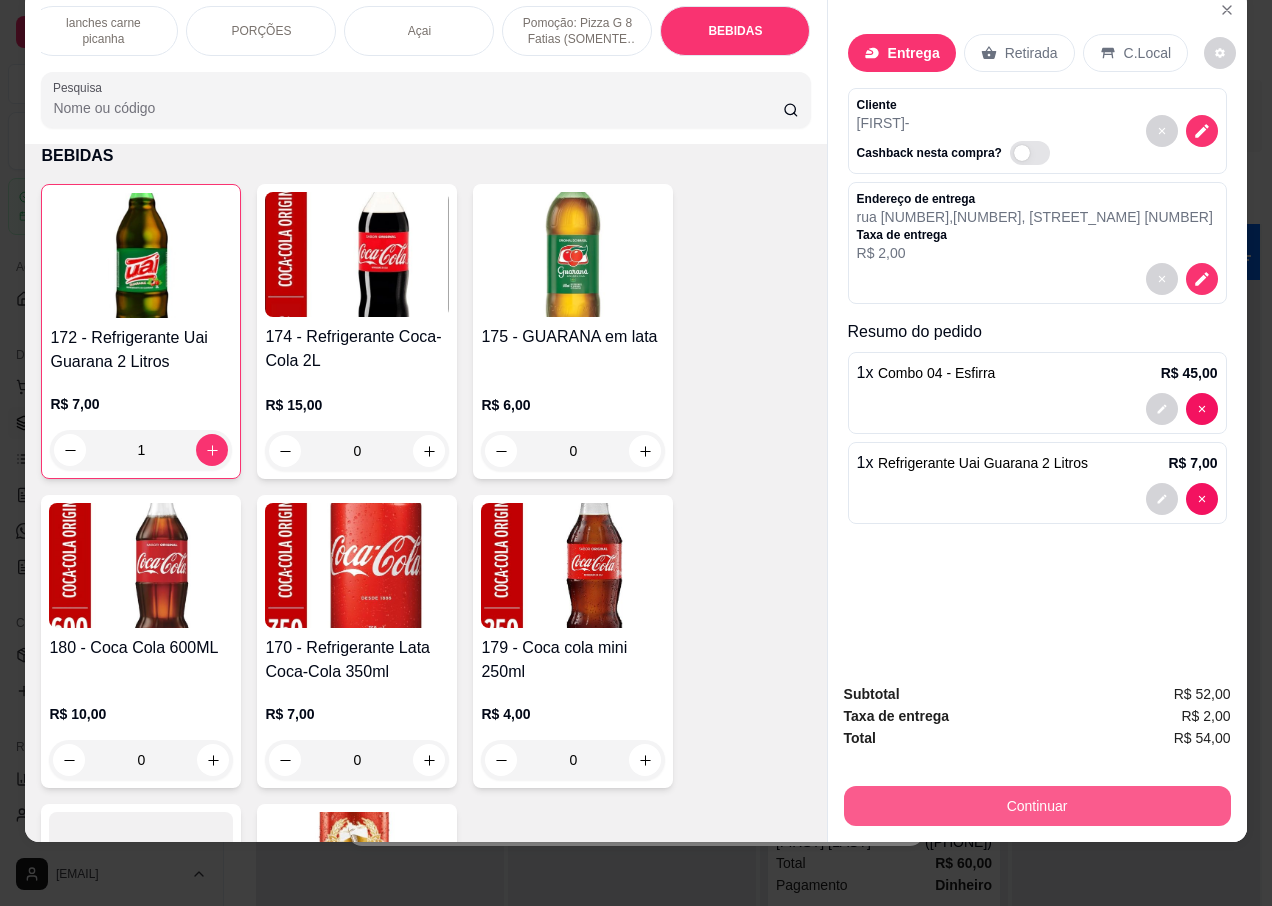 click on "Continuar" at bounding box center (1037, 806) 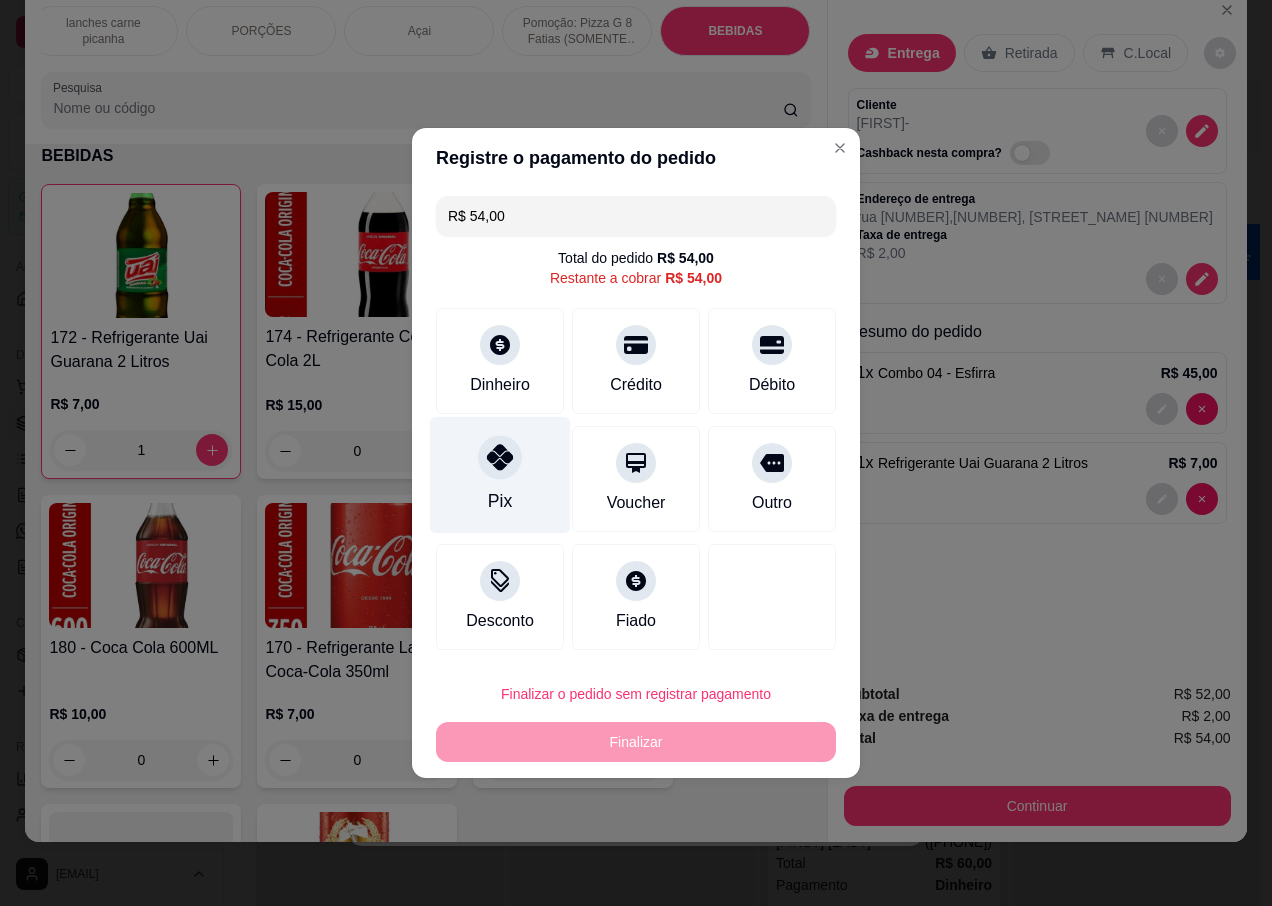 click at bounding box center (500, 457) 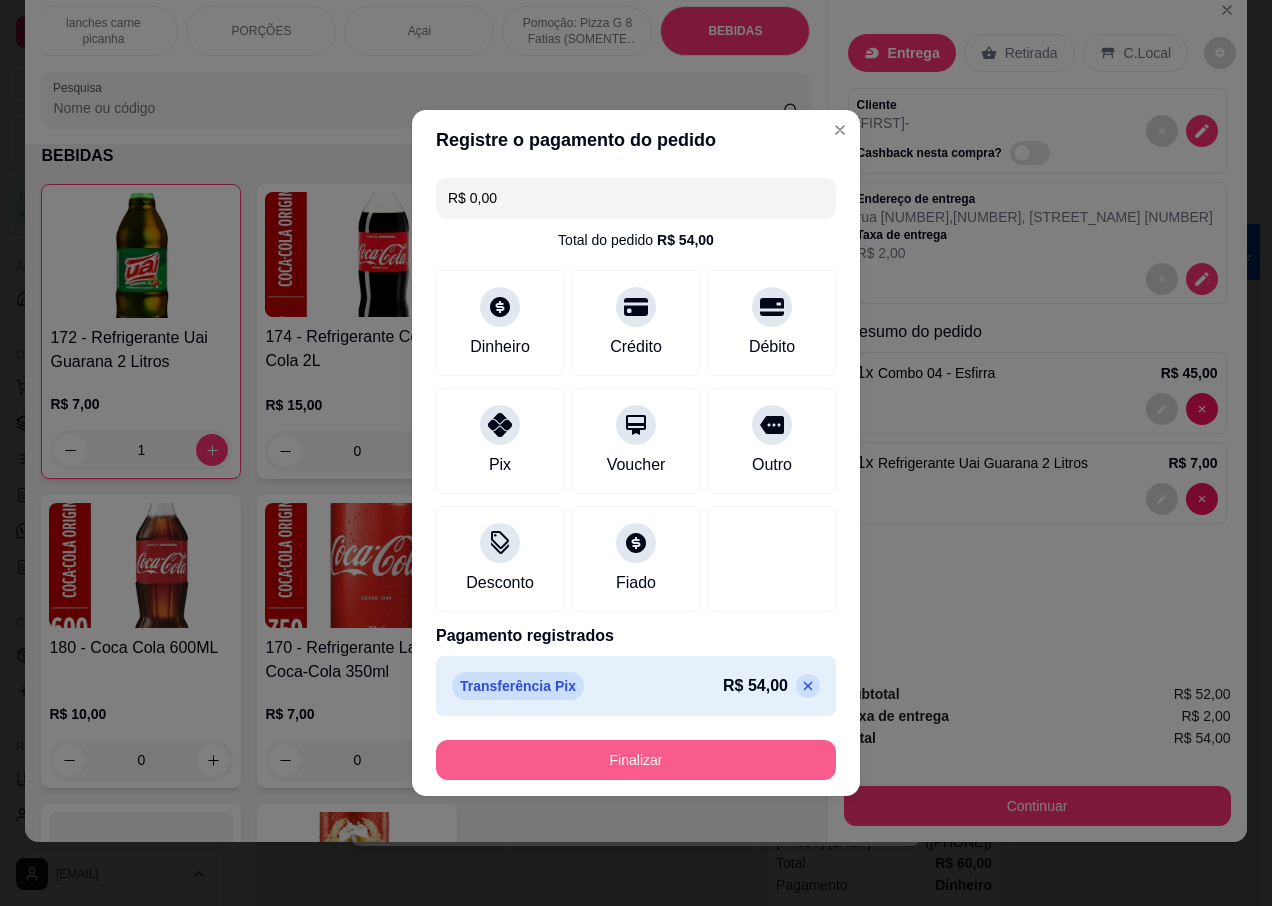 click on "Finalizar" at bounding box center (636, 760) 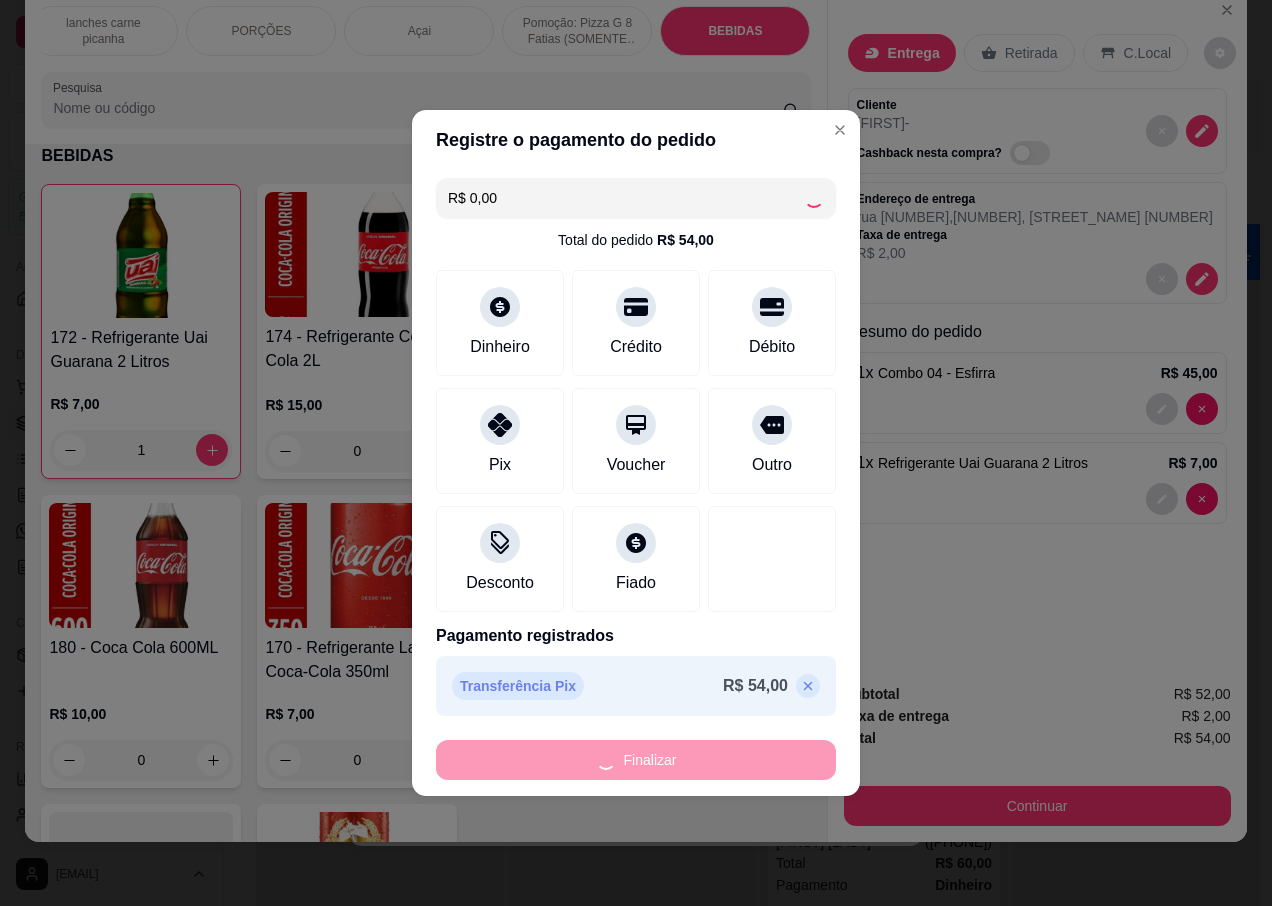 type on "0" 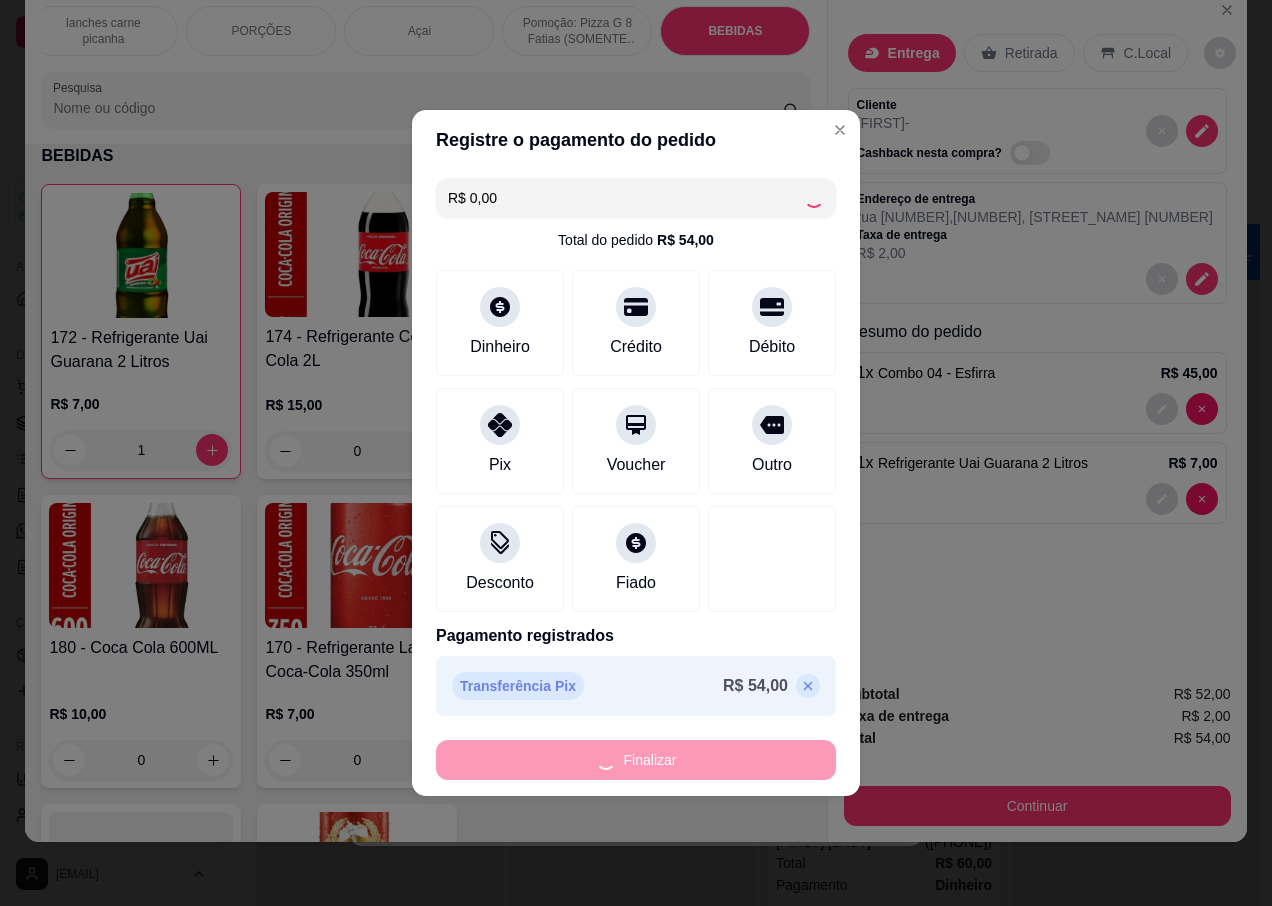 type on "0" 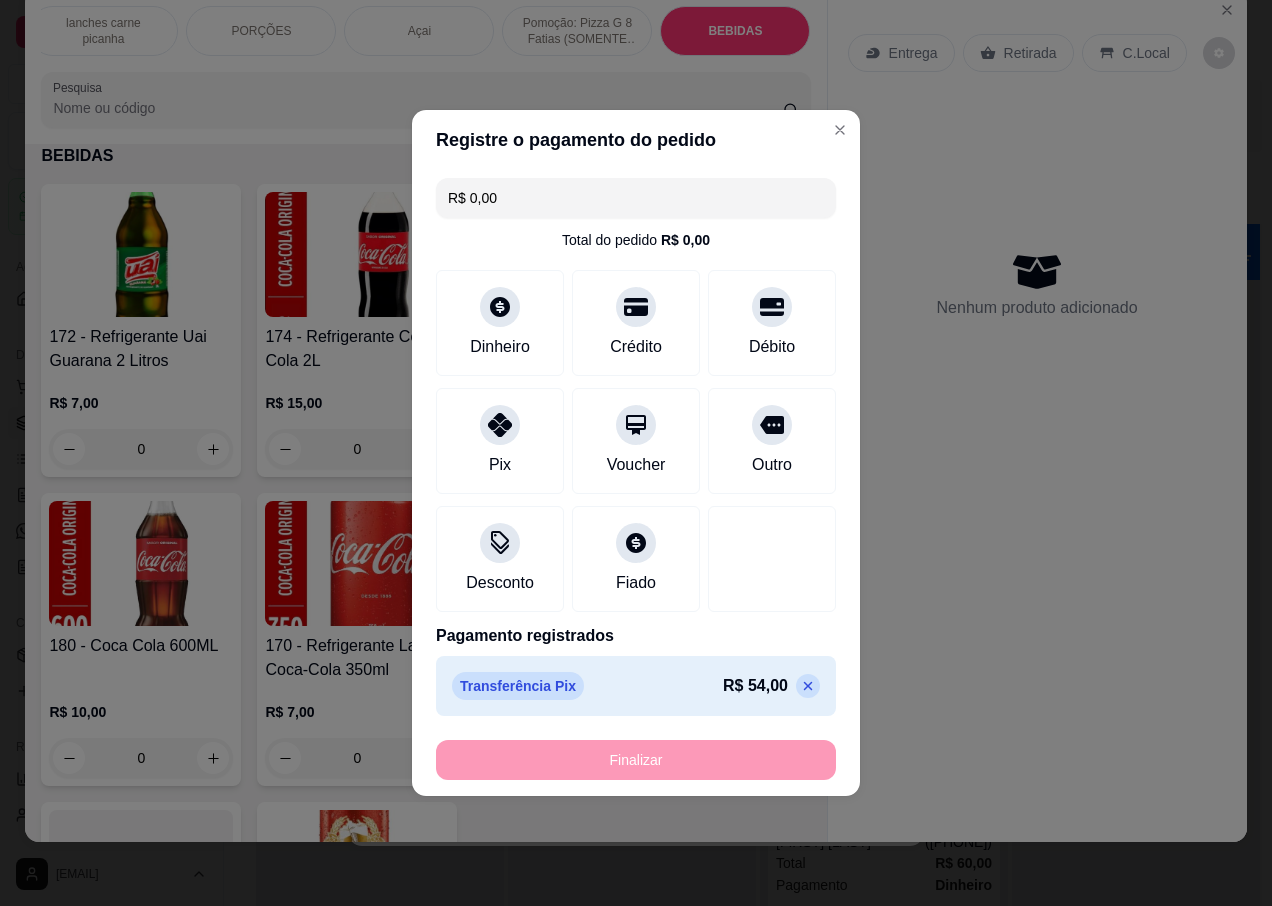 type on "-R$ 54,00" 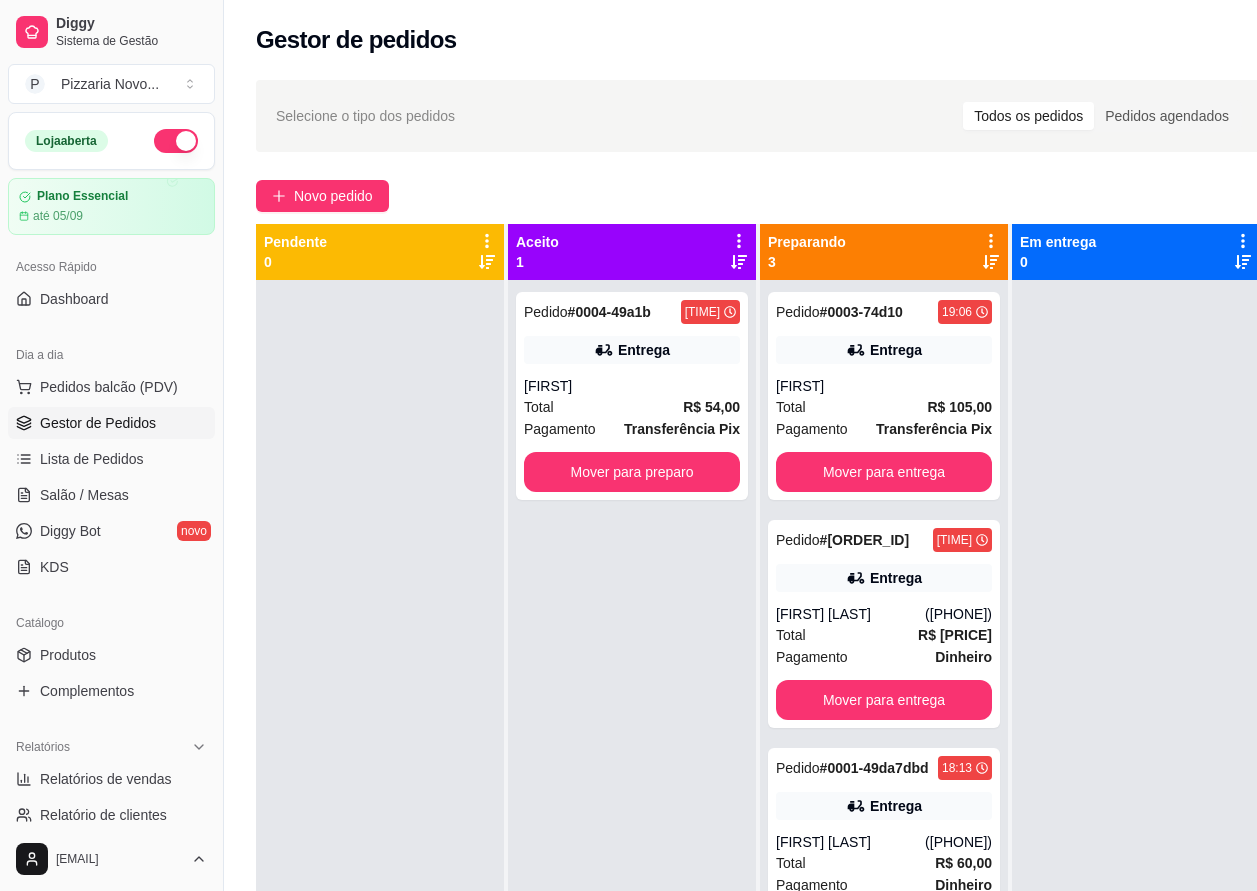 click on "Pedidos balcão (PDV) Gestor de Pedidos Lista de Pedidos Salão / Mesas Diggy Bot novo KDS" at bounding box center [111, 477] 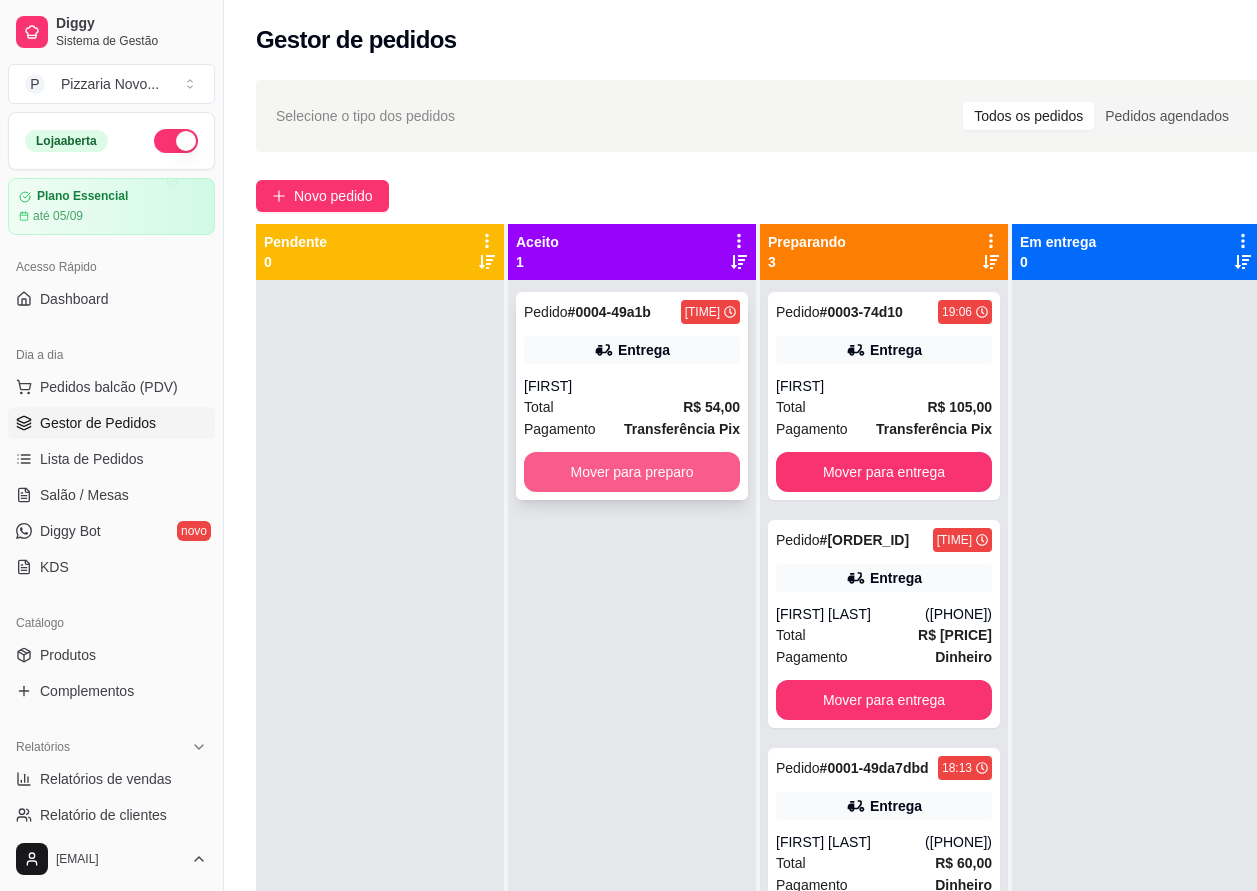 click on "Mover para preparo" at bounding box center (632, 472) 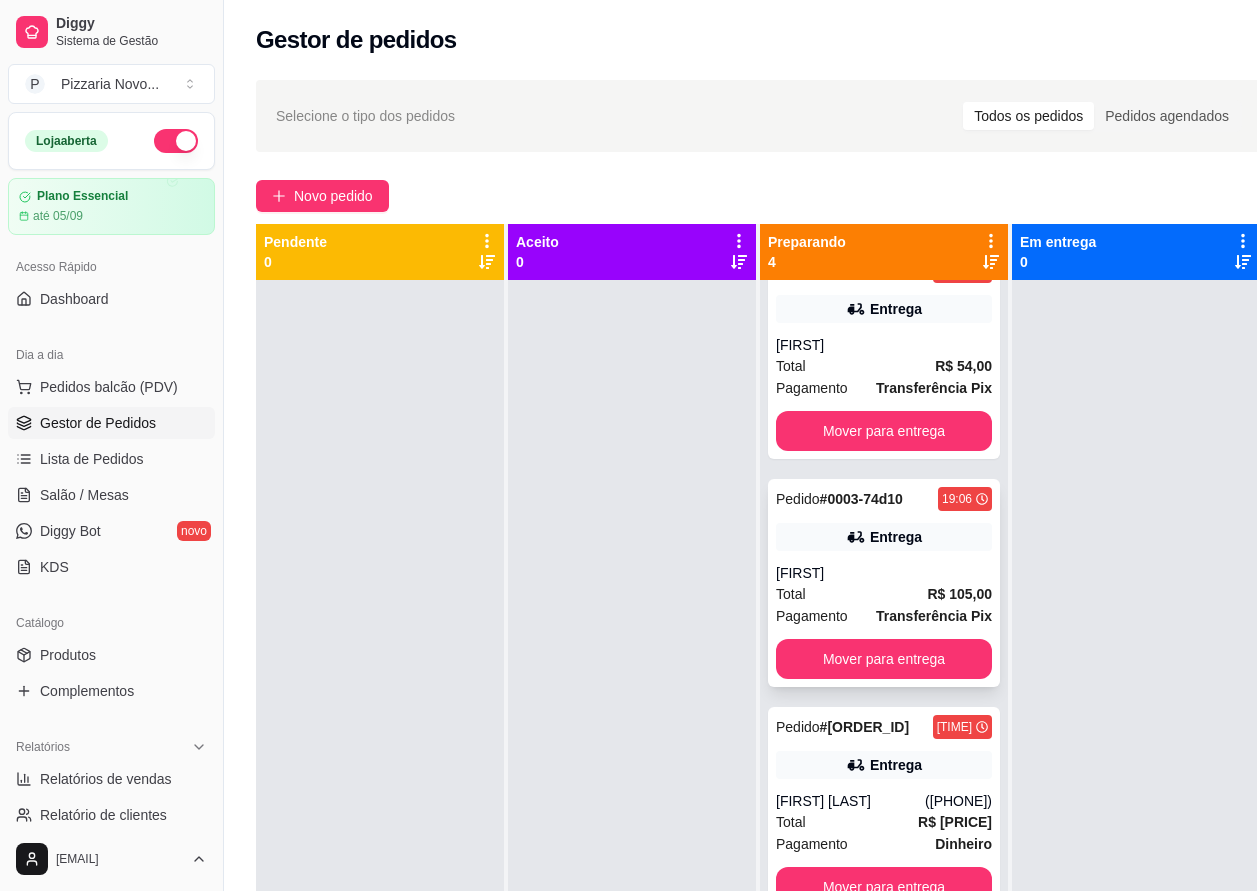 scroll, scrollTop: 94, scrollLeft: 0, axis: vertical 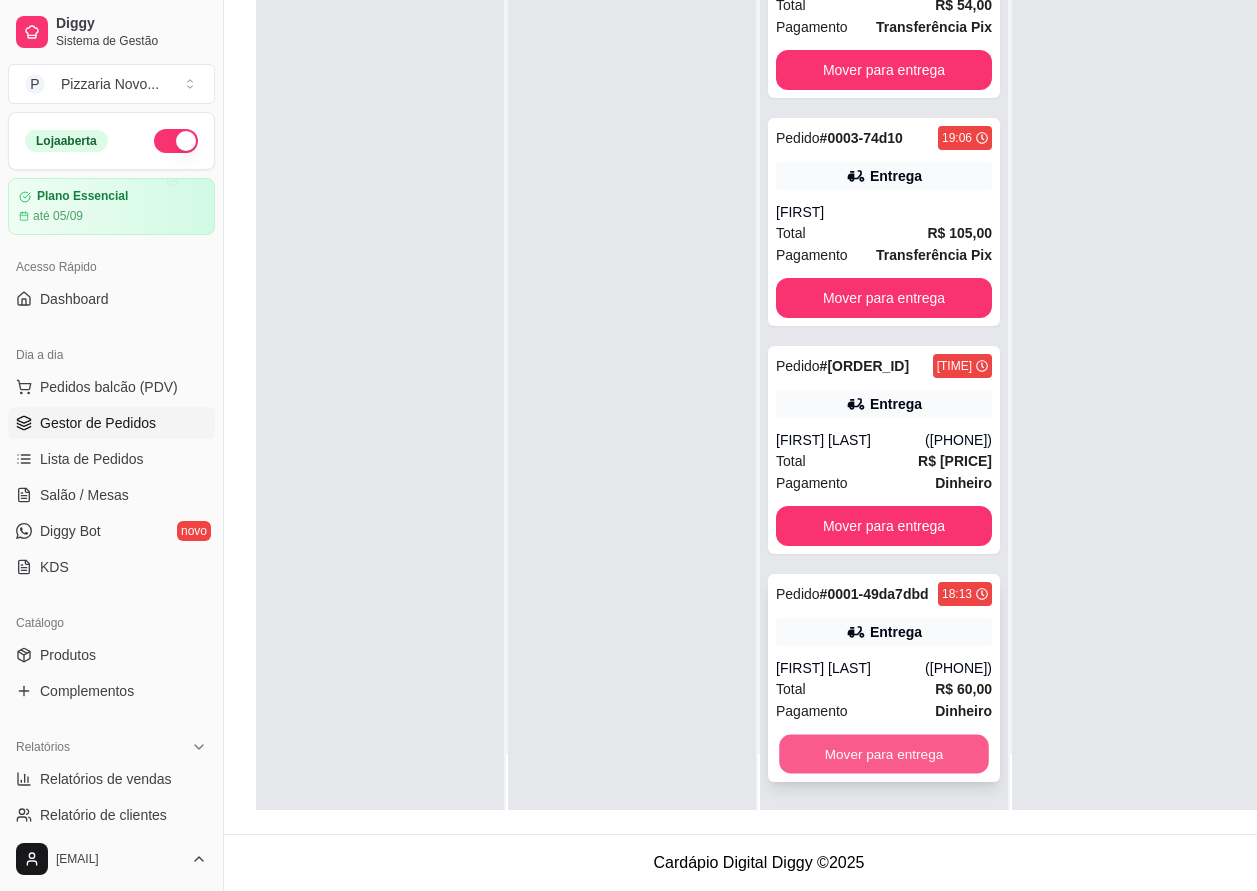 click on "Mover para entrega" at bounding box center [884, 754] 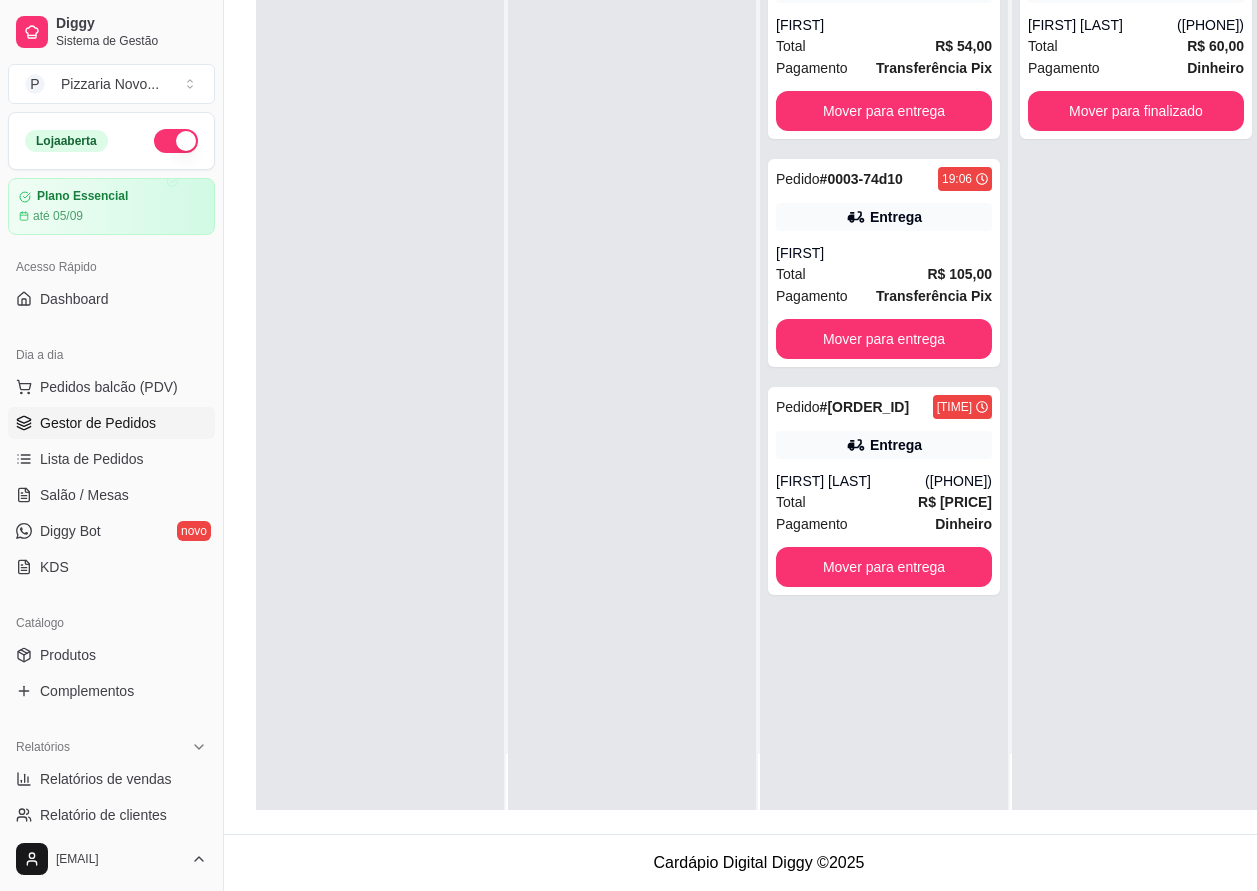 scroll, scrollTop: 0, scrollLeft: 0, axis: both 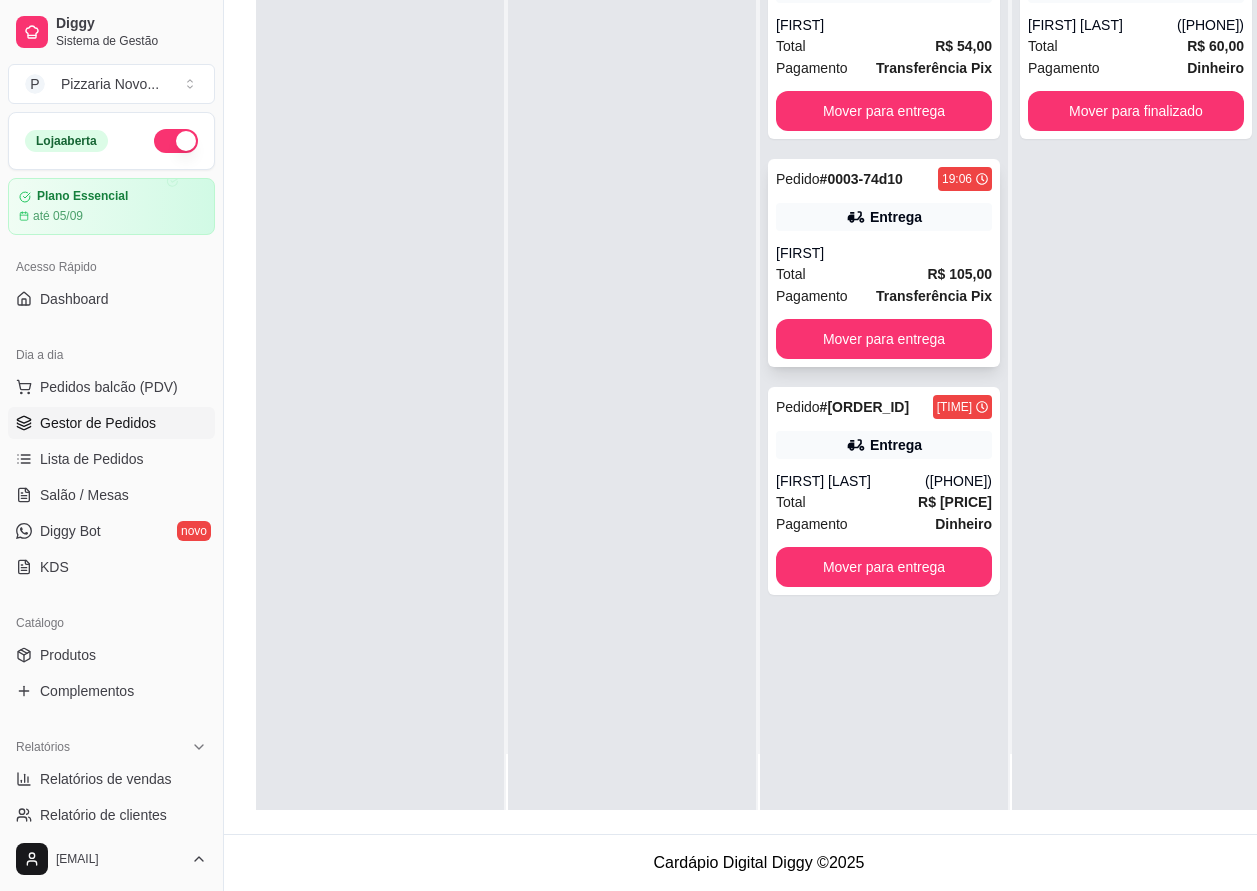 click on "Total R$ 105,00" at bounding box center [884, 274] 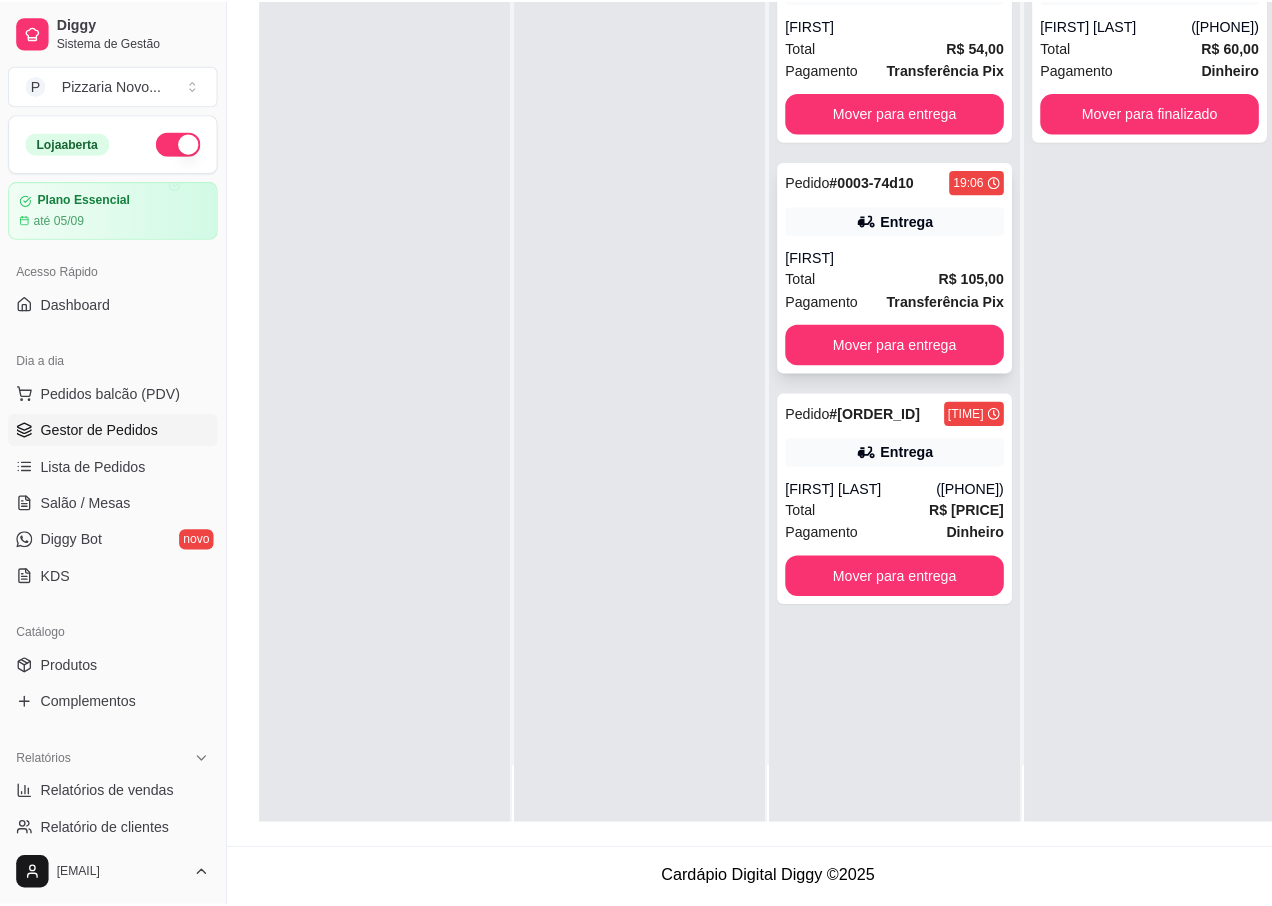 scroll, scrollTop: 305, scrollLeft: 0, axis: vertical 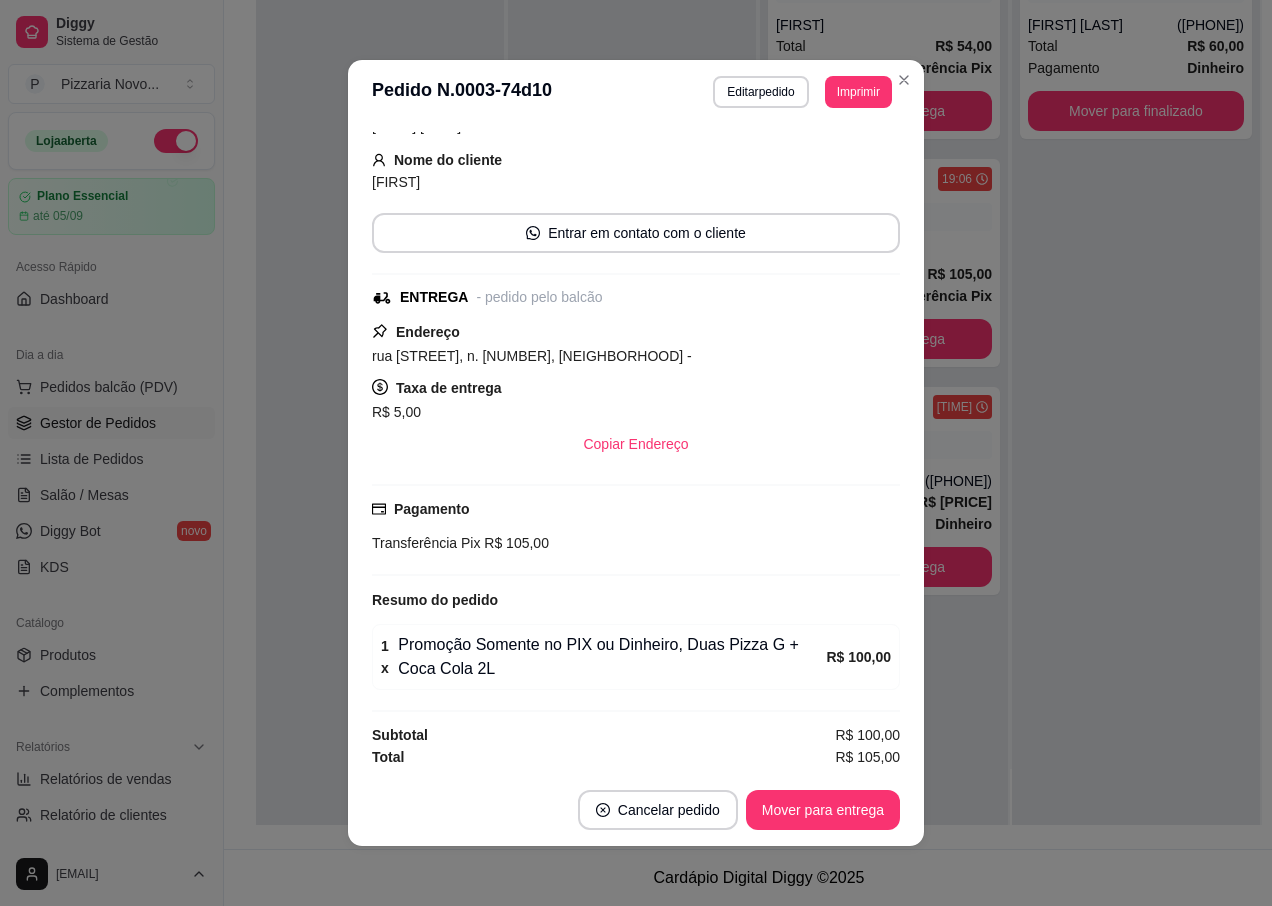 type 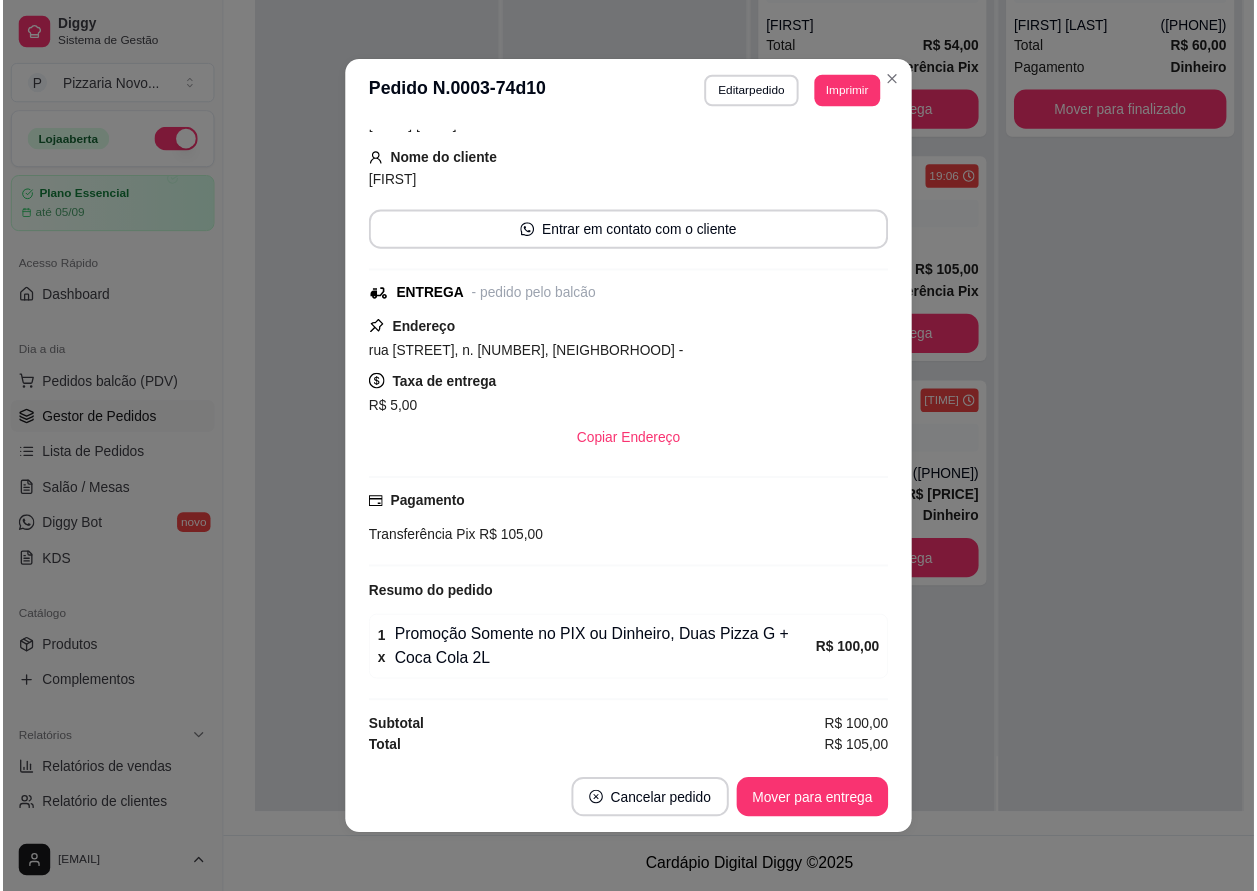 scroll, scrollTop: 18, scrollLeft: 0, axis: vertical 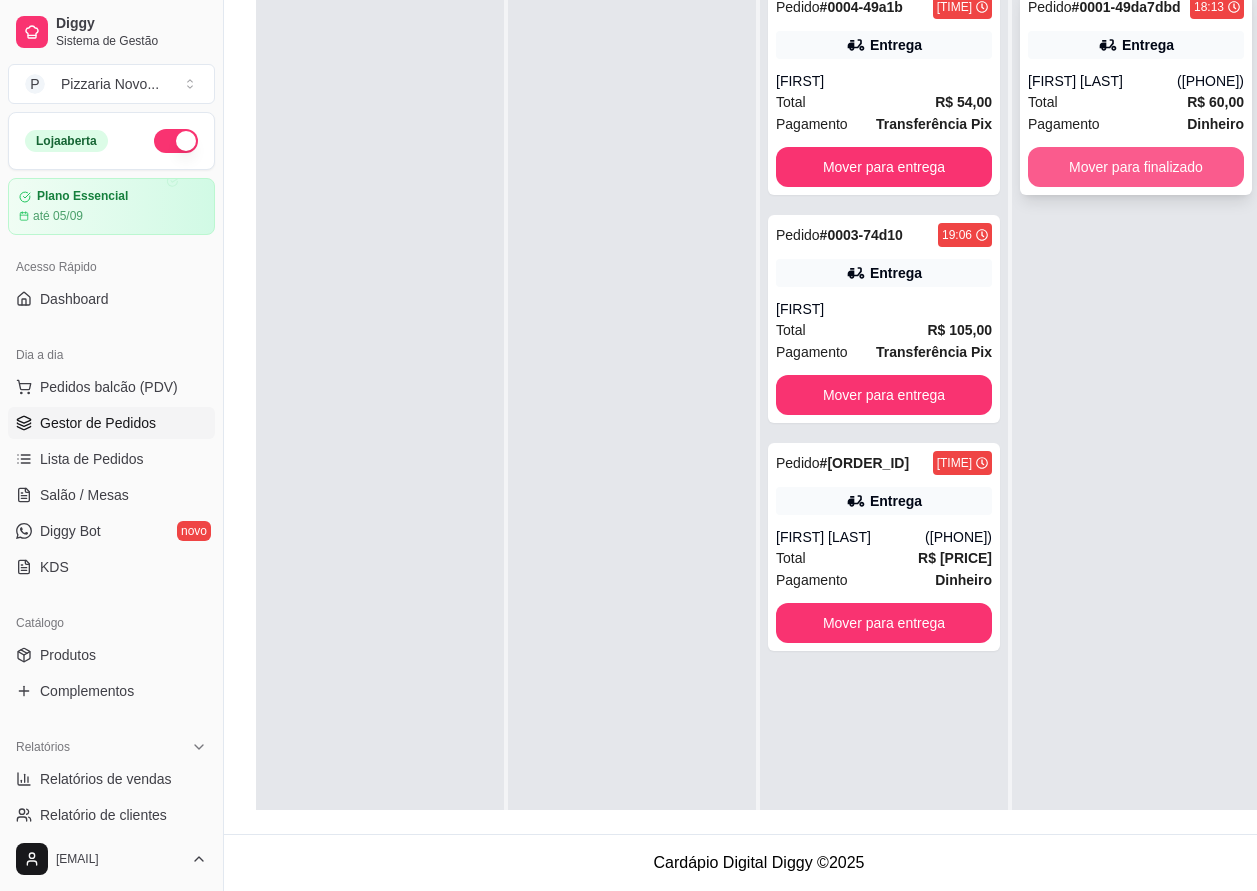 click on "Mover para finalizado" at bounding box center (1136, 167) 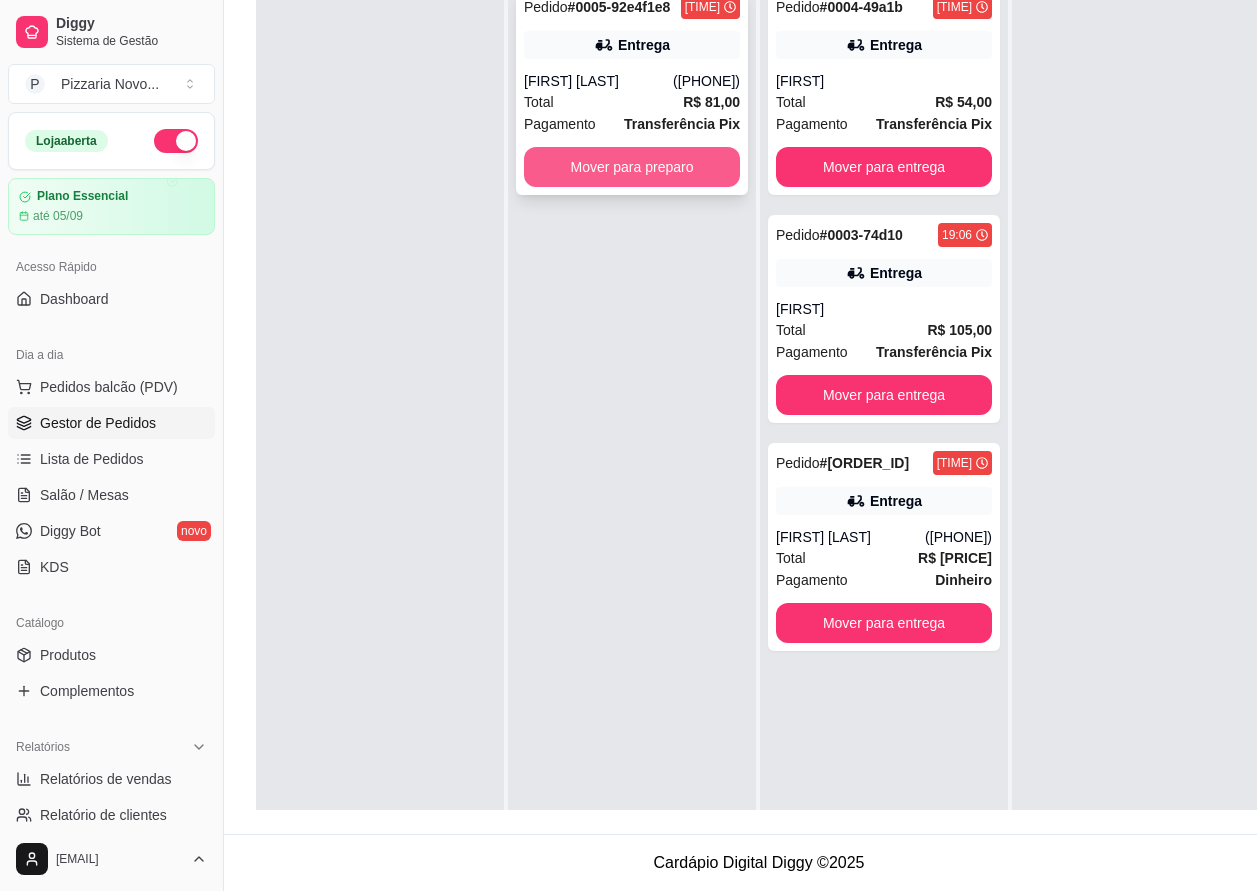 click on "Mover para preparo" at bounding box center (632, 167) 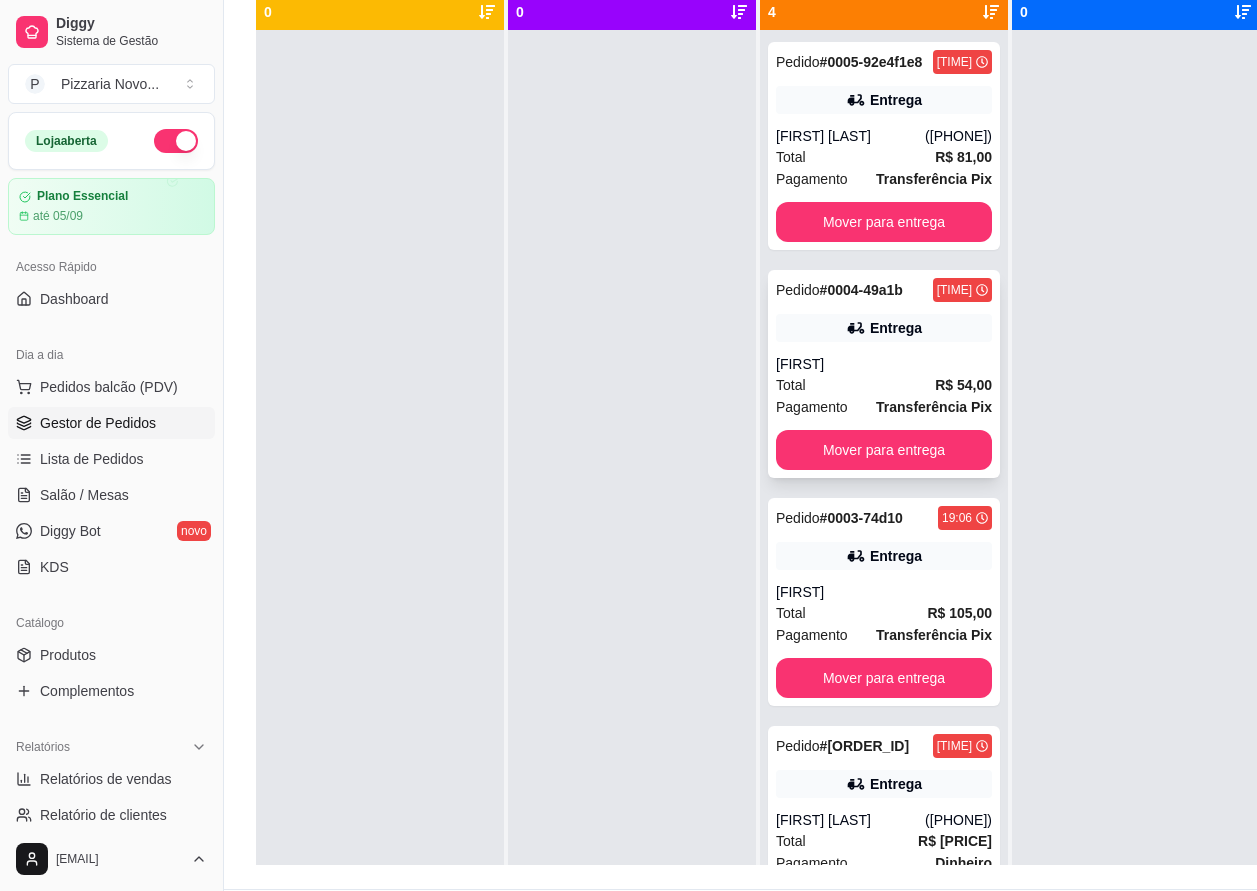 scroll, scrollTop: 0, scrollLeft: 0, axis: both 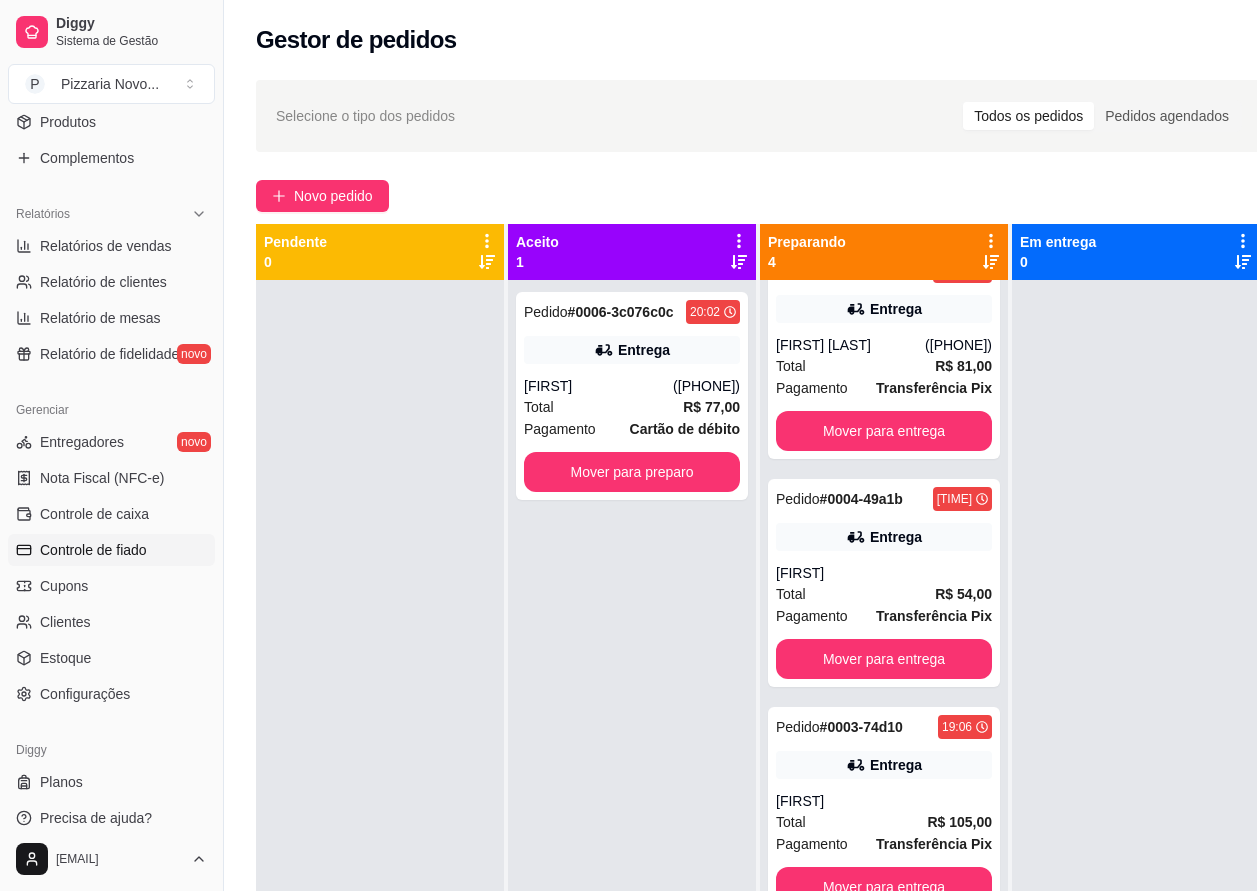 click on "Controle de fiado" at bounding box center [111, 550] 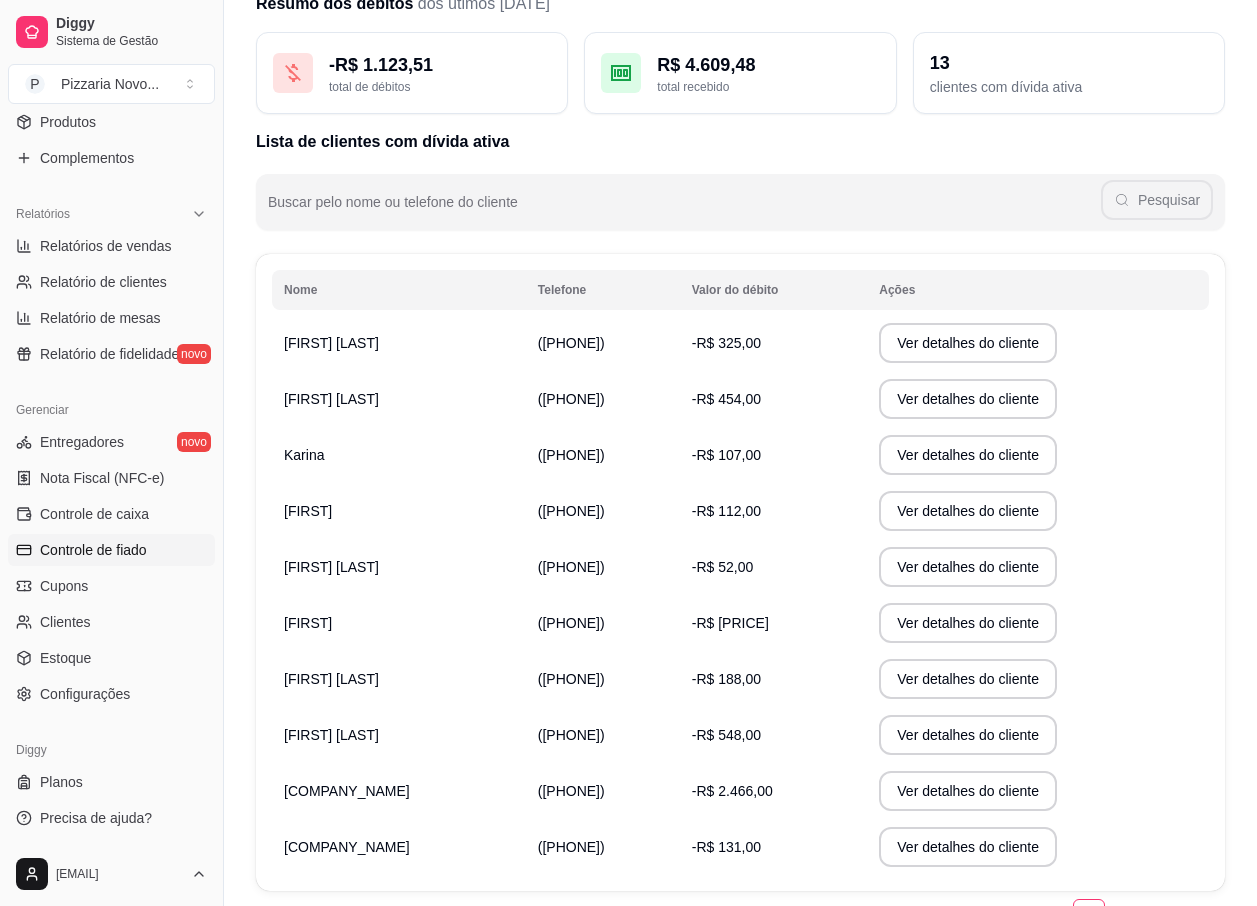 scroll, scrollTop: 200, scrollLeft: 0, axis: vertical 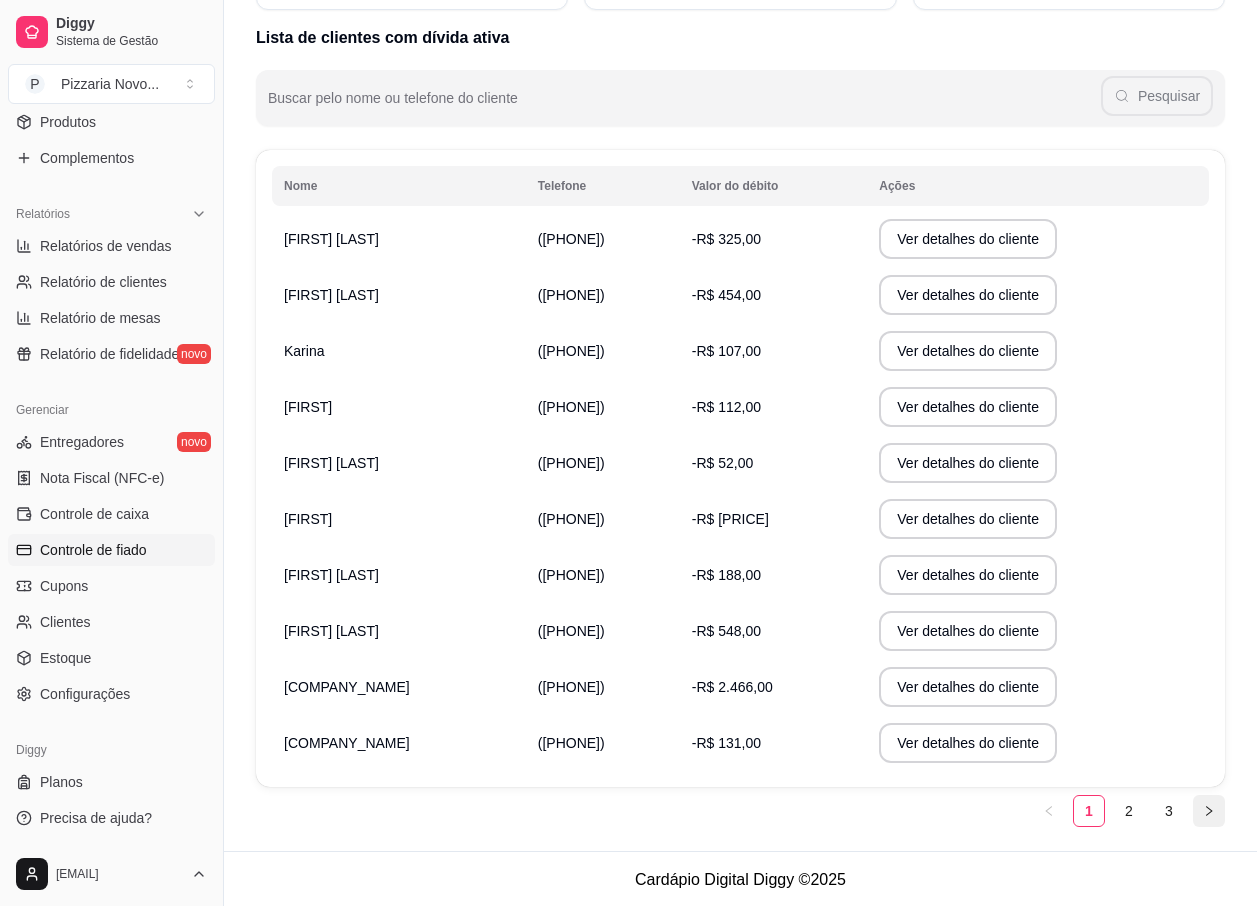 click 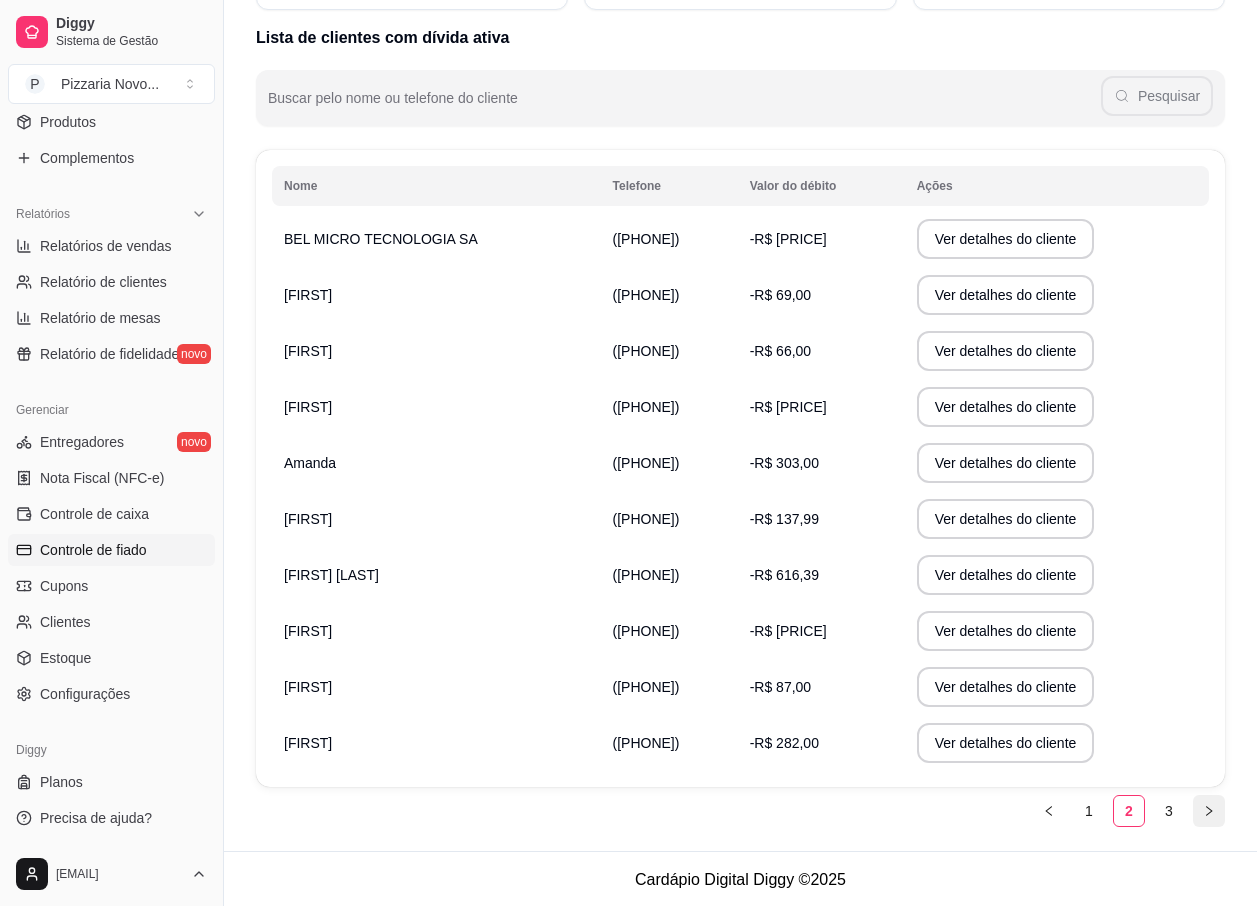 click at bounding box center (1209, 811) 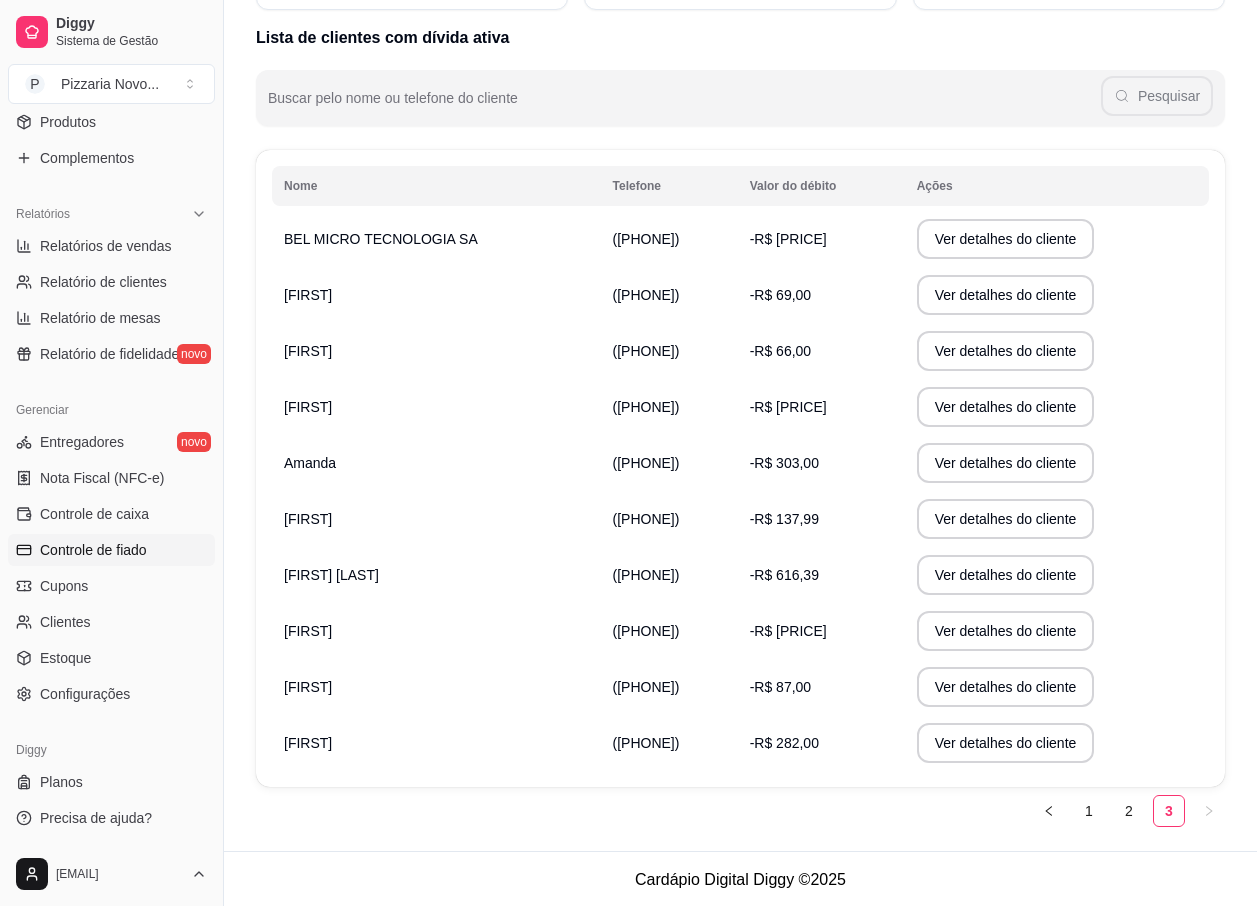 scroll, scrollTop: 0, scrollLeft: 0, axis: both 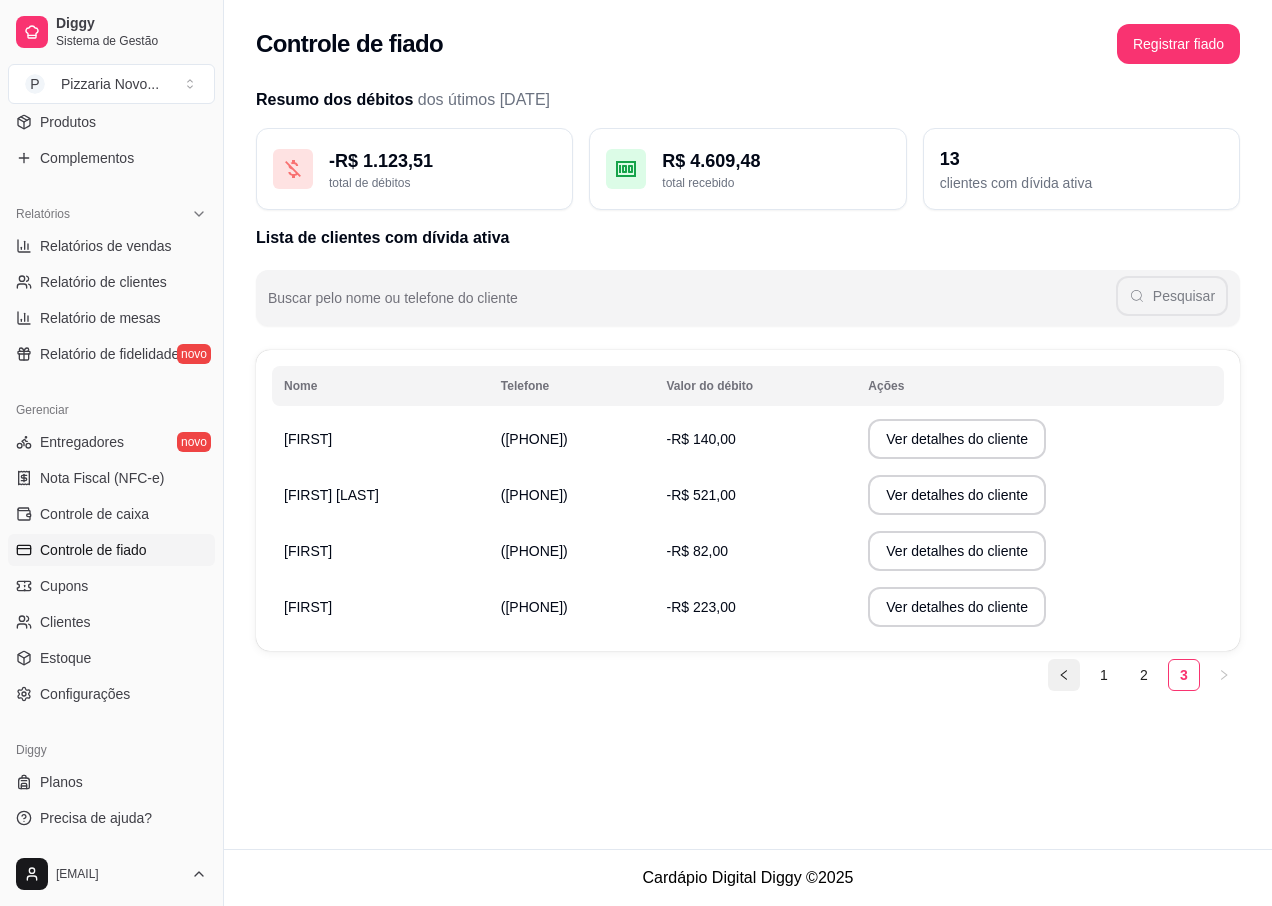 click at bounding box center (1064, 675) 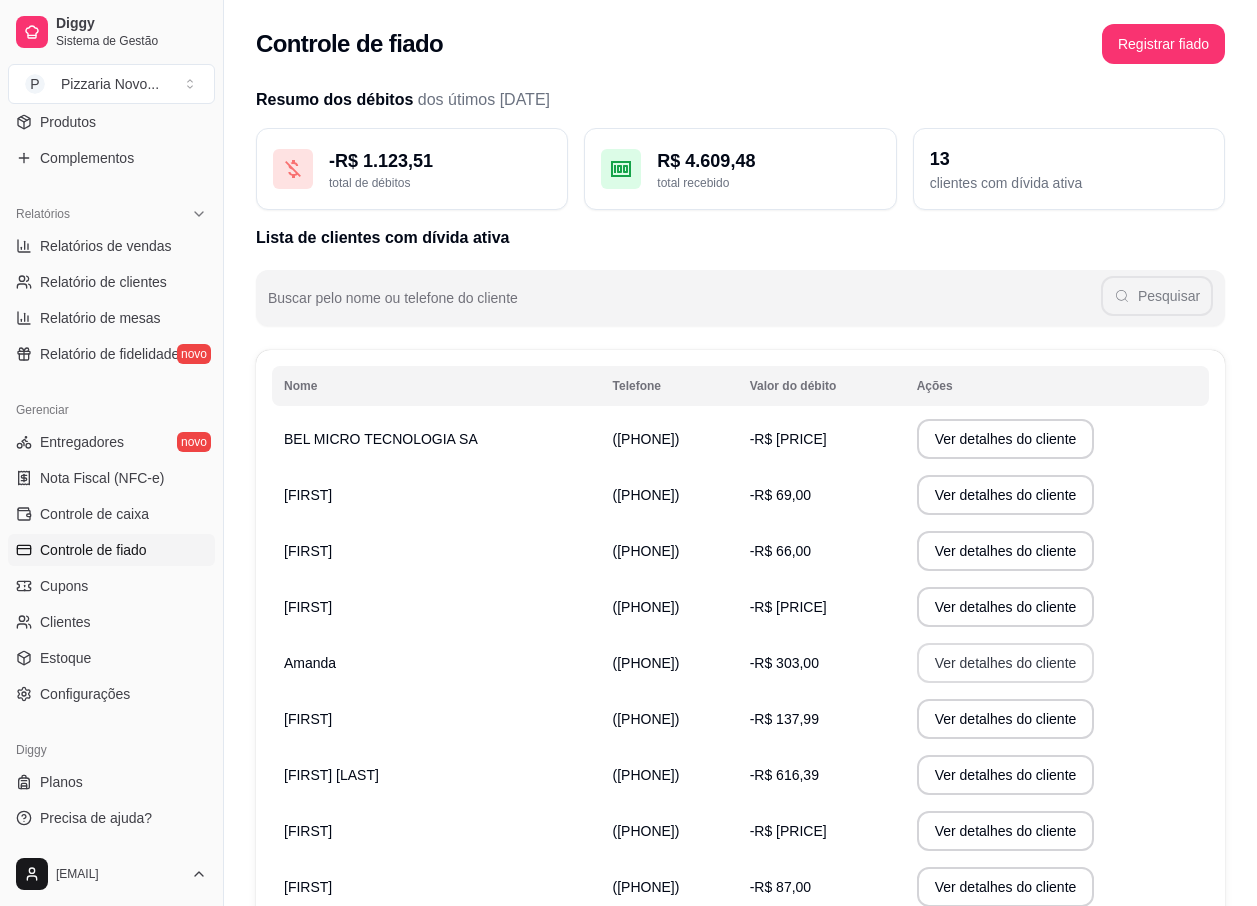 click on "Ver detalhes do cliente" at bounding box center (1006, 663) 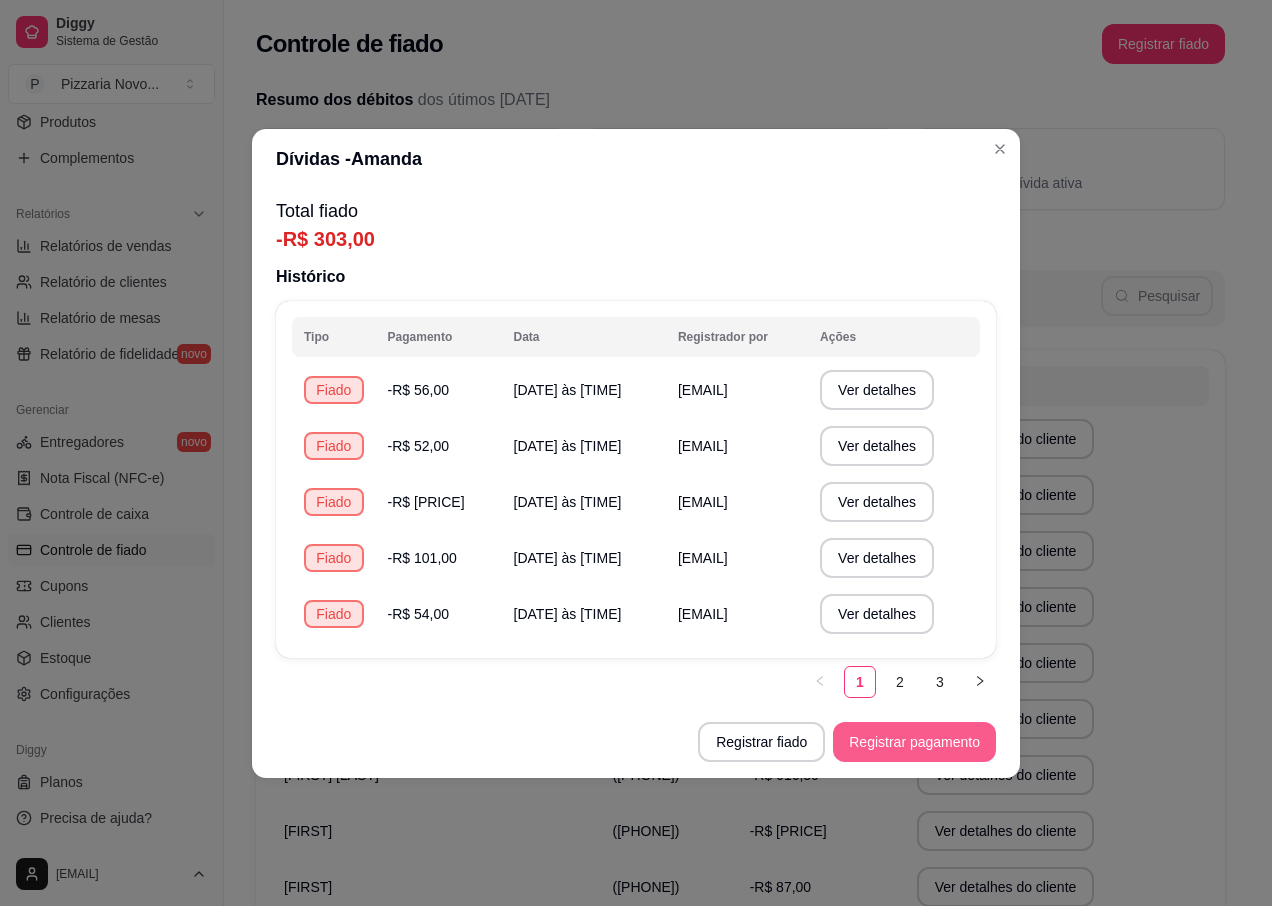 click on "Registrar pagamento" at bounding box center (914, 742) 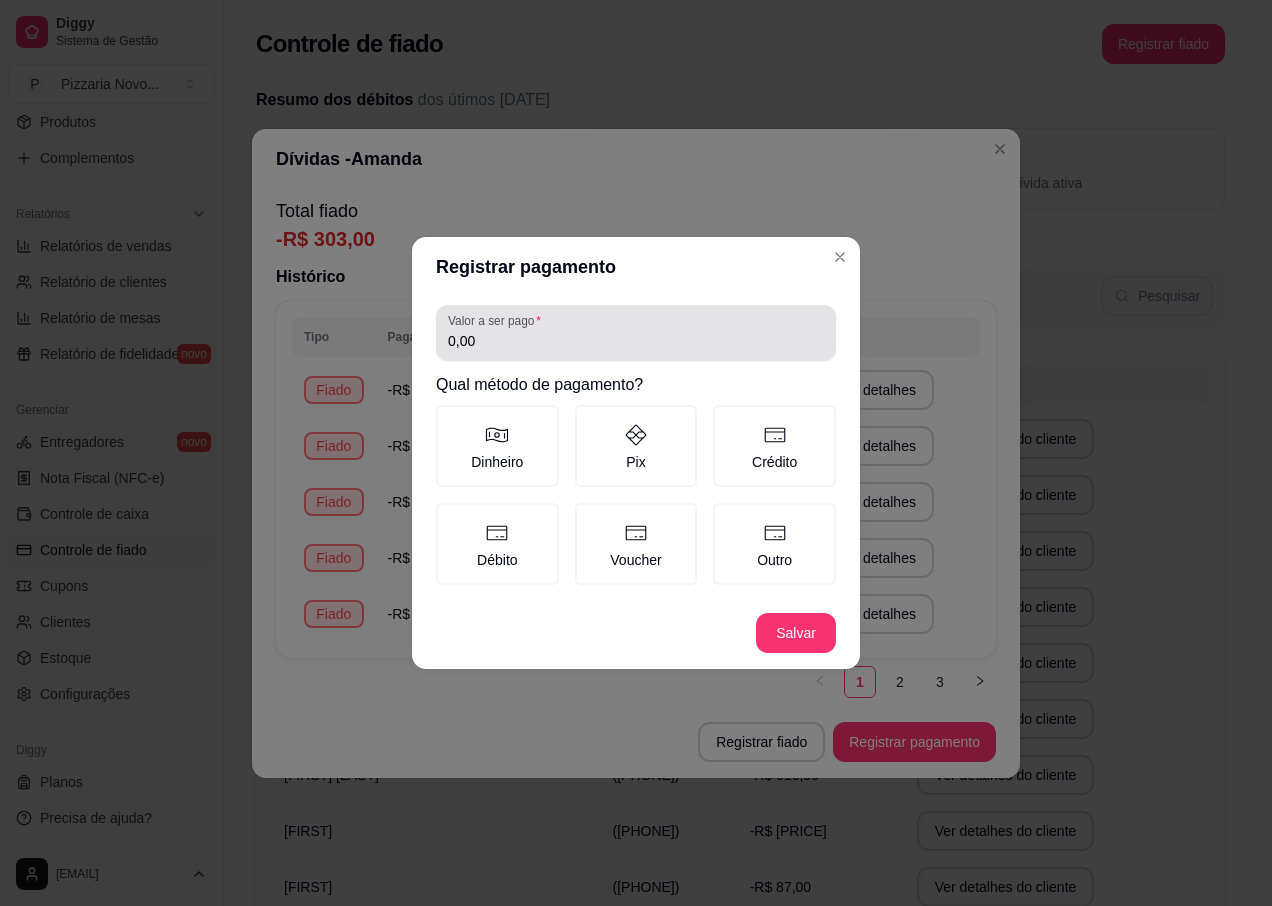 click on "Valor a ser pago 0,00" at bounding box center (636, 333) 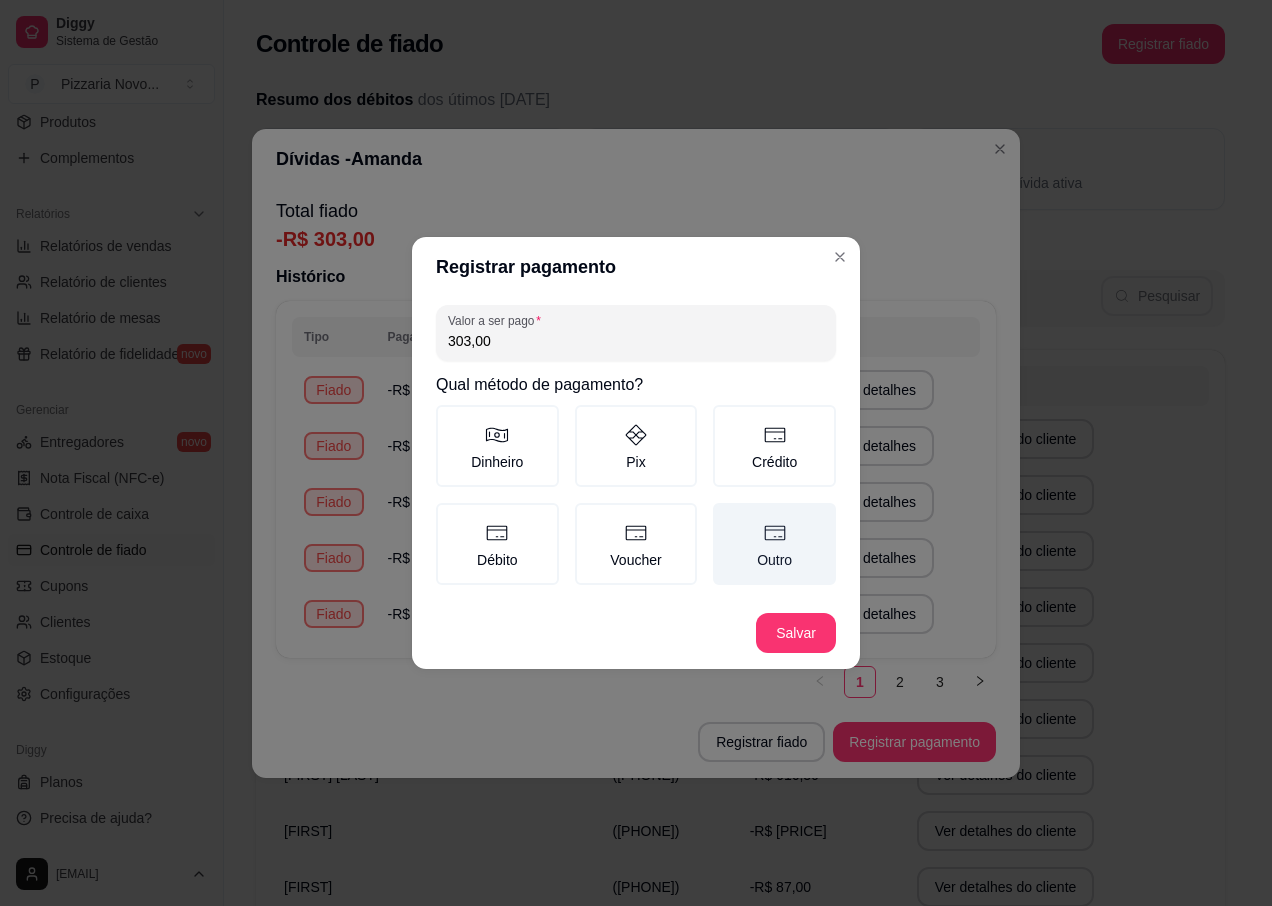 type on "303,00" 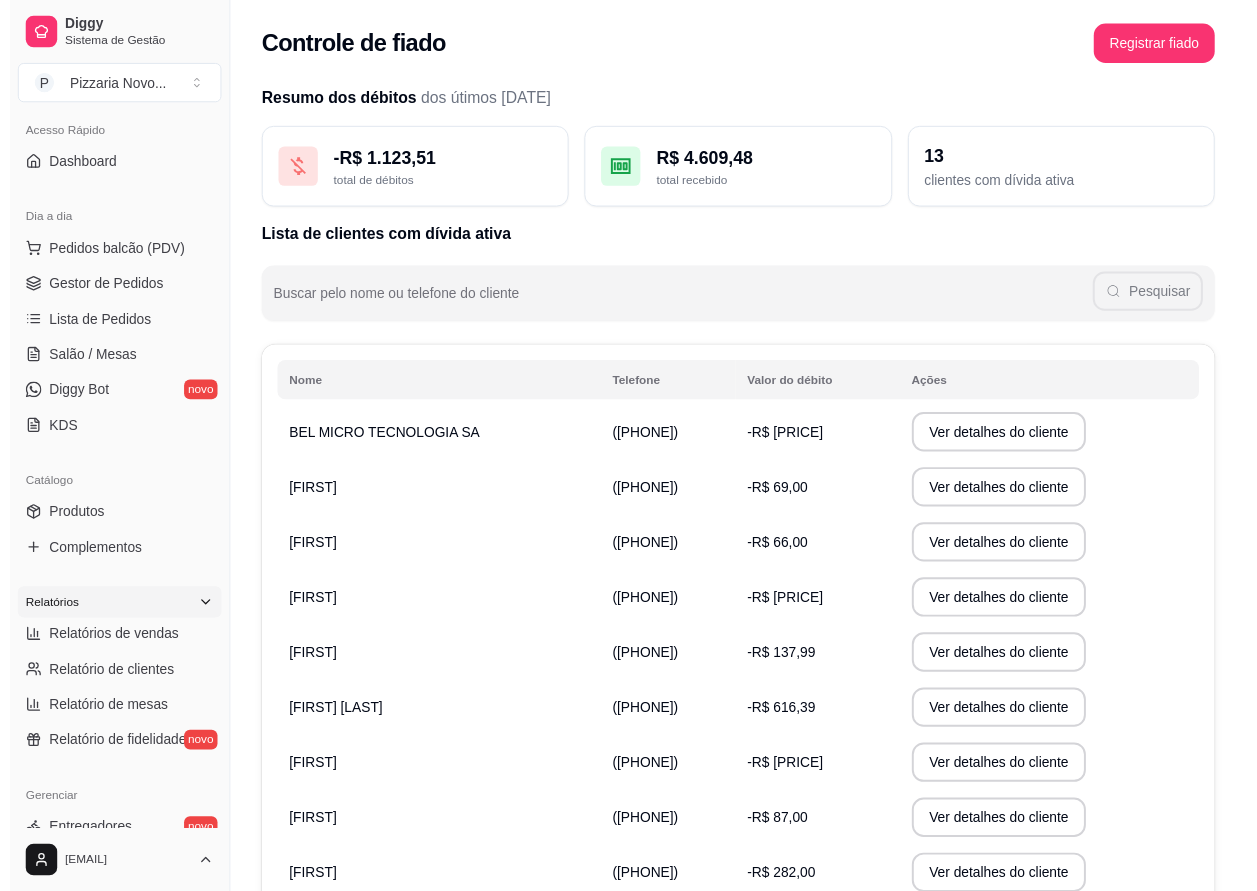 scroll, scrollTop: 133, scrollLeft: 0, axis: vertical 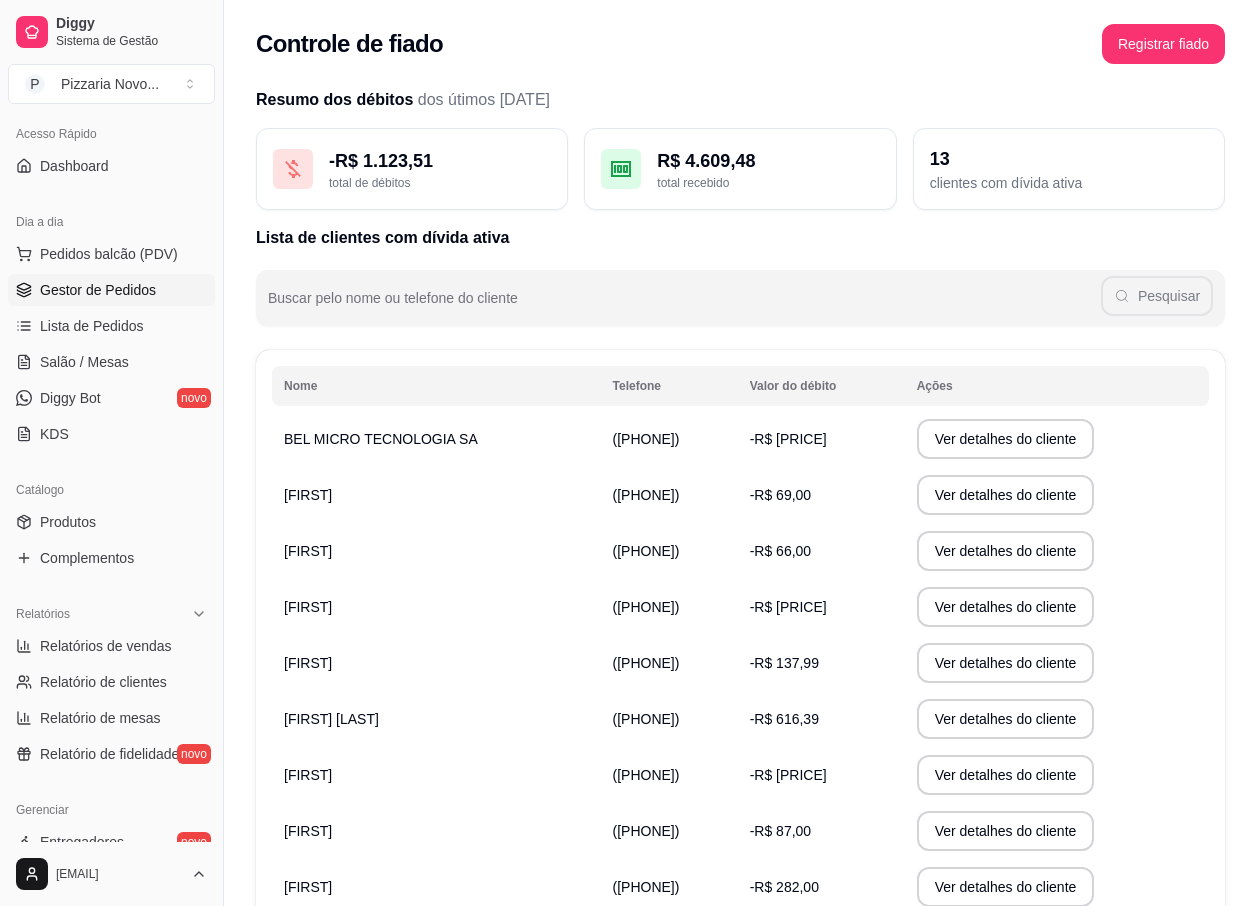 click on "Gestor de Pedidos" at bounding box center [111, 290] 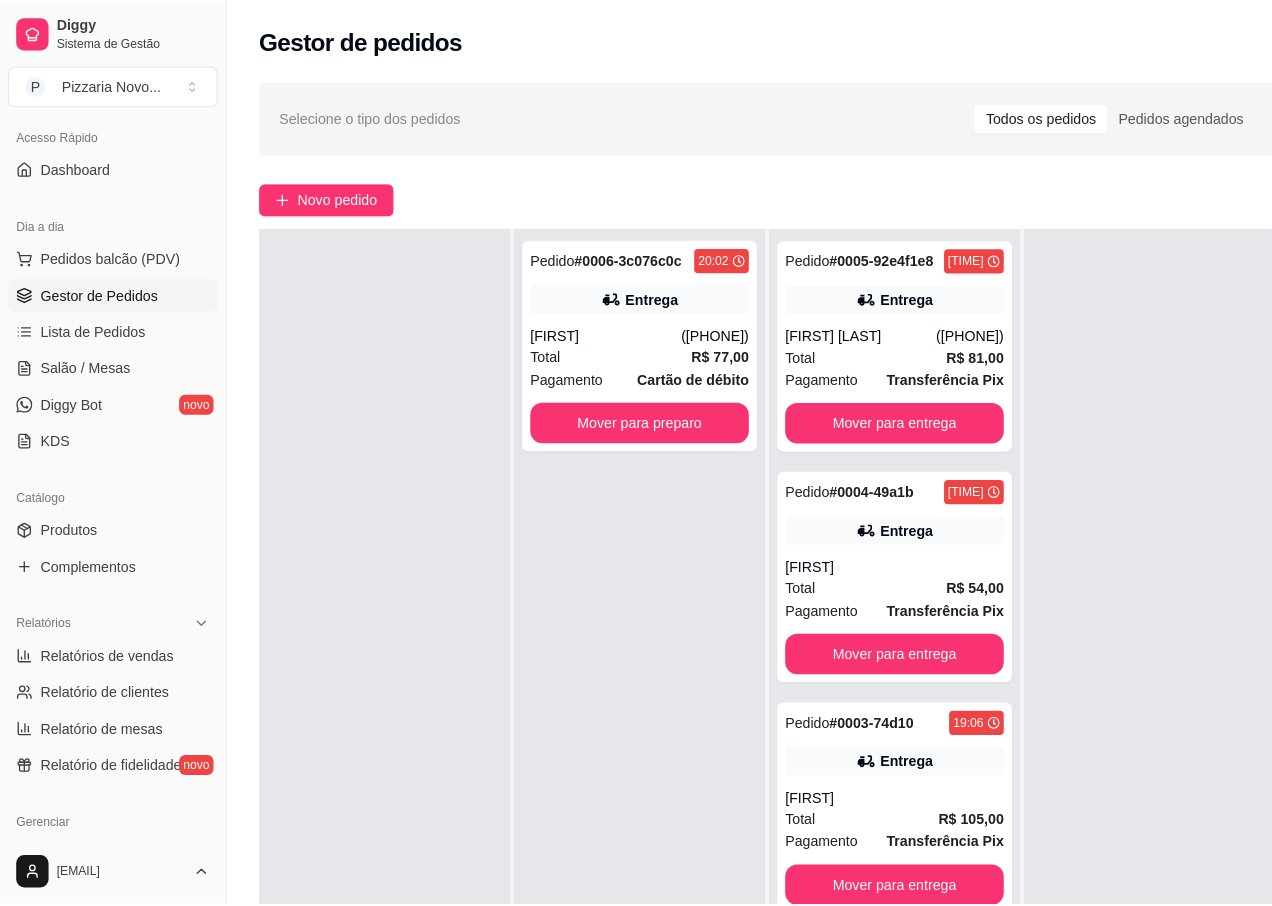 scroll, scrollTop: 71, scrollLeft: 0, axis: vertical 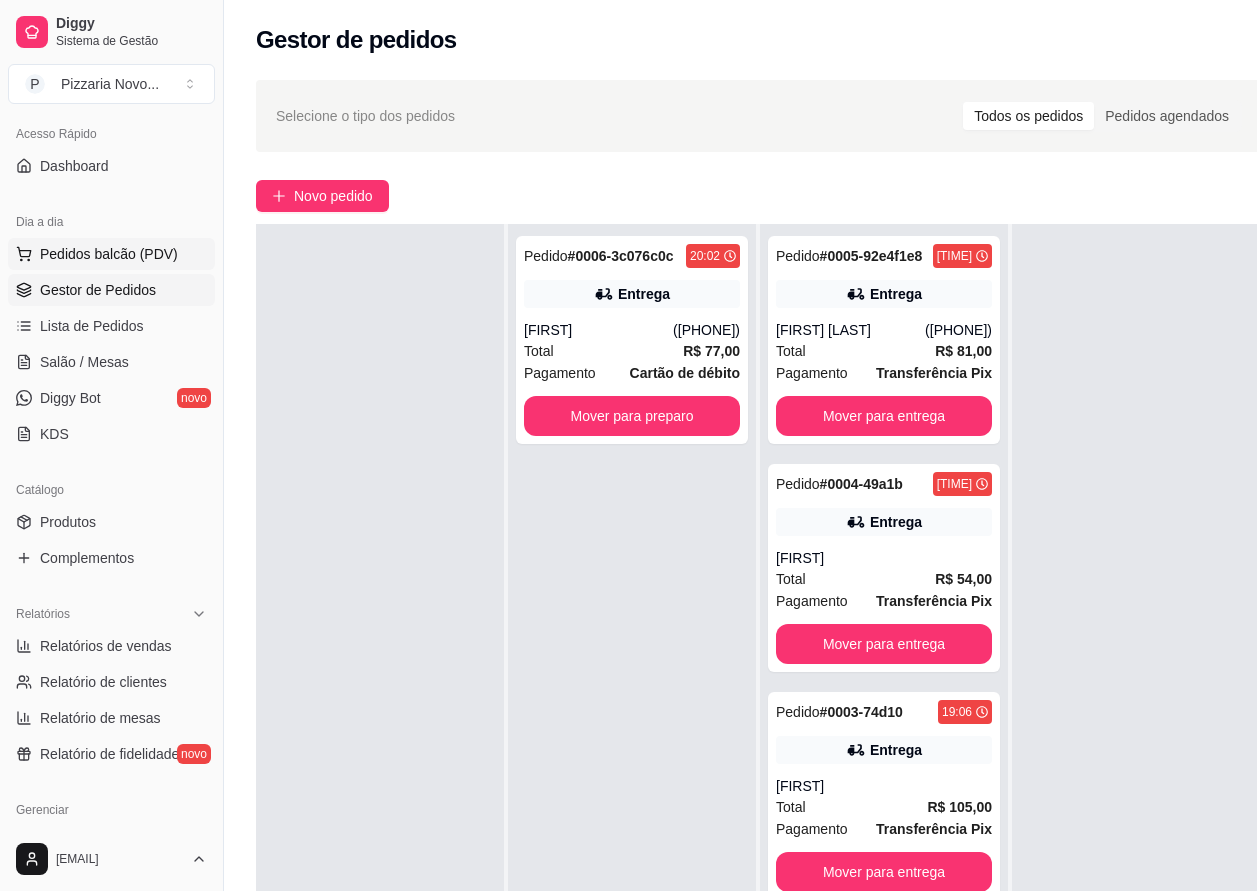 click on "Pedidos balcão (PDV)" at bounding box center [111, 254] 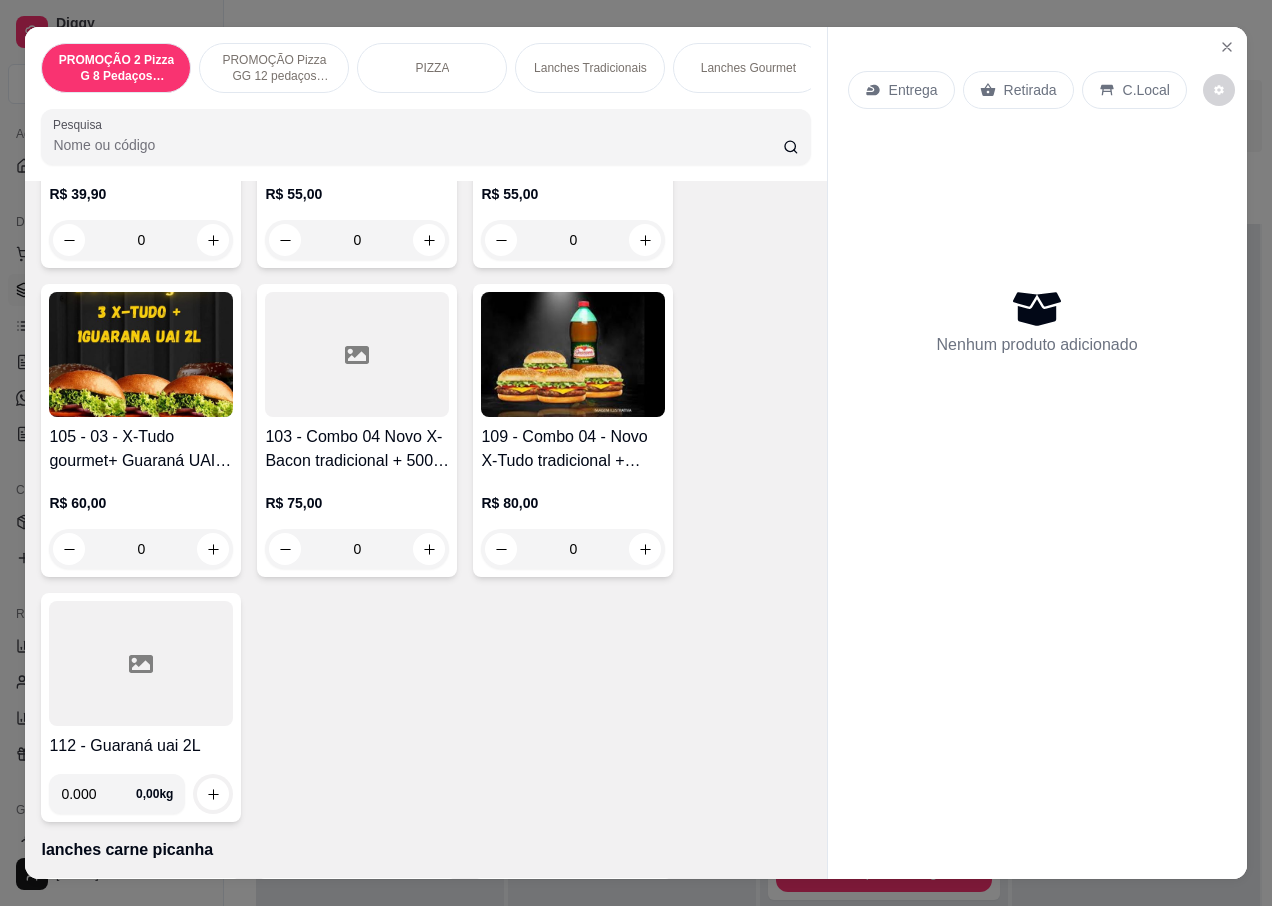 scroll, scrollTop: 3800, scrollLeft: 0, axis: vertical 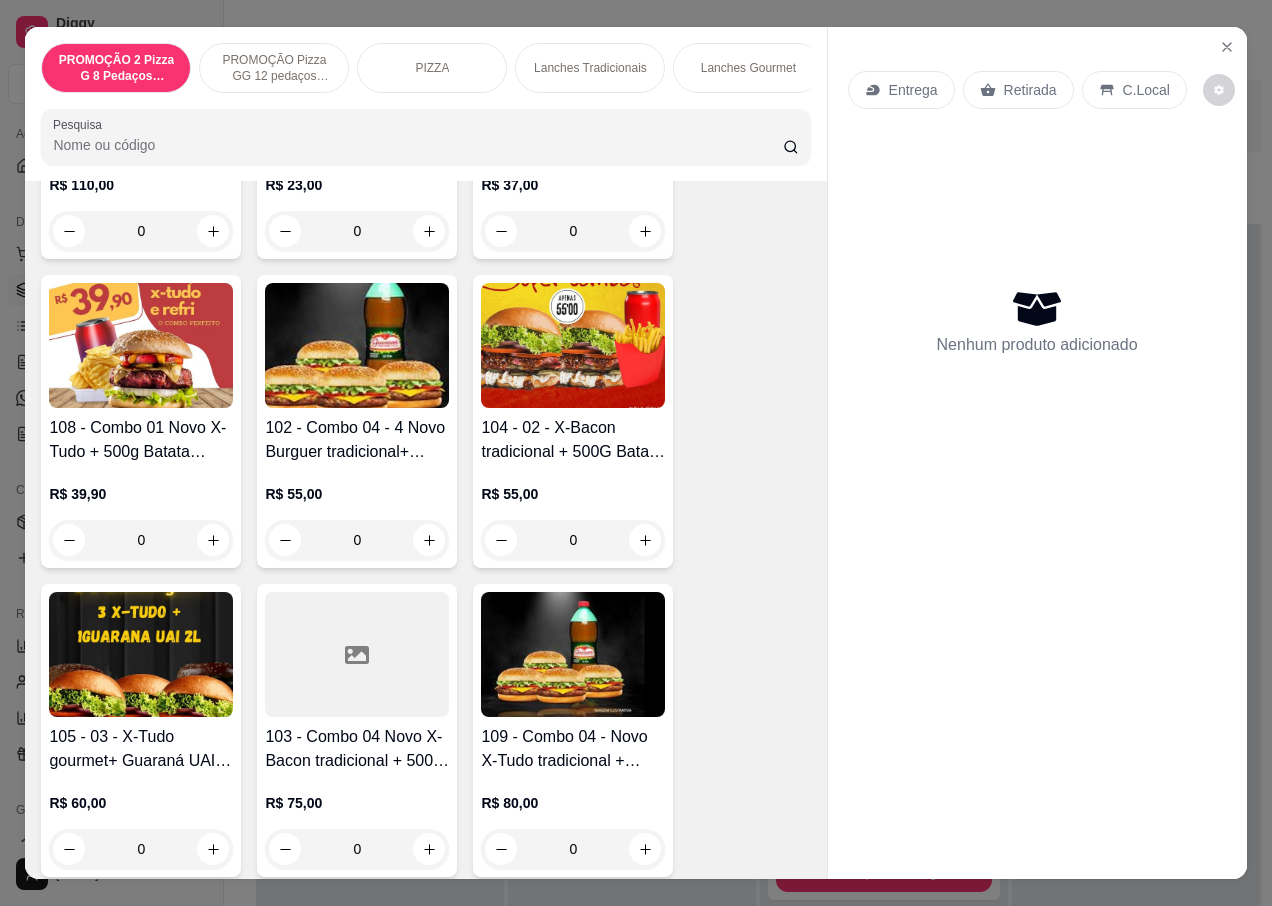click on "[NUMBER] - Combo 04 - 4 Novo Burguer tradicional+ Refrigerante 2L UAI   R$ 55,00 0" at bounding box center (357, 421) 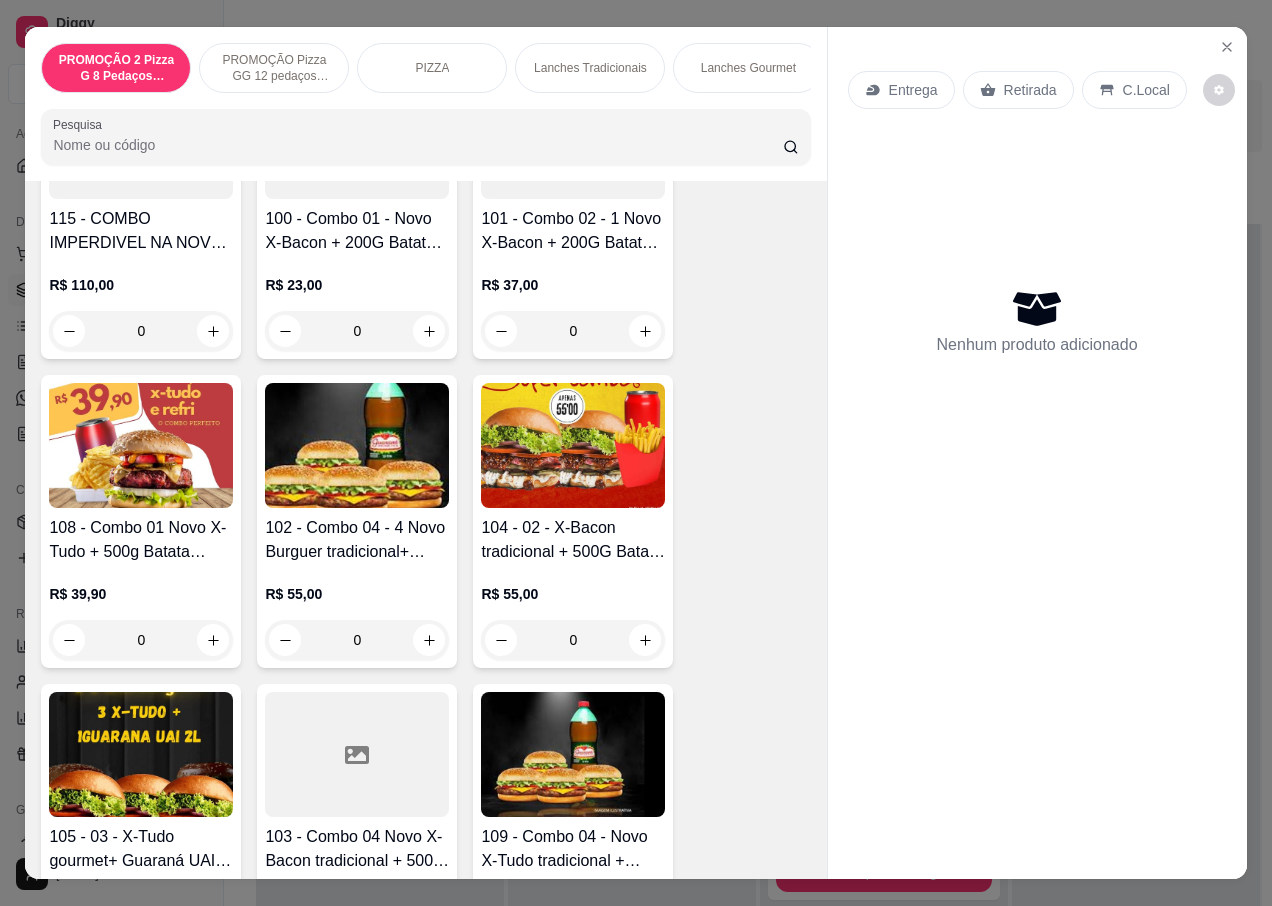 scroll, scrollTop: 3900, scrollLeft: 0, axis: vertical 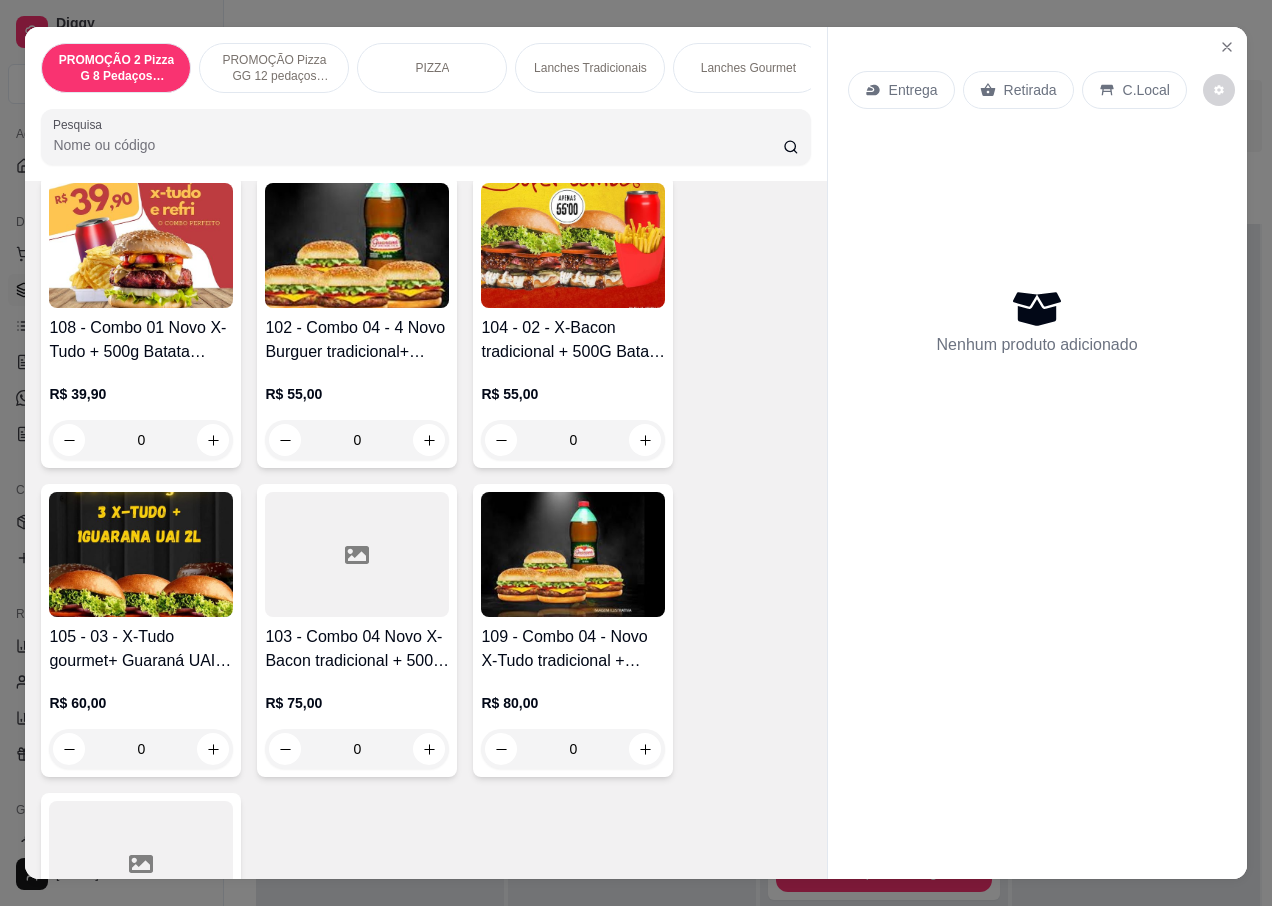 click at bounding box center (357, 554) 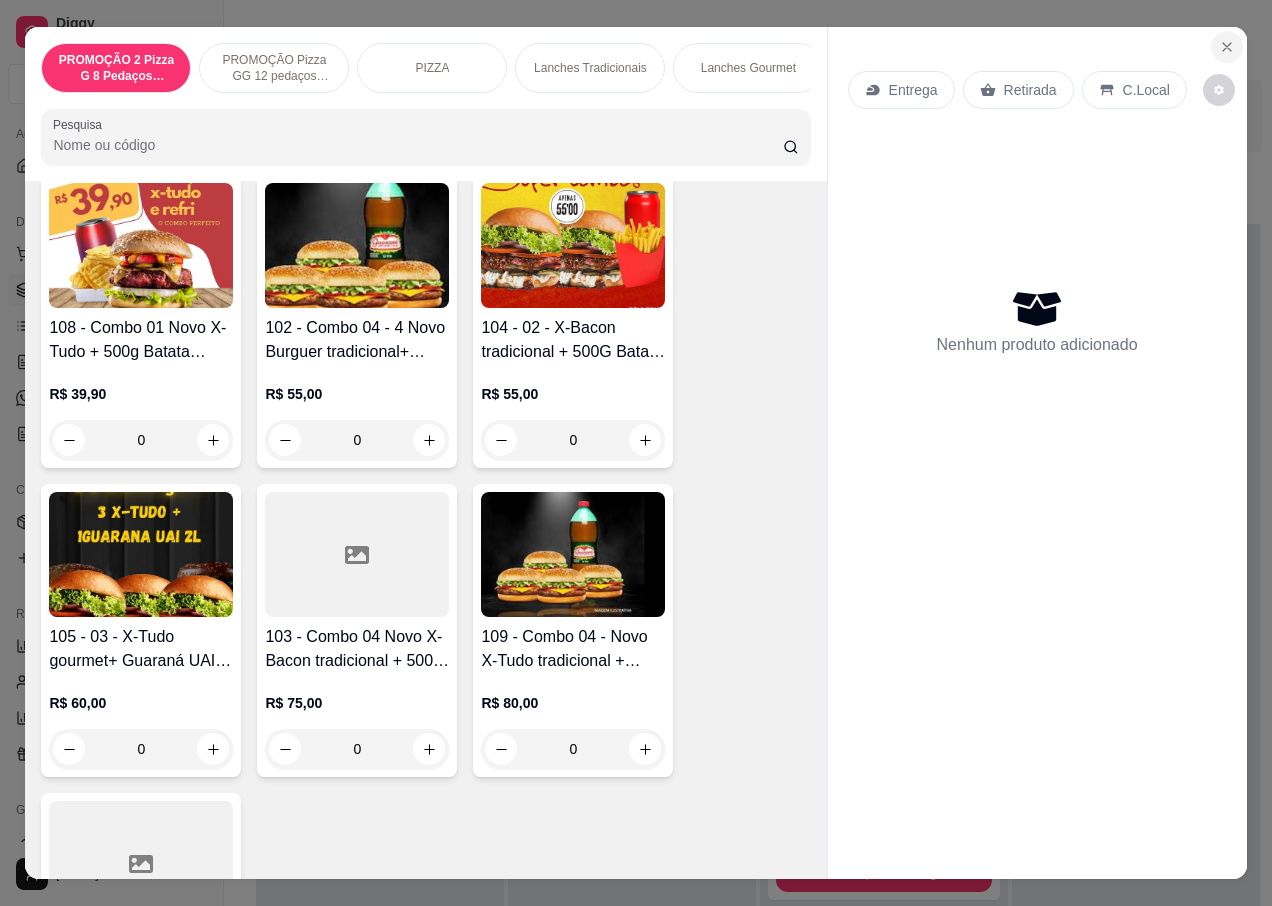 click 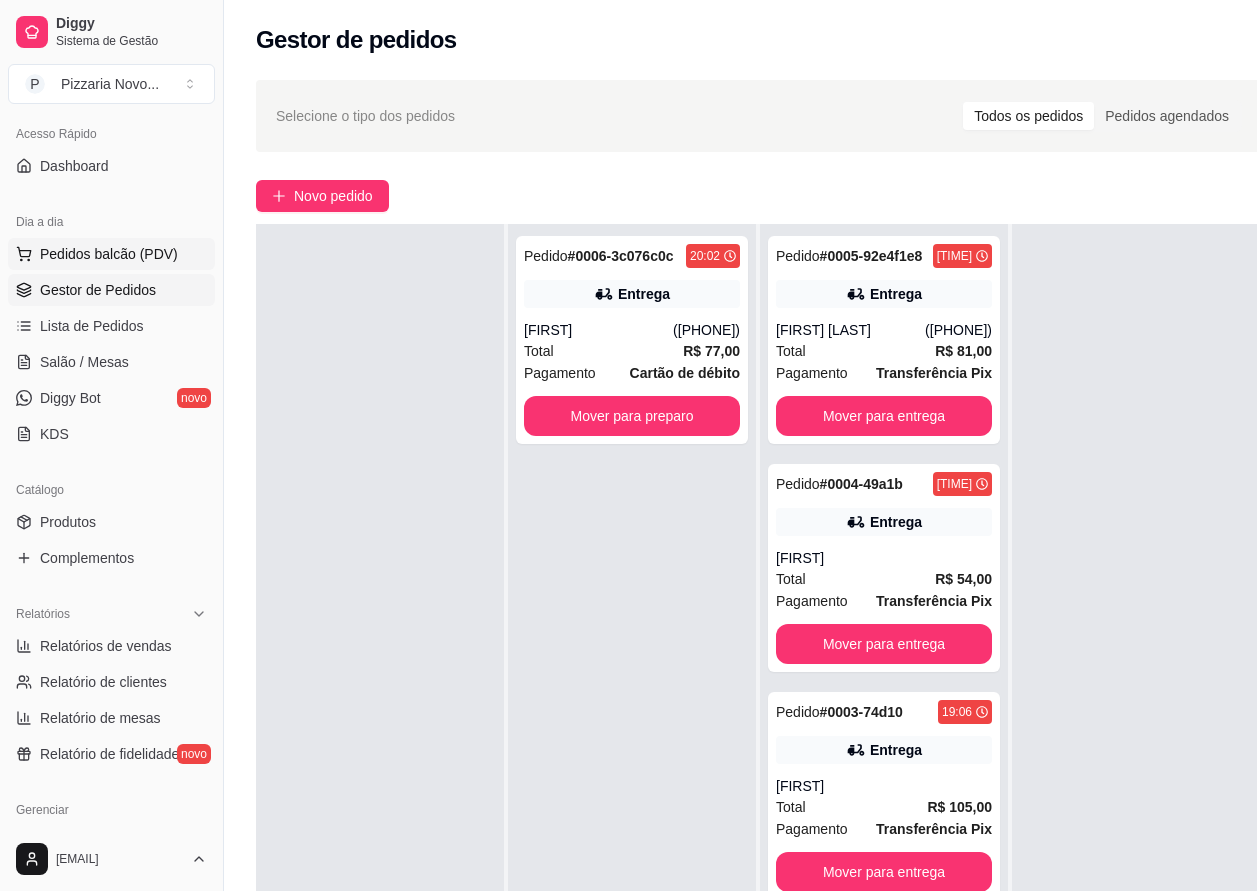 click on "Pedidos balcão (PDV)" at bounding box center (109, 254) 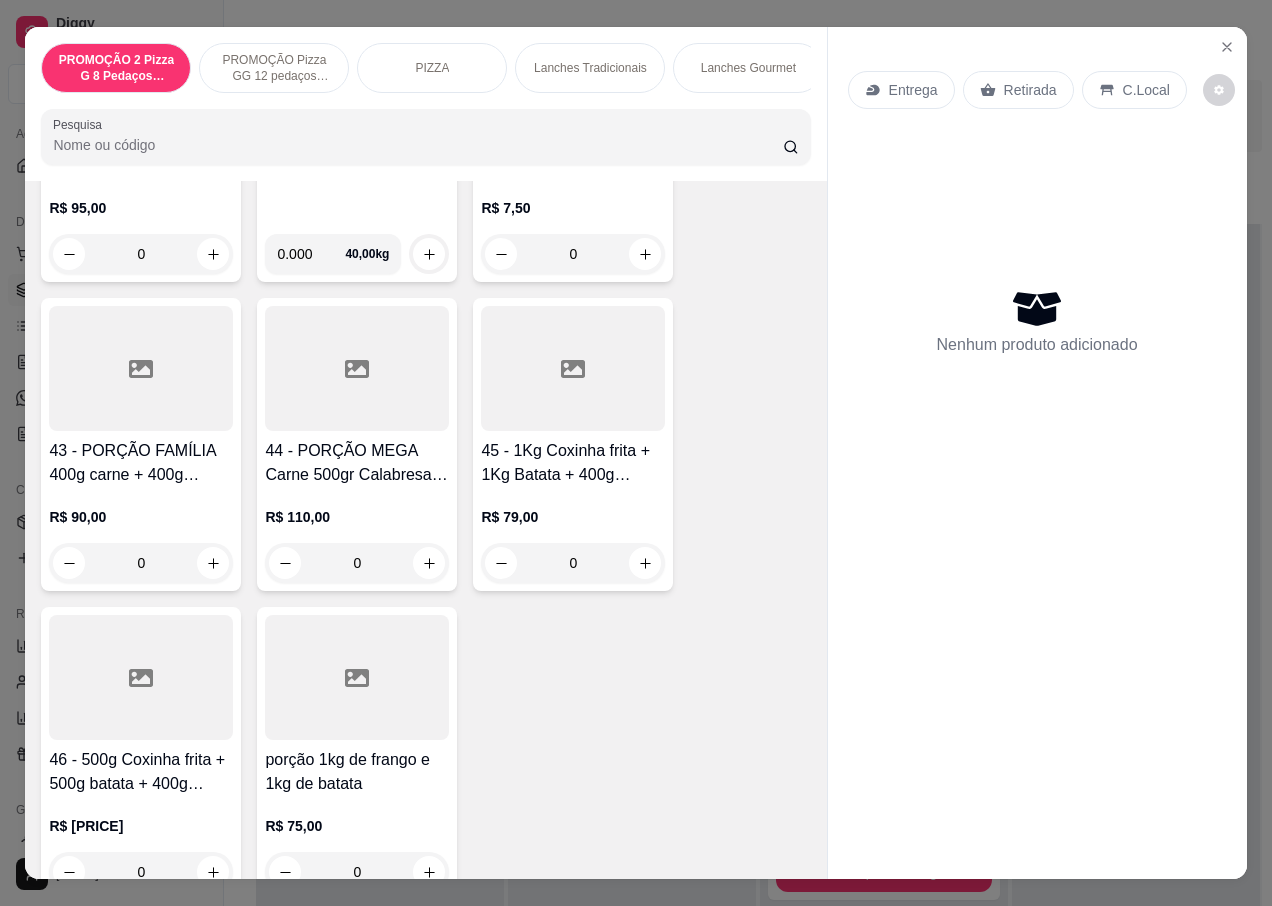 scroll, scrollTop: 6500, scrollLeft: 0, axis: vertical 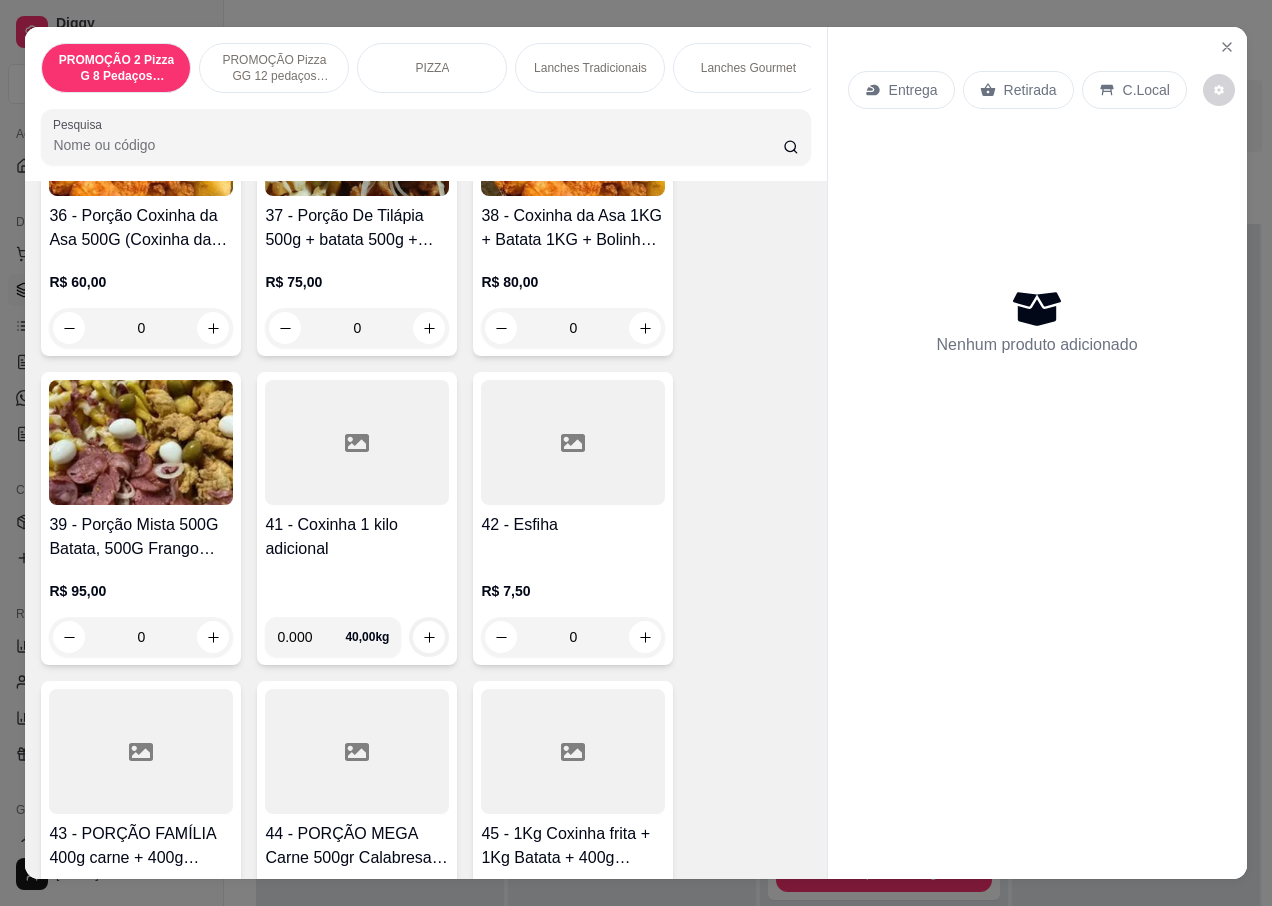 click on "PIZZA" at bounding box center [432, 68] 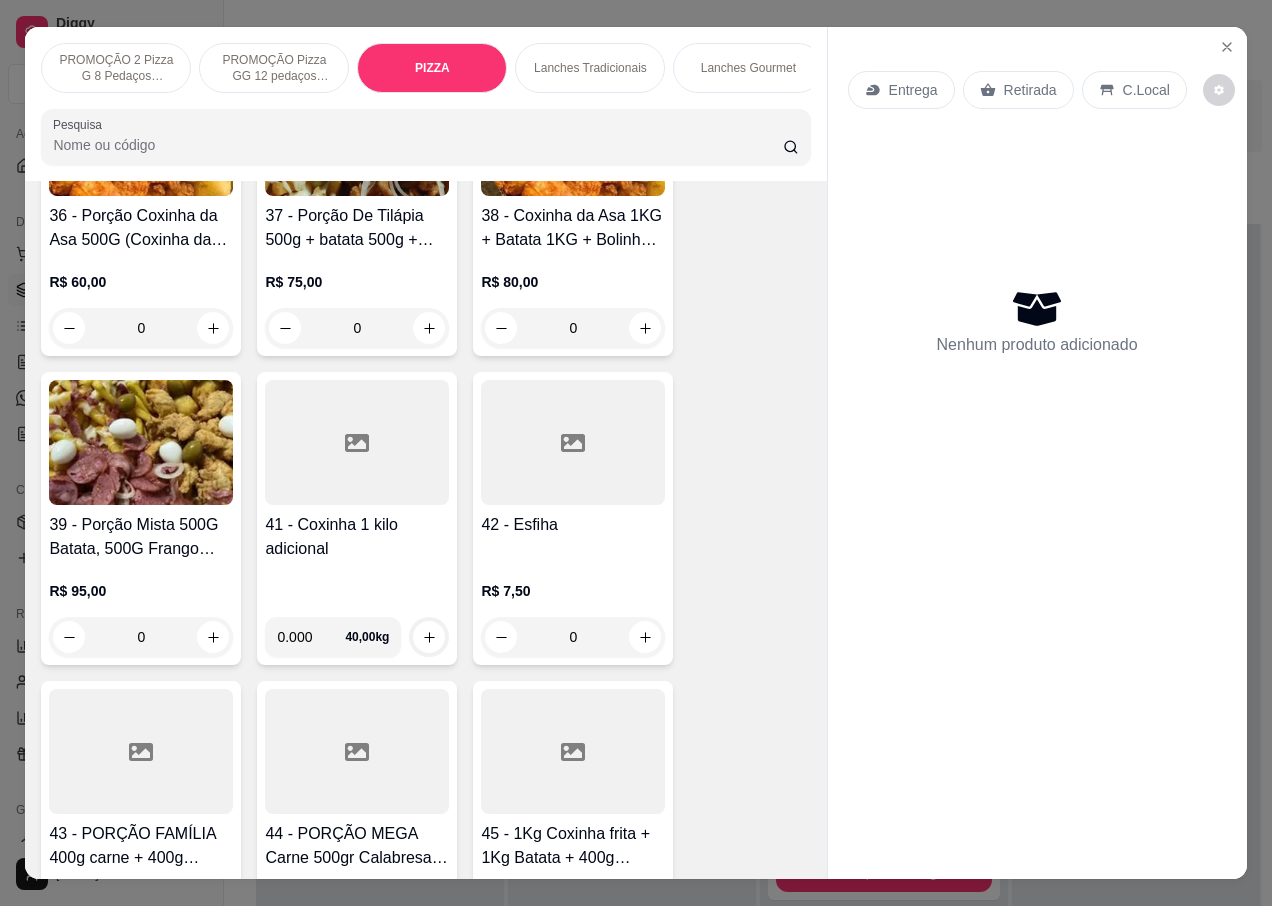 scroll, scrollTop: 716, scrollLeft: 0, axis: vertical 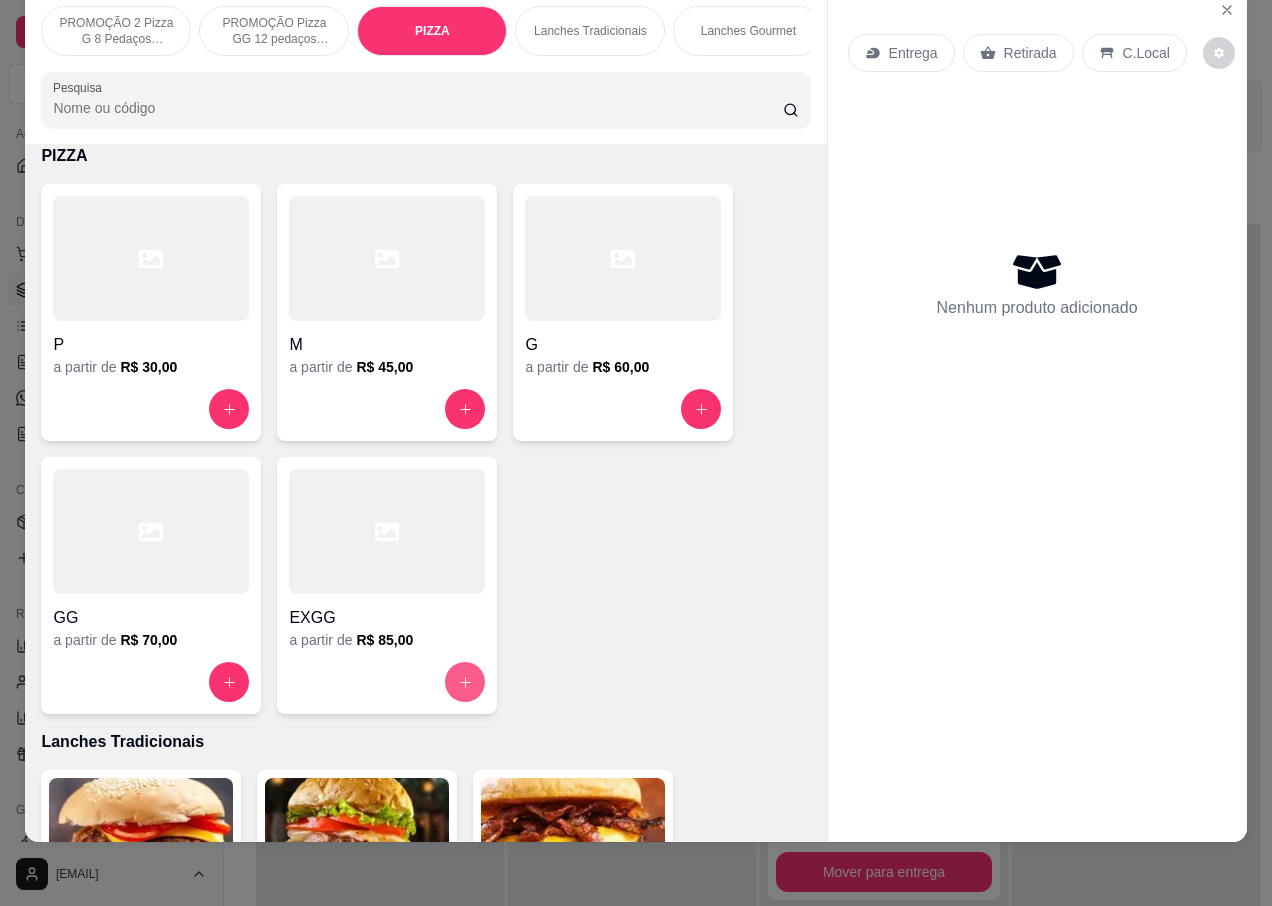 click 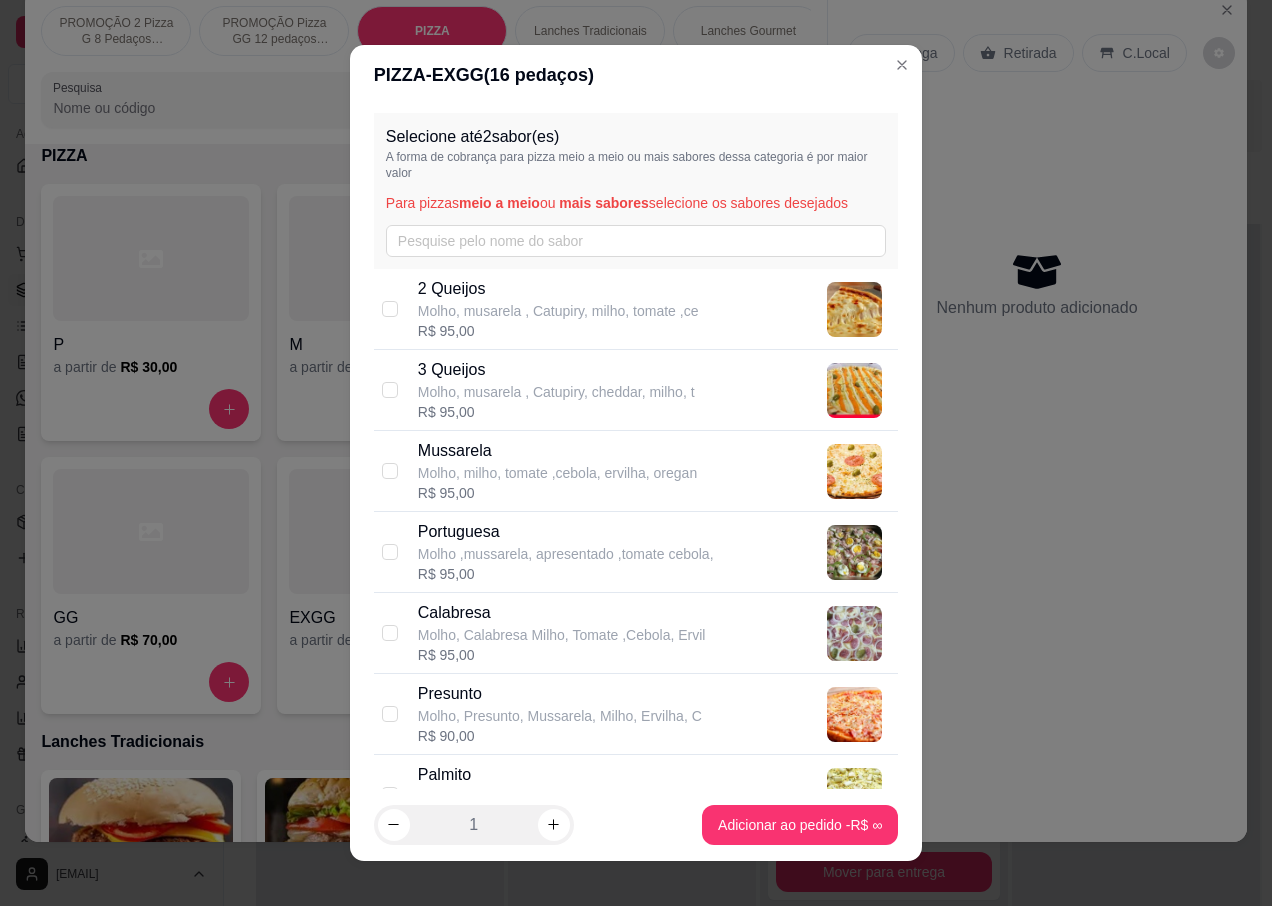click on "R$ 95,00" at bounding box center [566, 574] 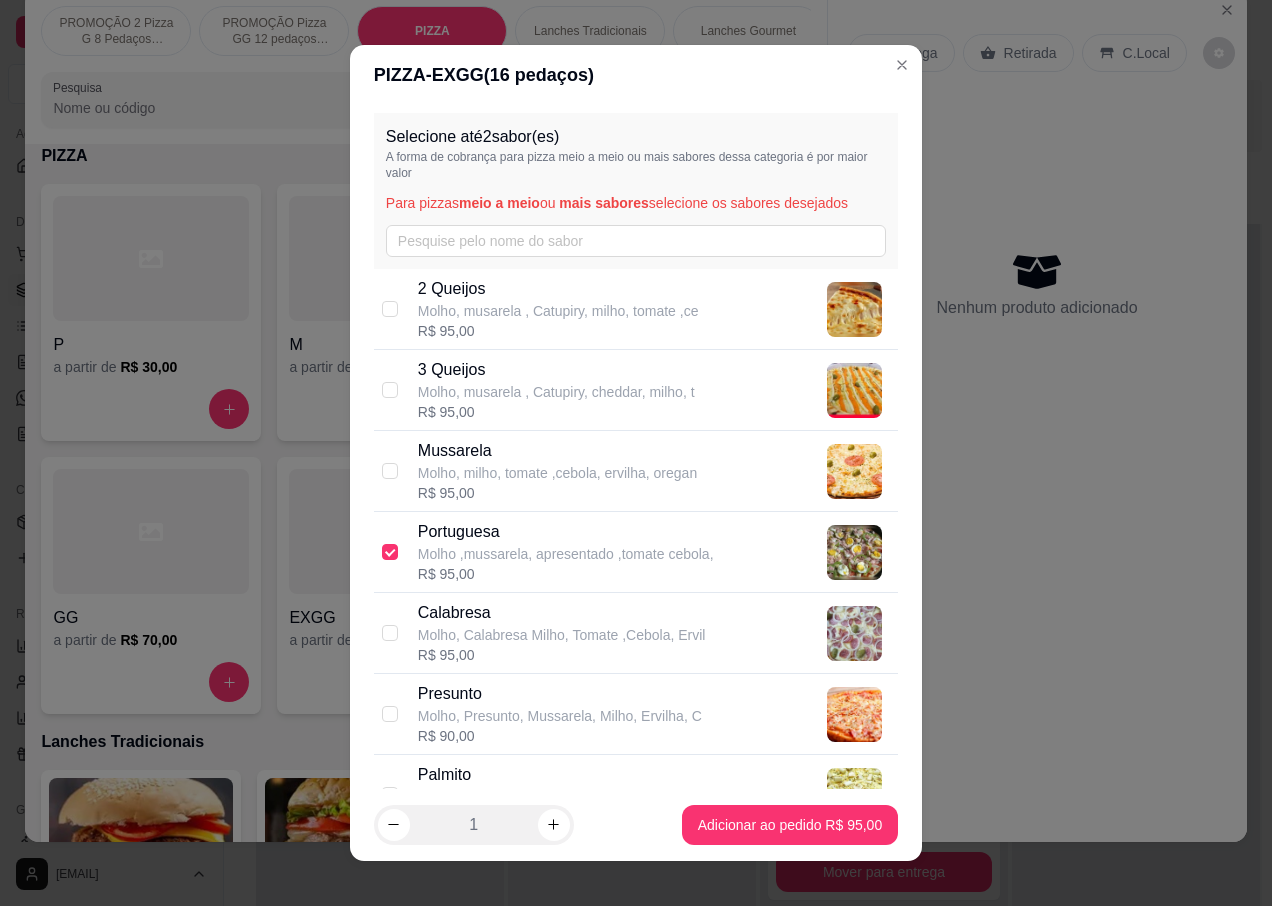 click on "Molho, Calabresa Milho, Tomate ,Cebola, Ervil" at bounding box center [562, 635] 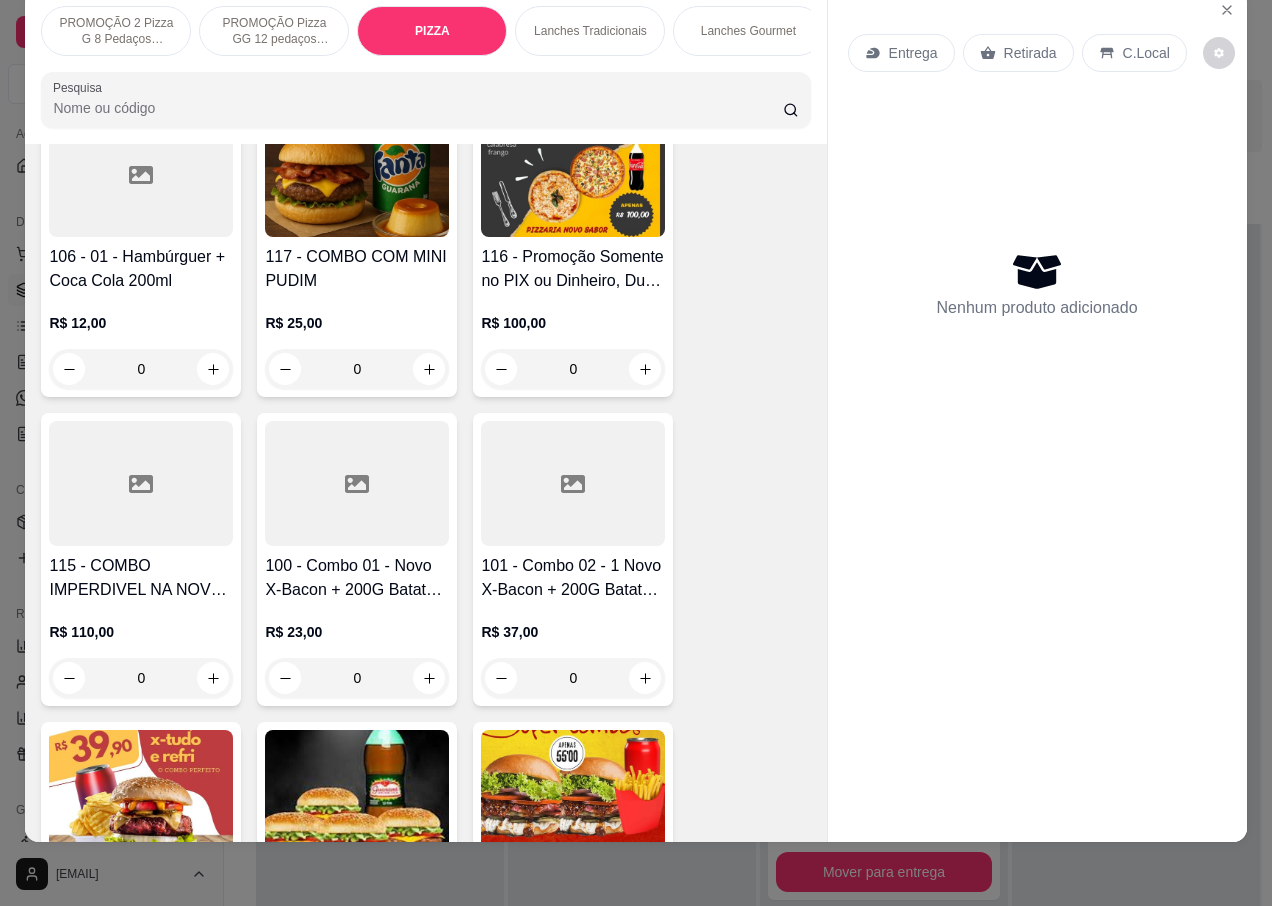 scroll, scrollTop: 3216, scrollLeft: 0, axis: vertical 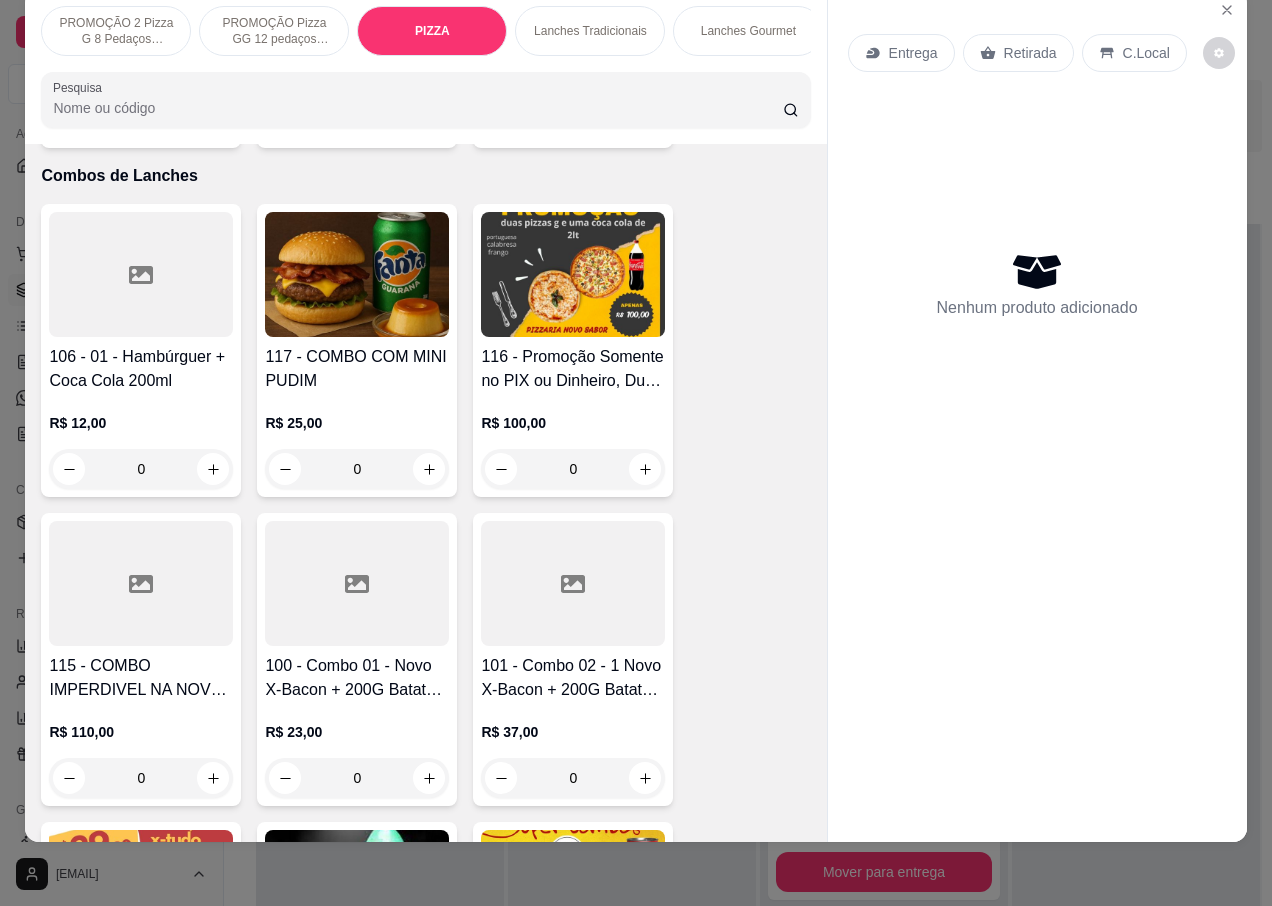 click on "0" at bounding box center (573, 469) 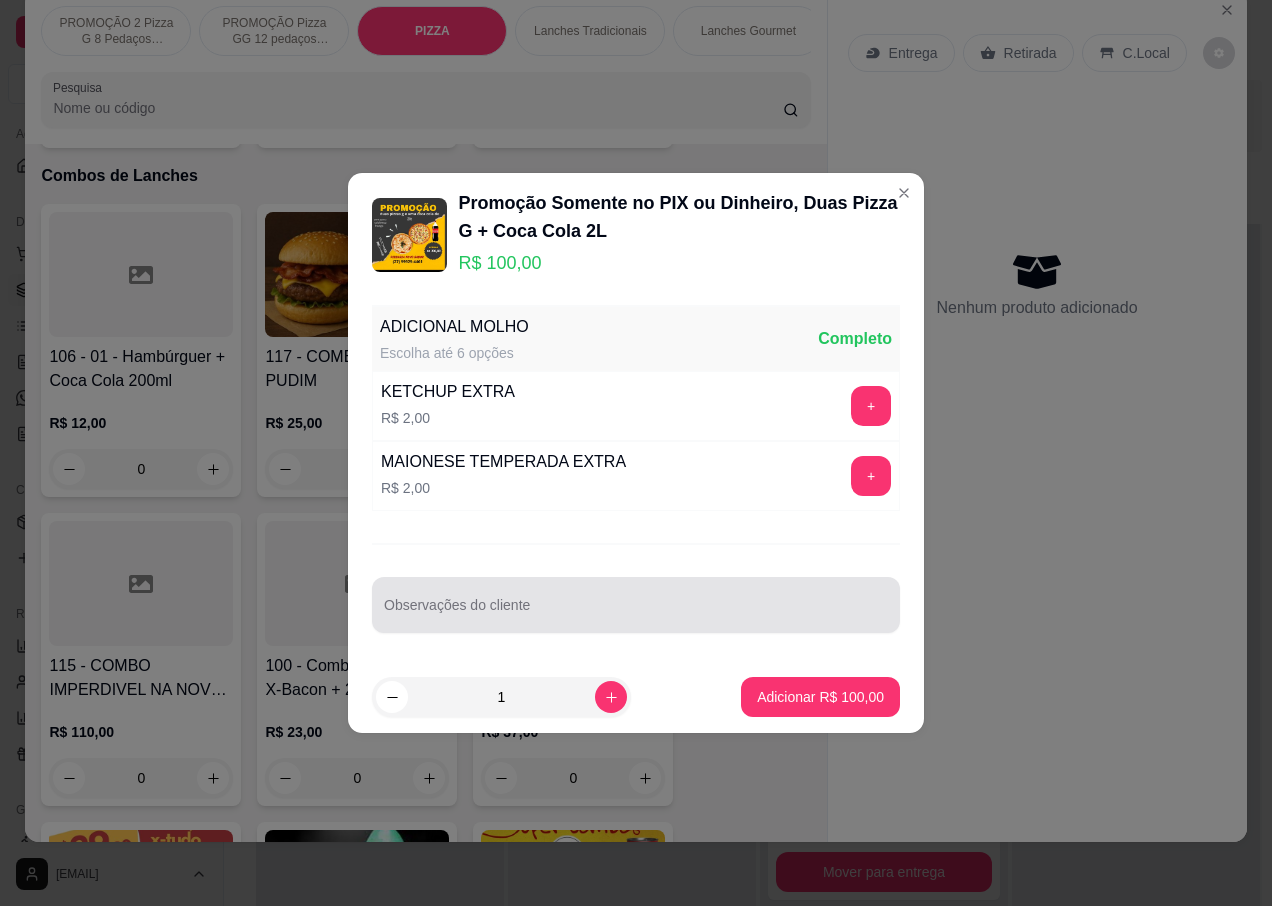 click on "Observações do cliente" at bounding box center (636, 605) 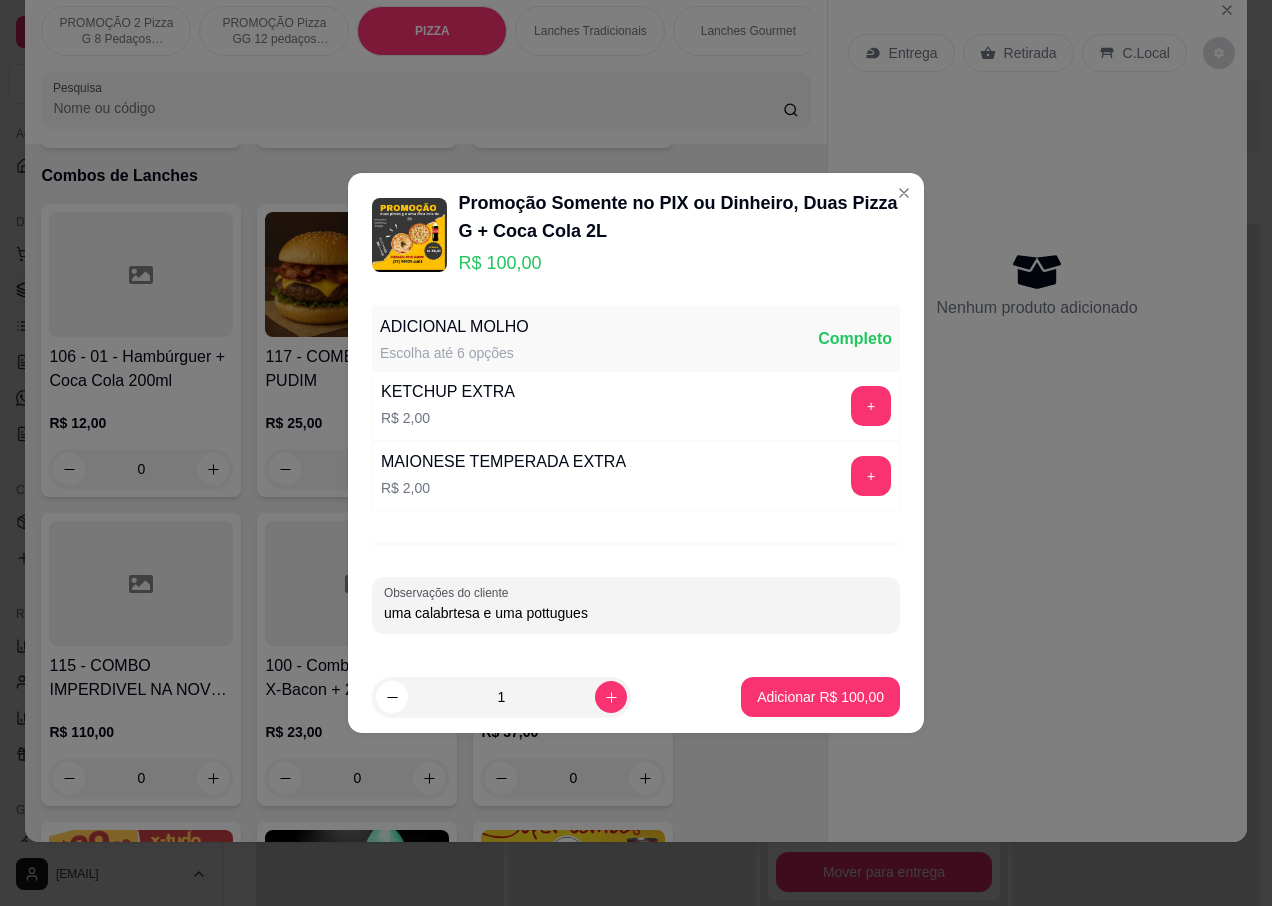 type on "uma calabrtesa e uma pottuguesa" 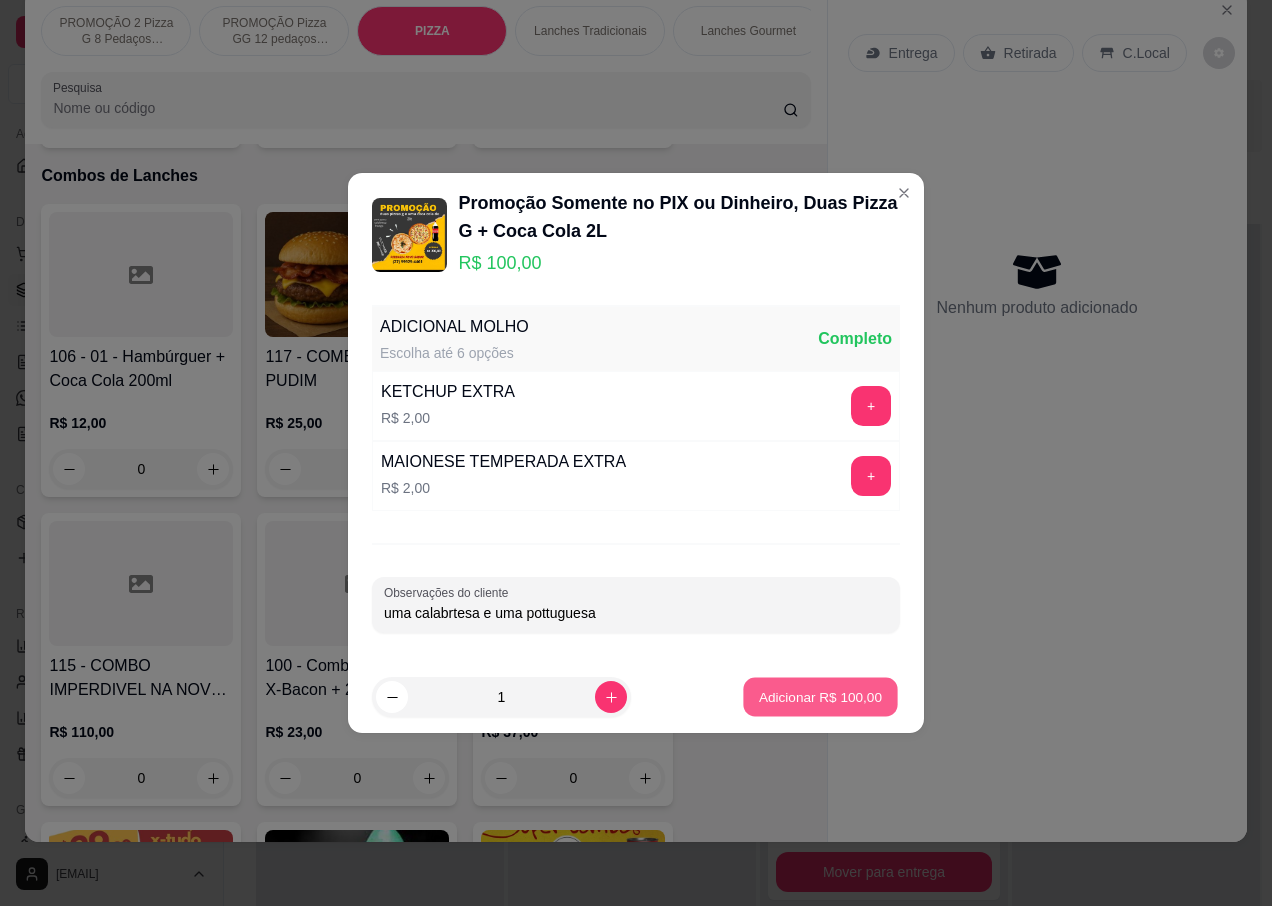 click on "Adicionar   R$ 100,00" at bounding box center (820, 696) 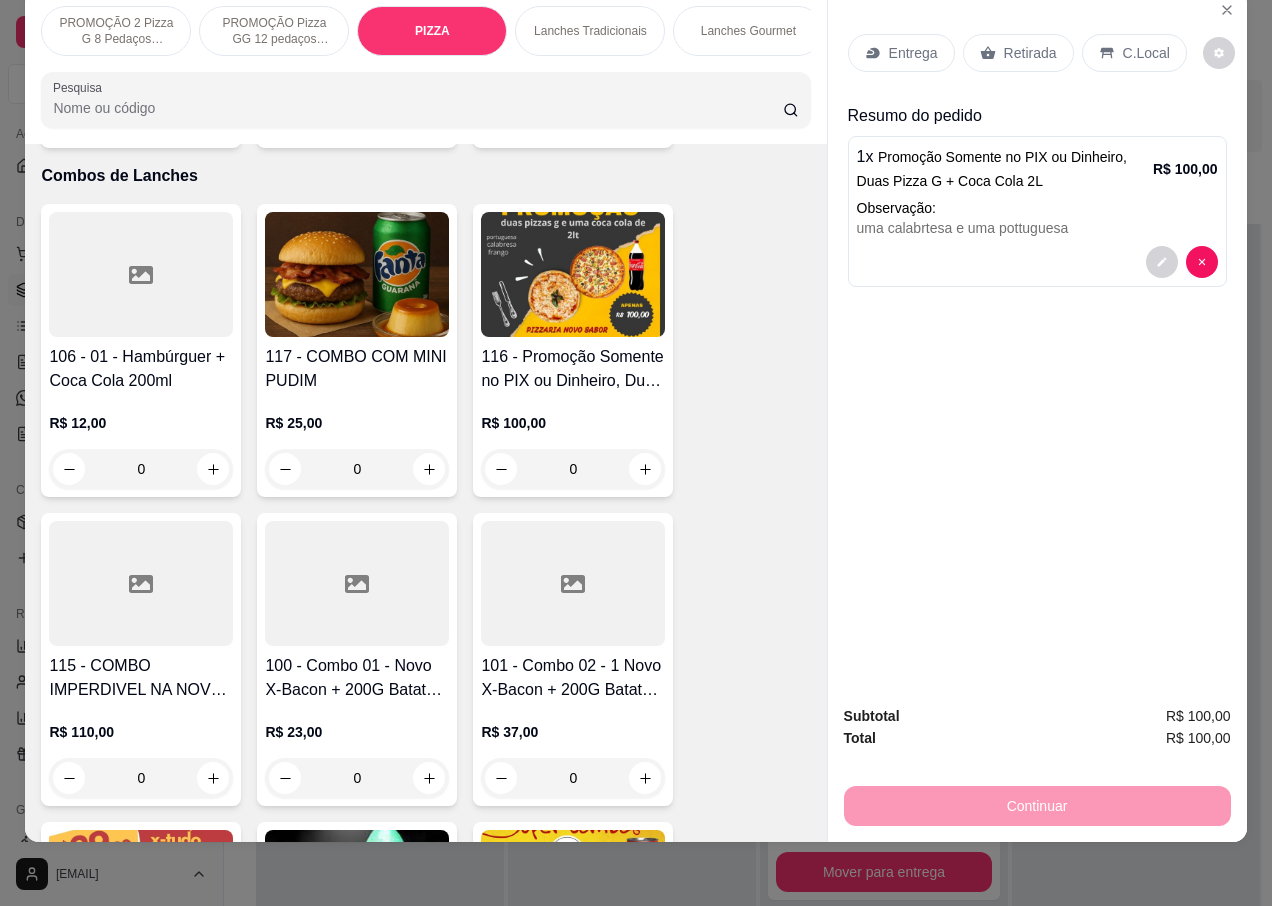 click on "Entrega" at bounding box center (913, 53) 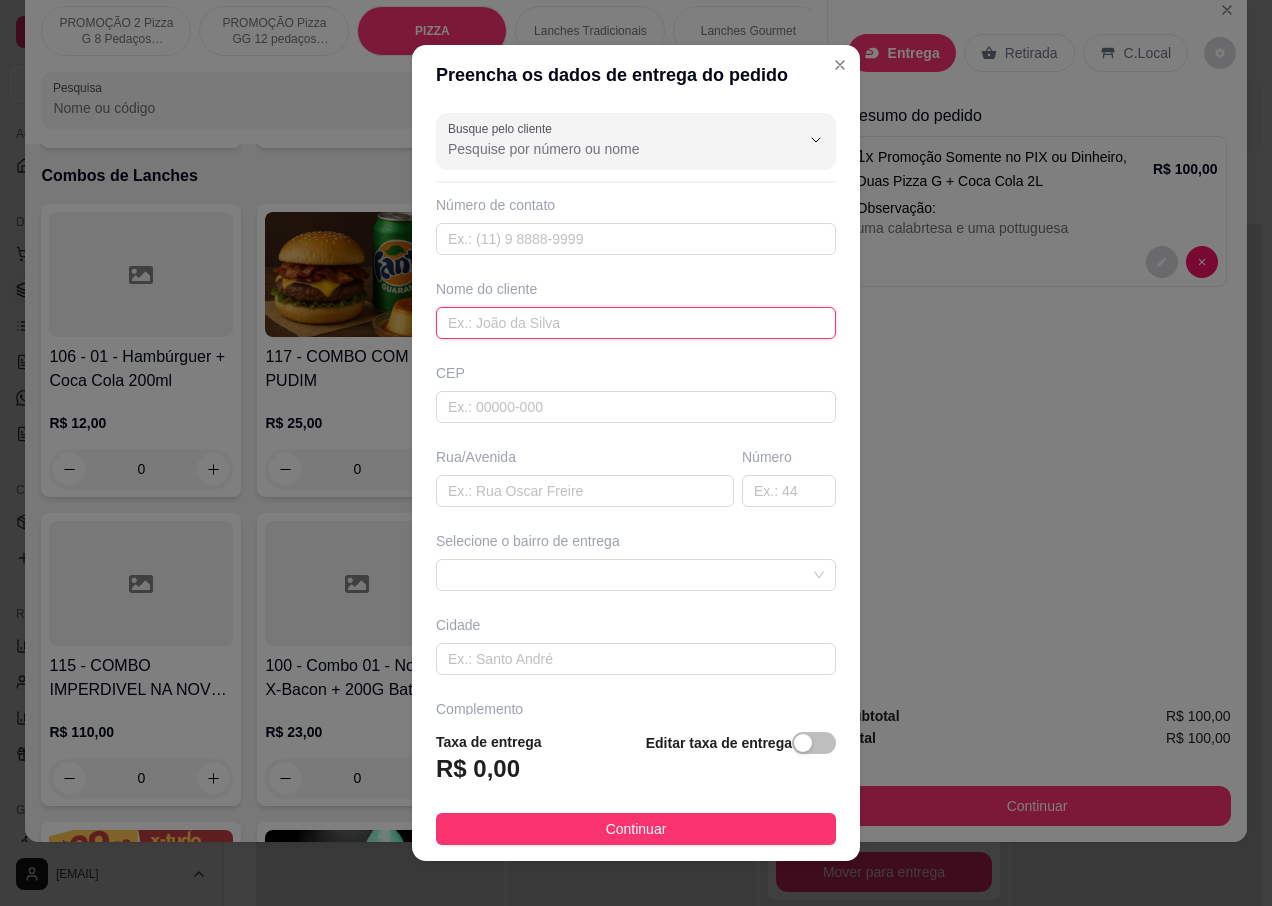 click at bounding box center [636, 323] 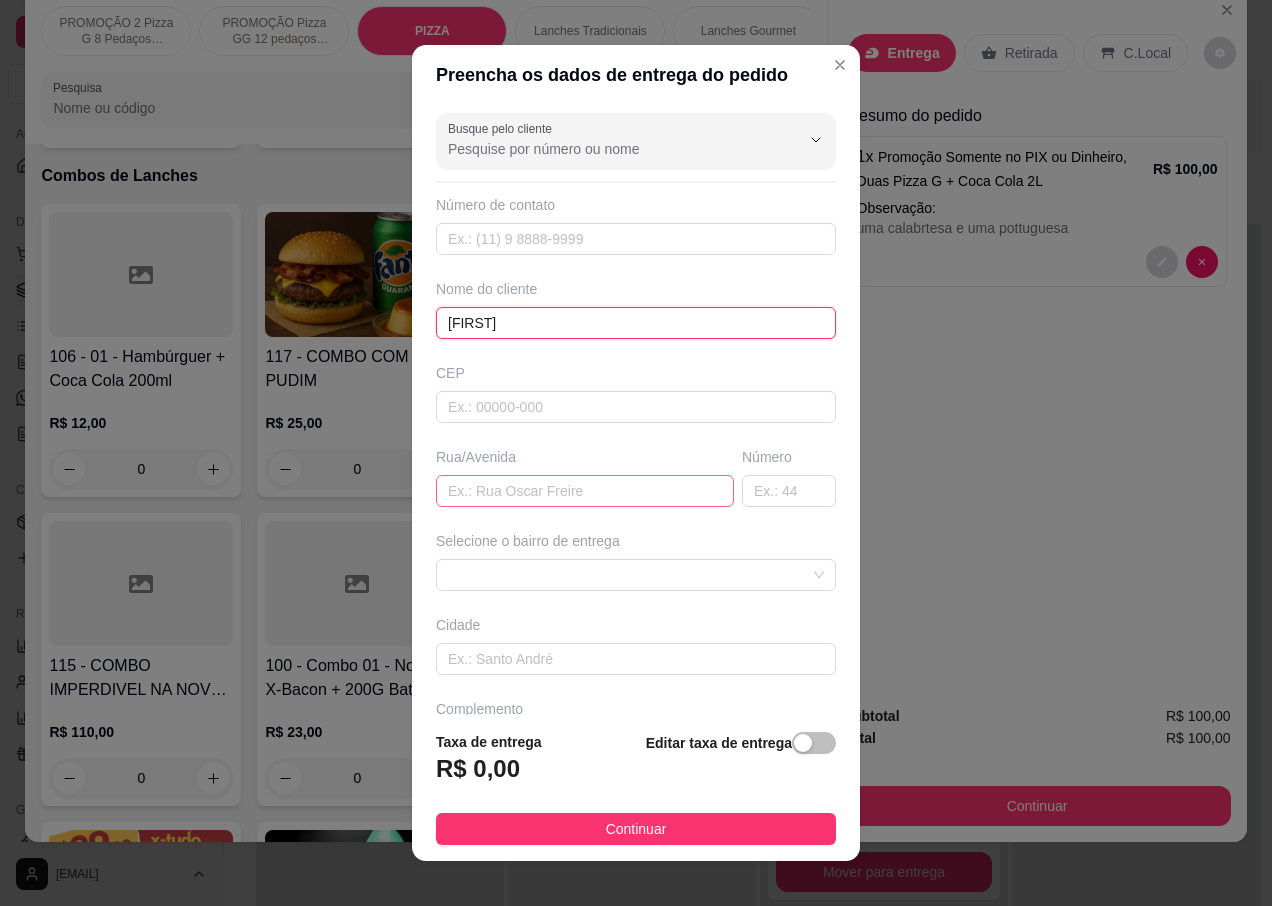 type on "[FIRST]" 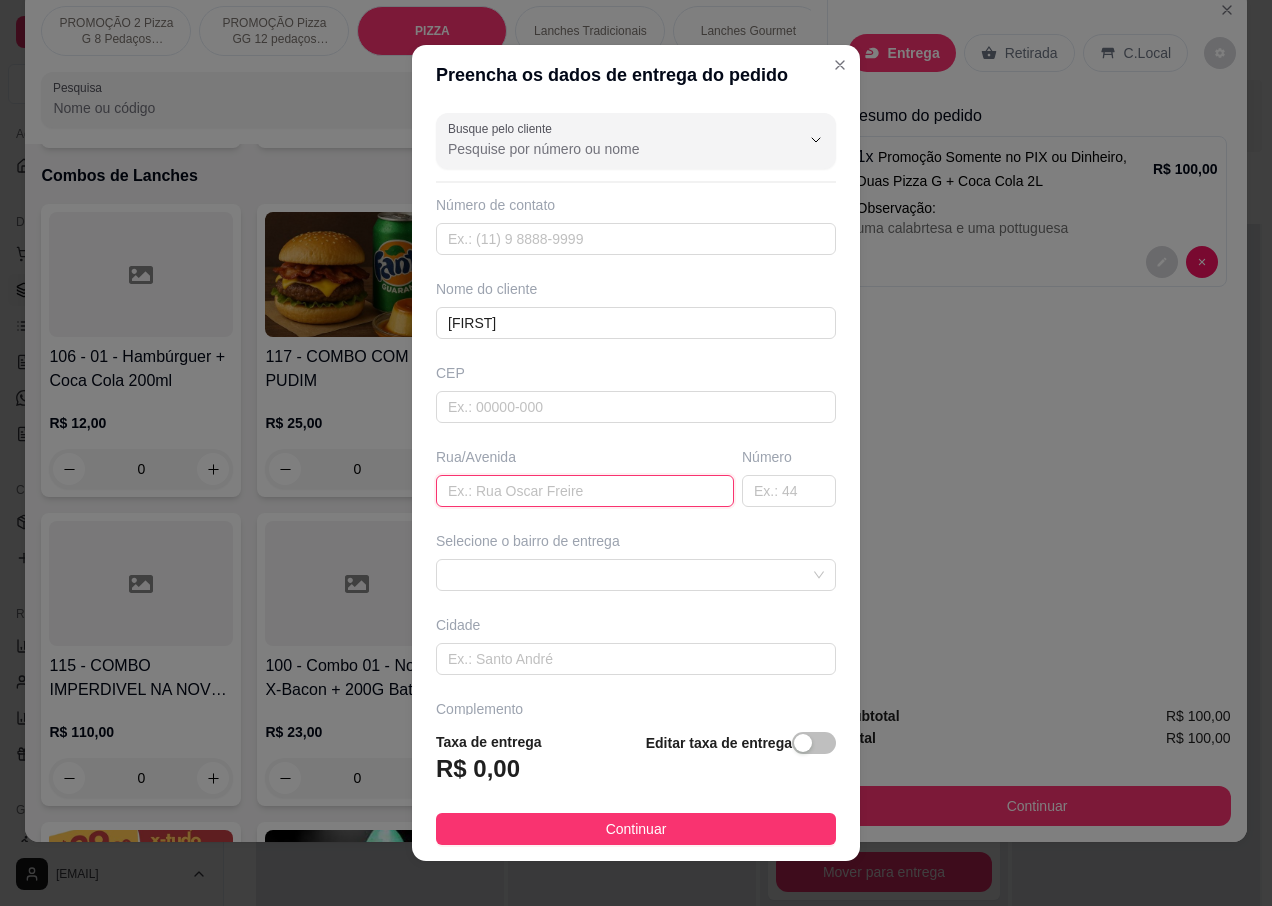 click at bounding box center (585, 491) 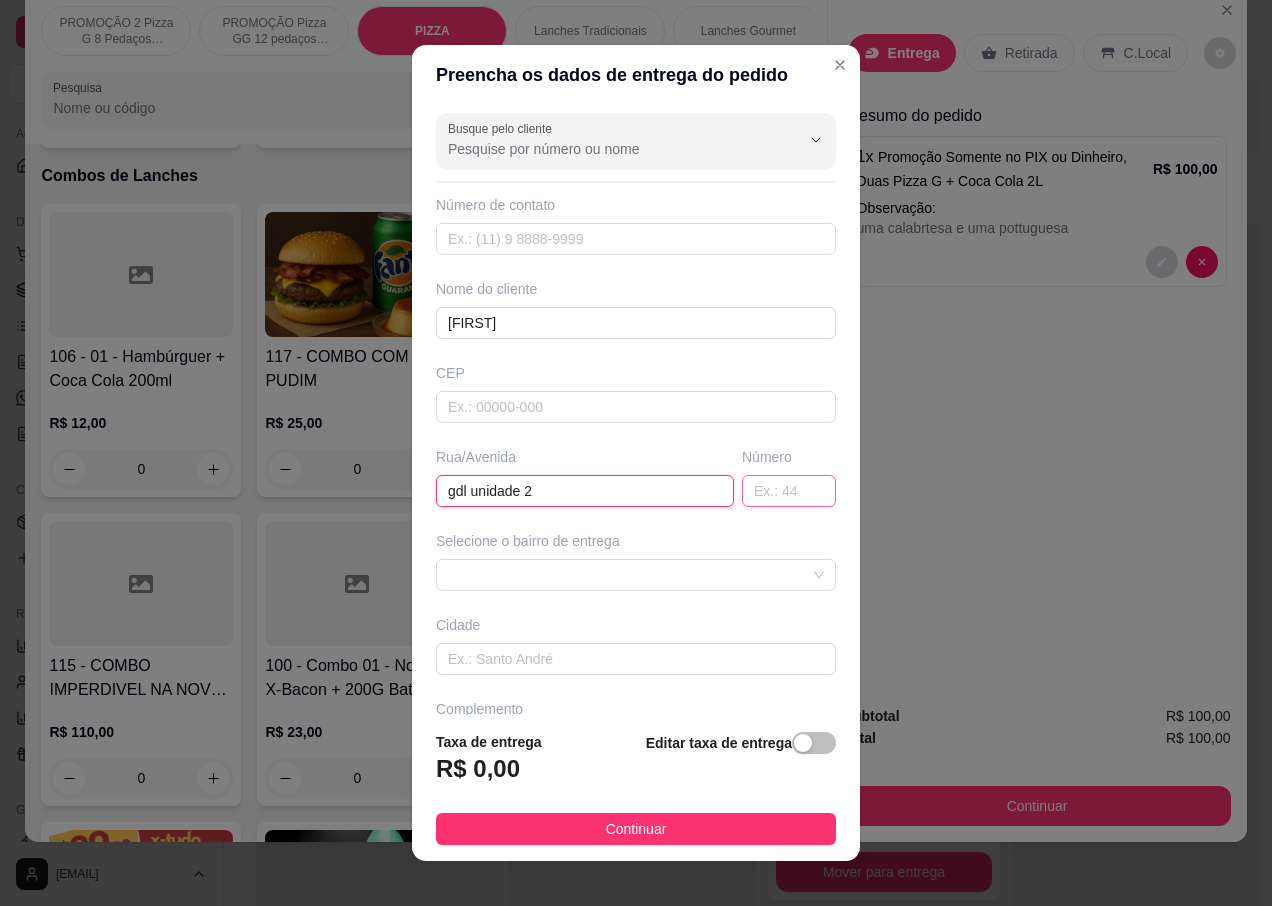 type on "gdl unidade 2" 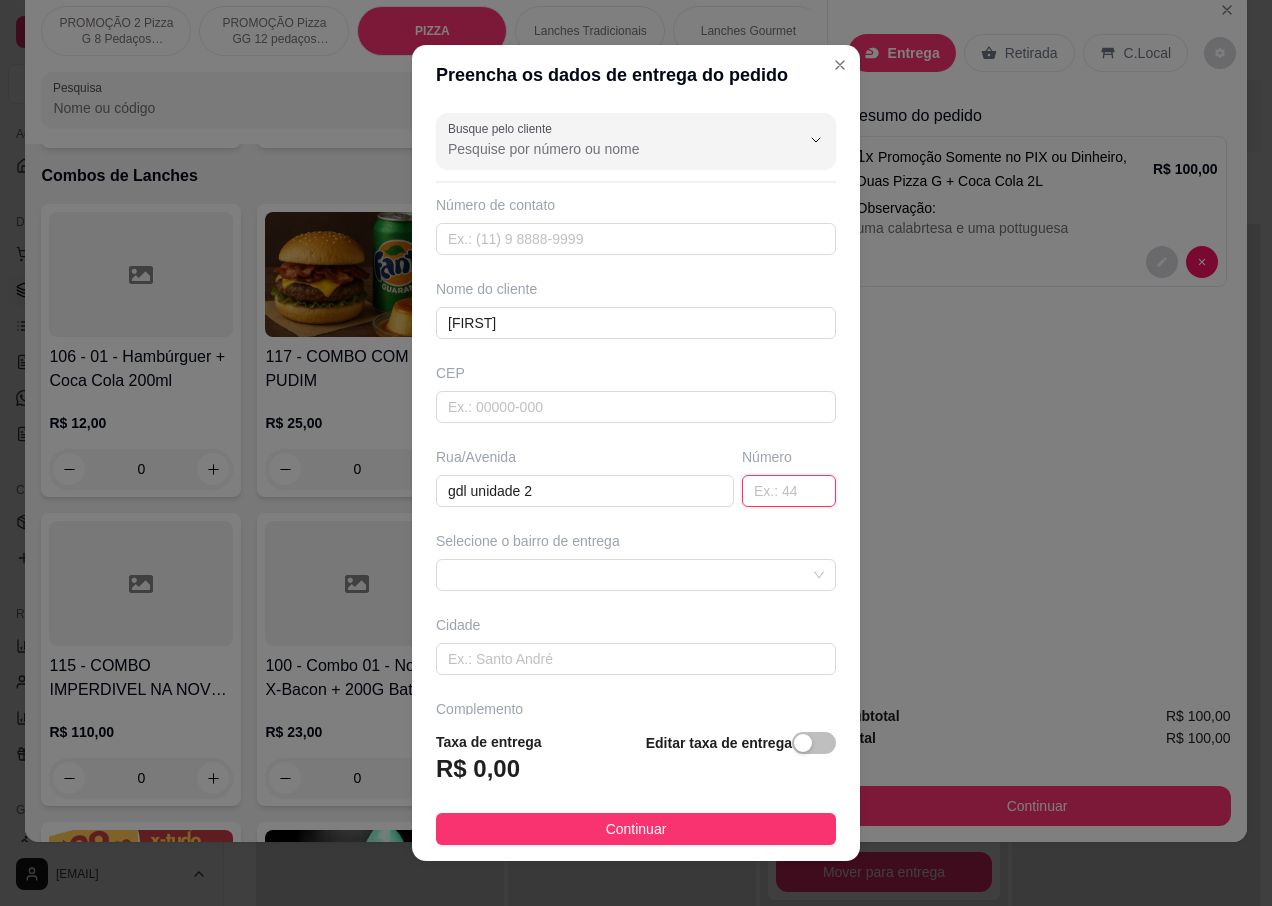 click at bounding box center [789, 491] 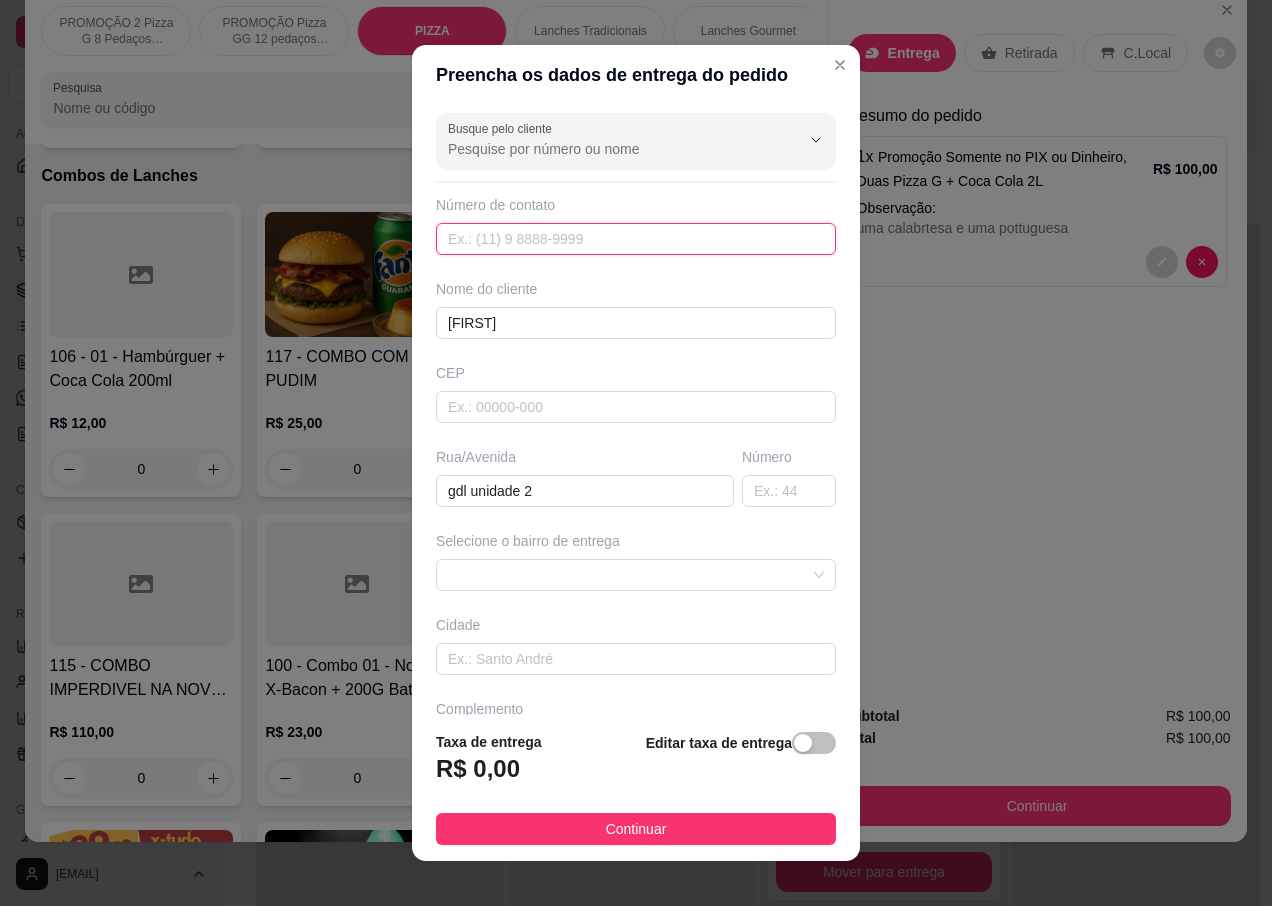 click at bounding box center (636, 239) 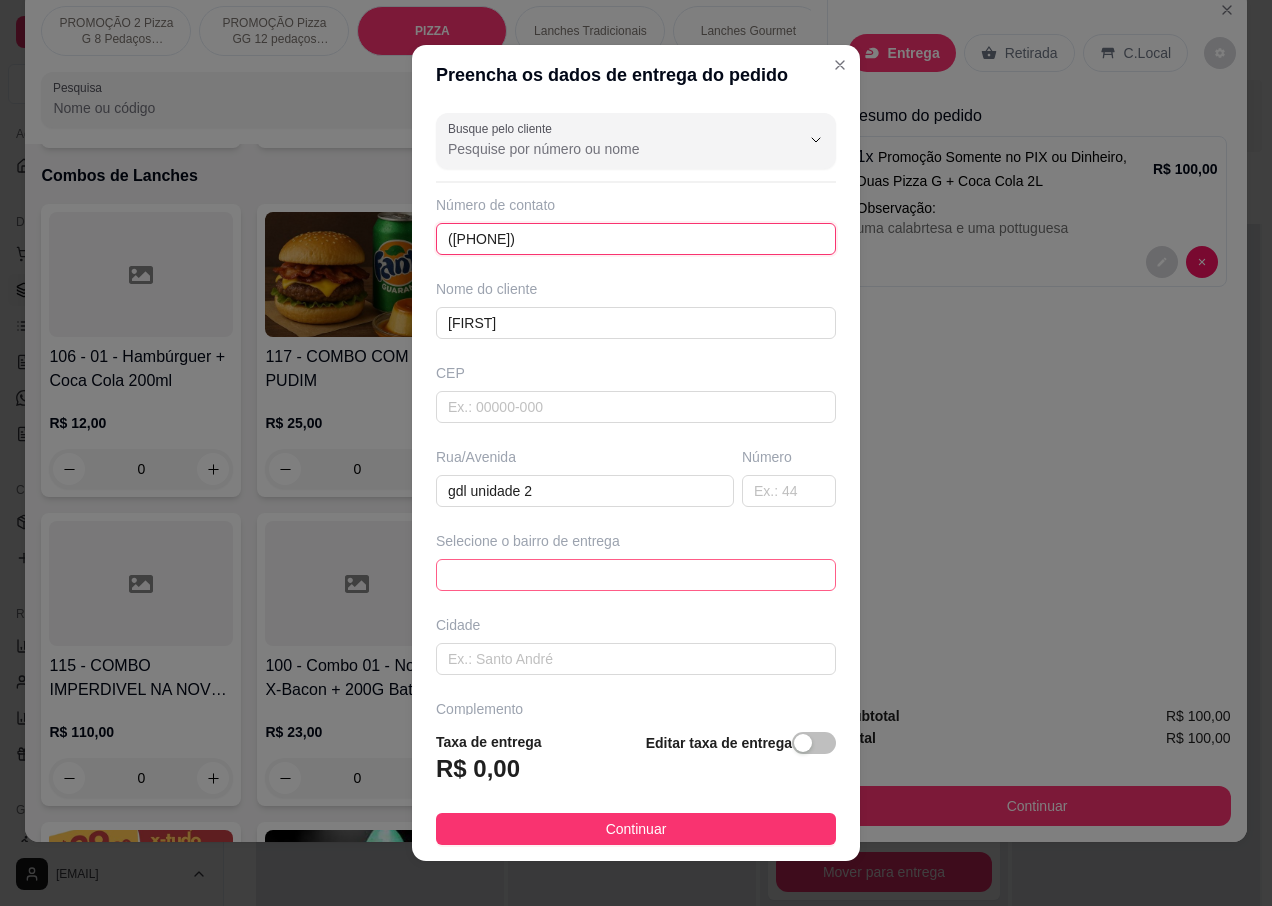 click at bounding box center [636, 575] 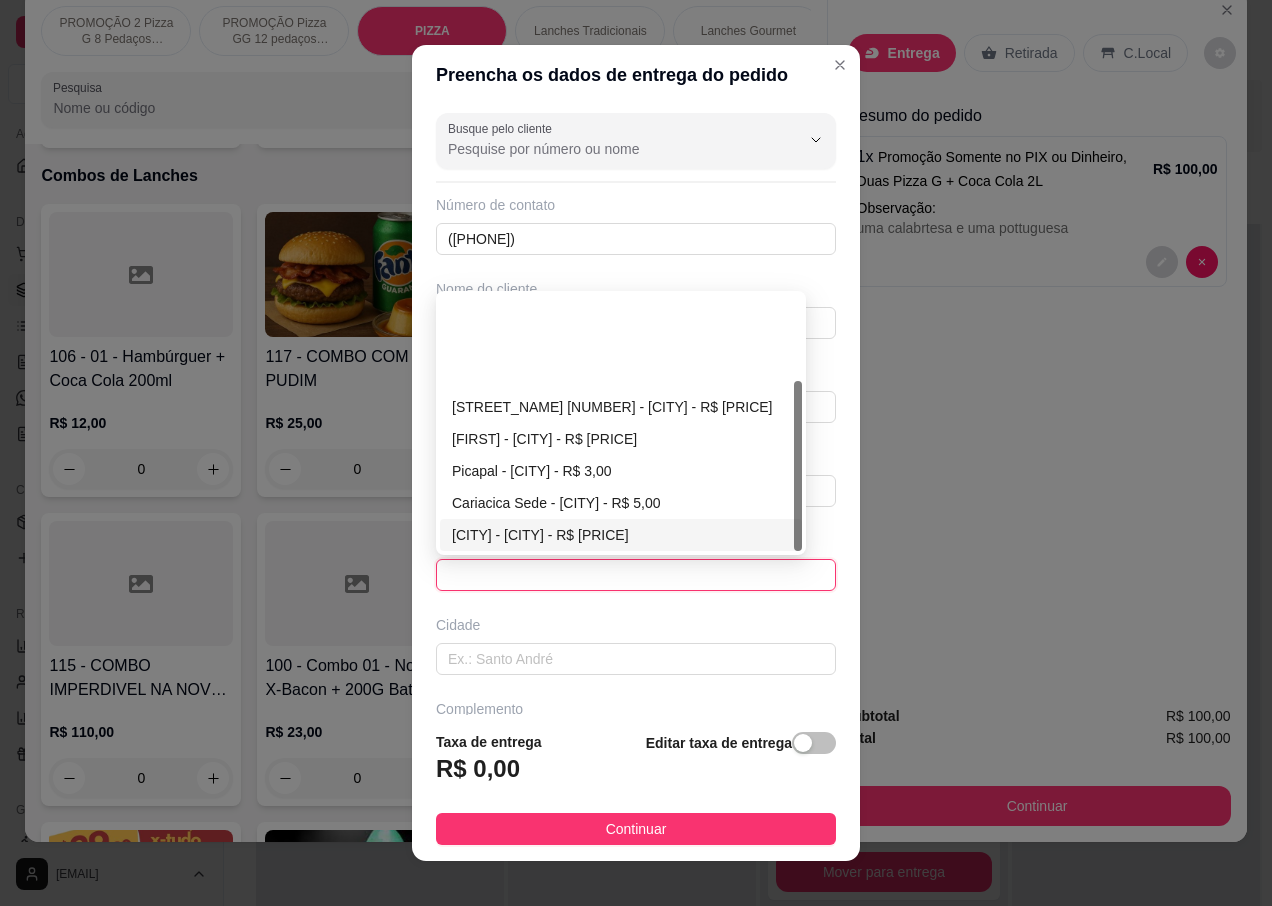 scroll, scrollTop: 128, scrollLeft: 0, axis: vertical 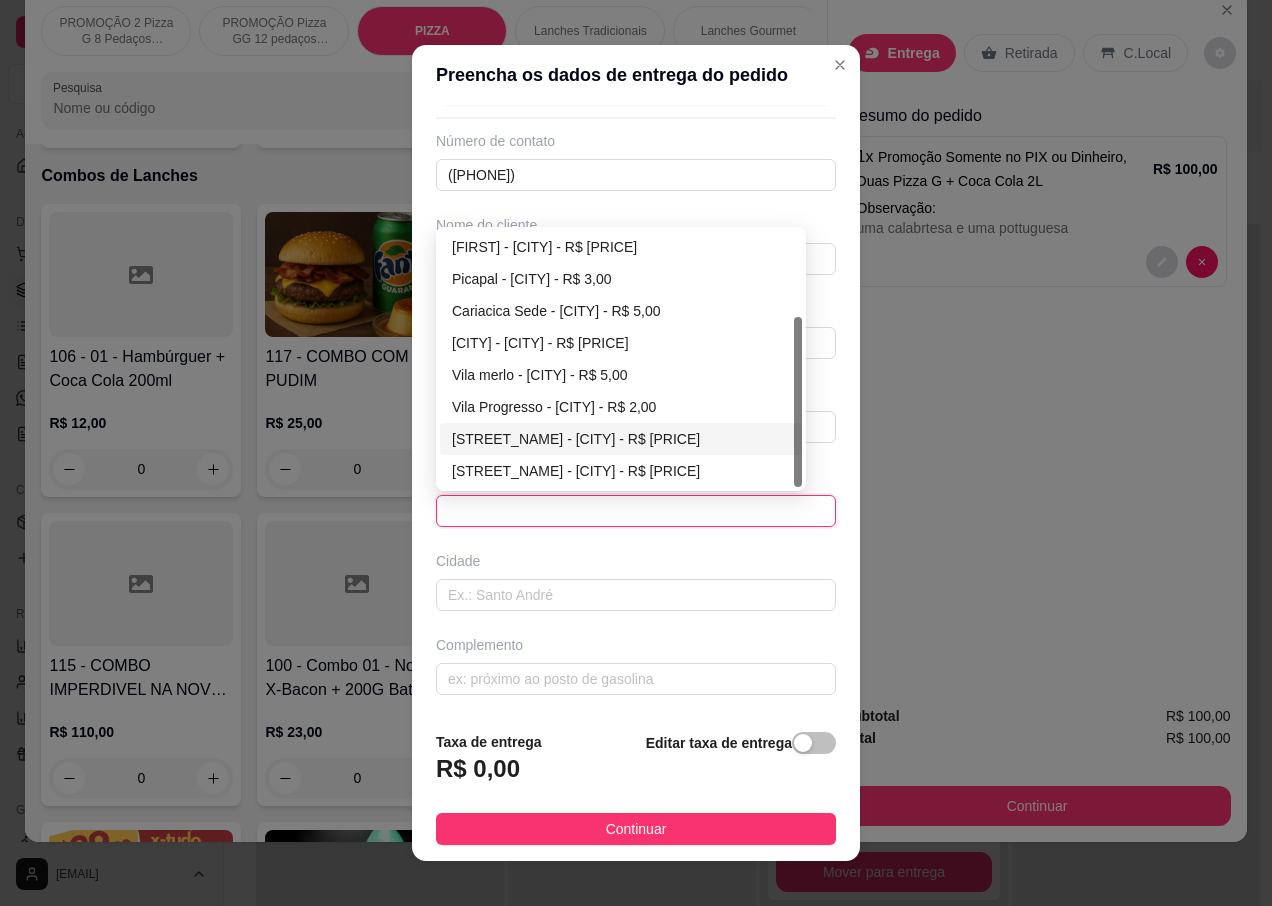 click on "[STREET_NAME] - [CITY] - R$ [PRICE]" at bounding box center [621, 439] 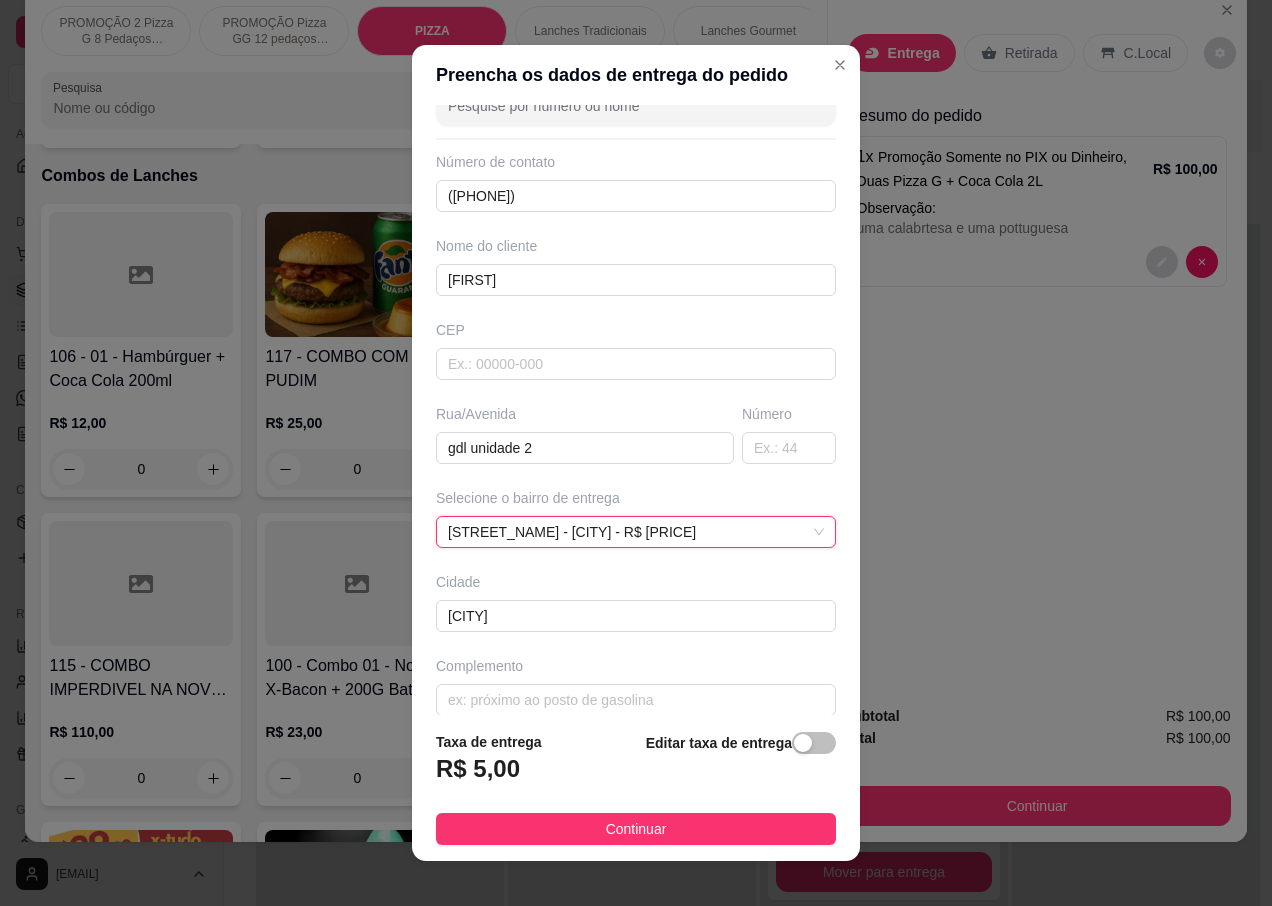 scroll, scrollTop: 64, scrollLeft: 0, axis: vertical 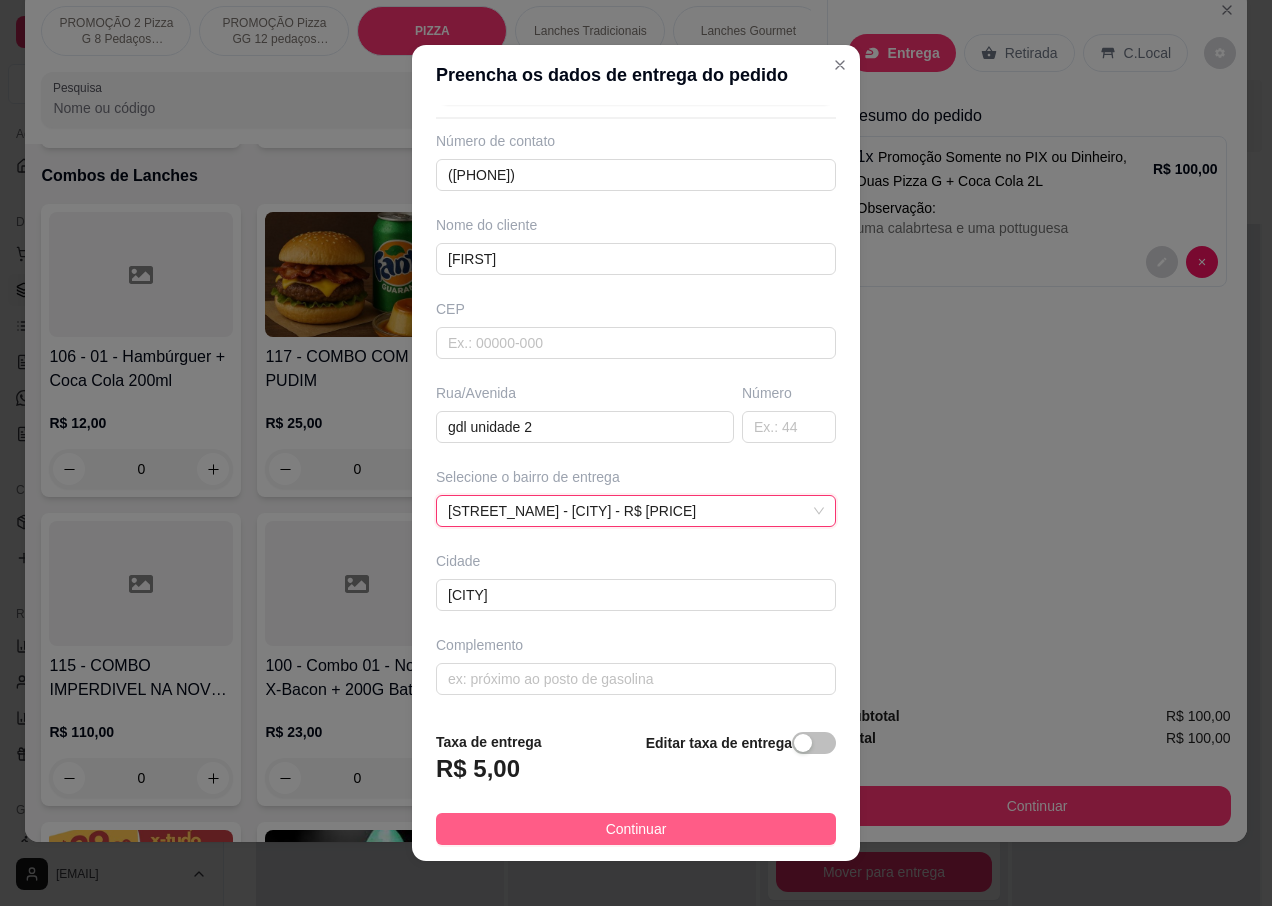 click on "Continuar" at bounding box center [636, 829] 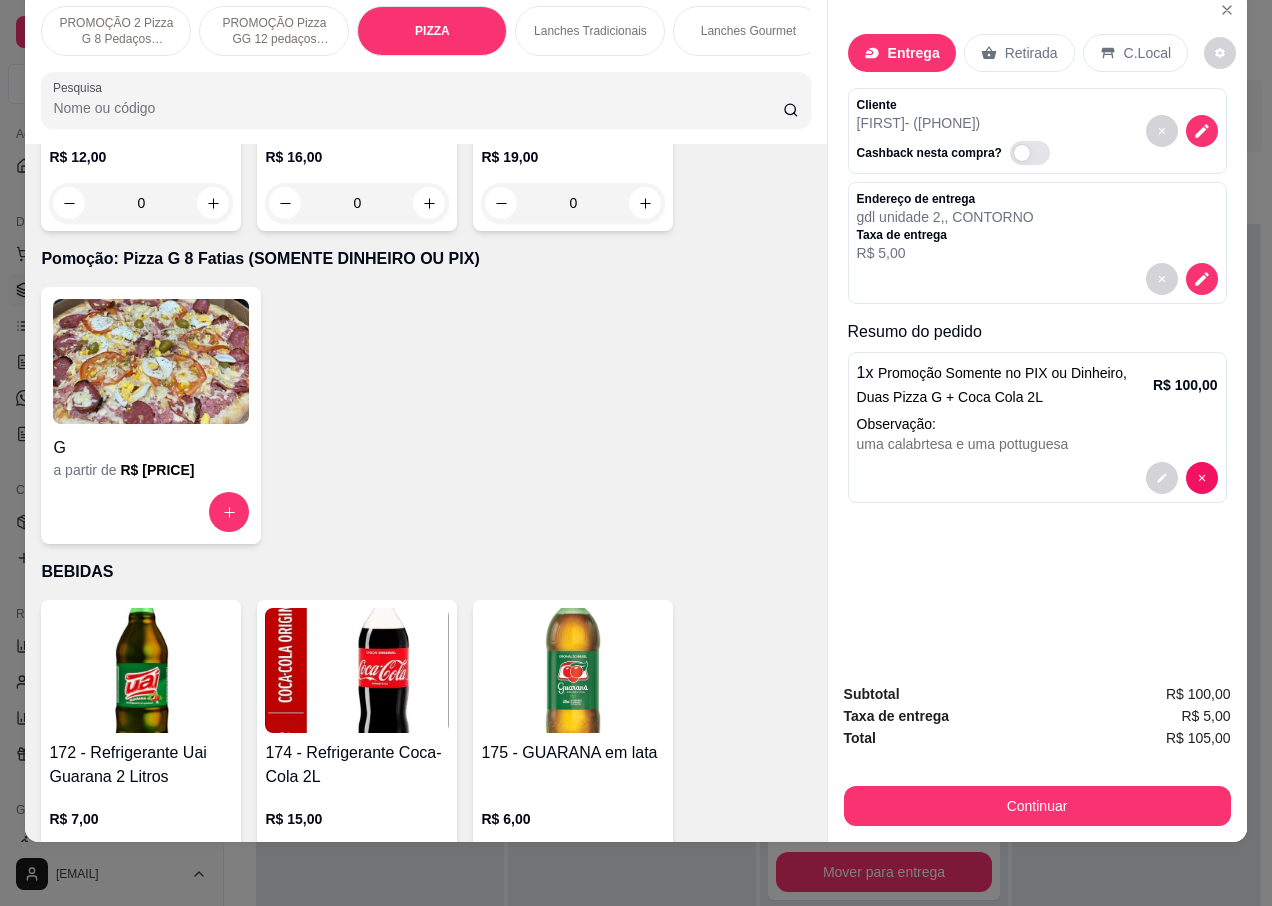 scroll, scrollTop: 8140, scrollLeft: 0, axis: vertical 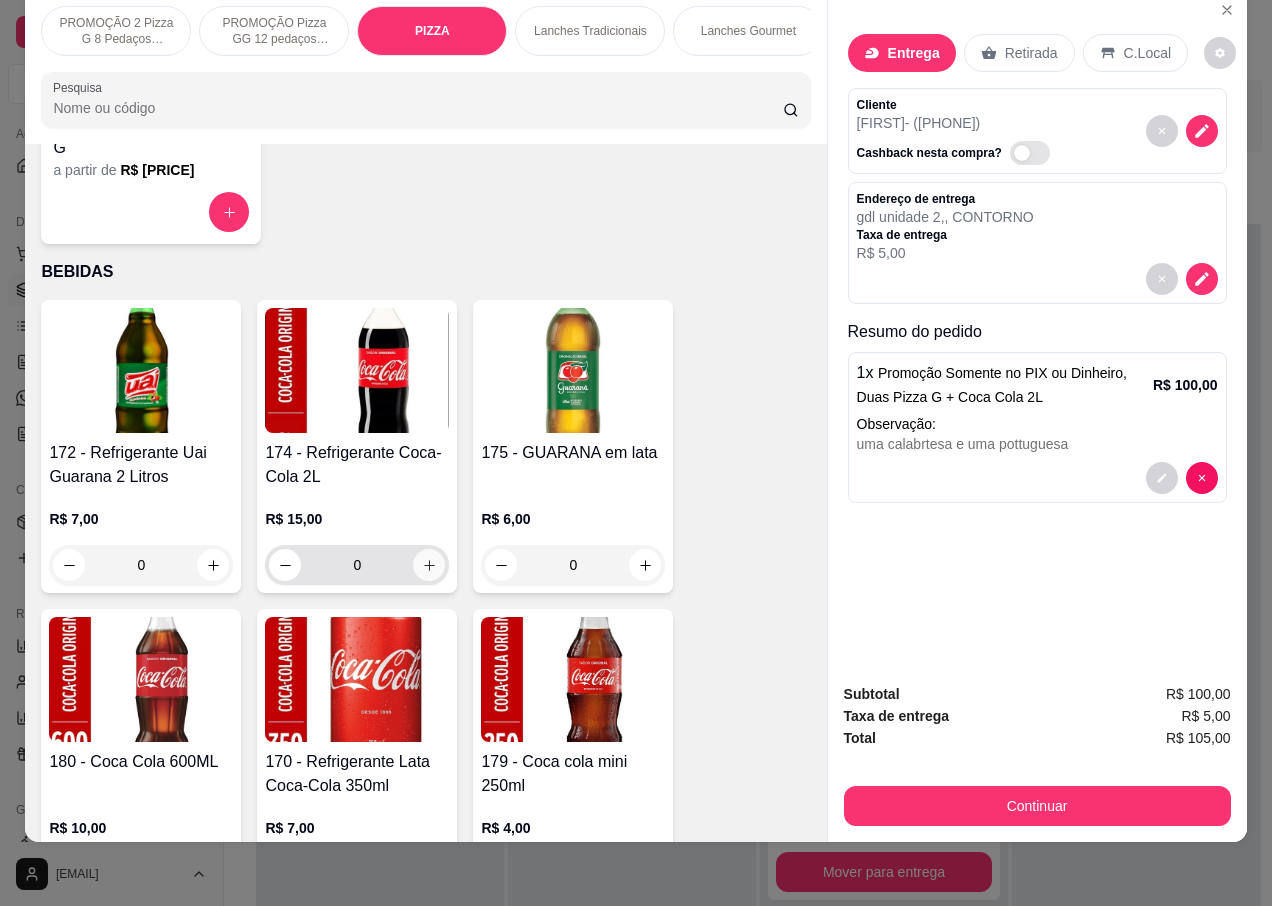click 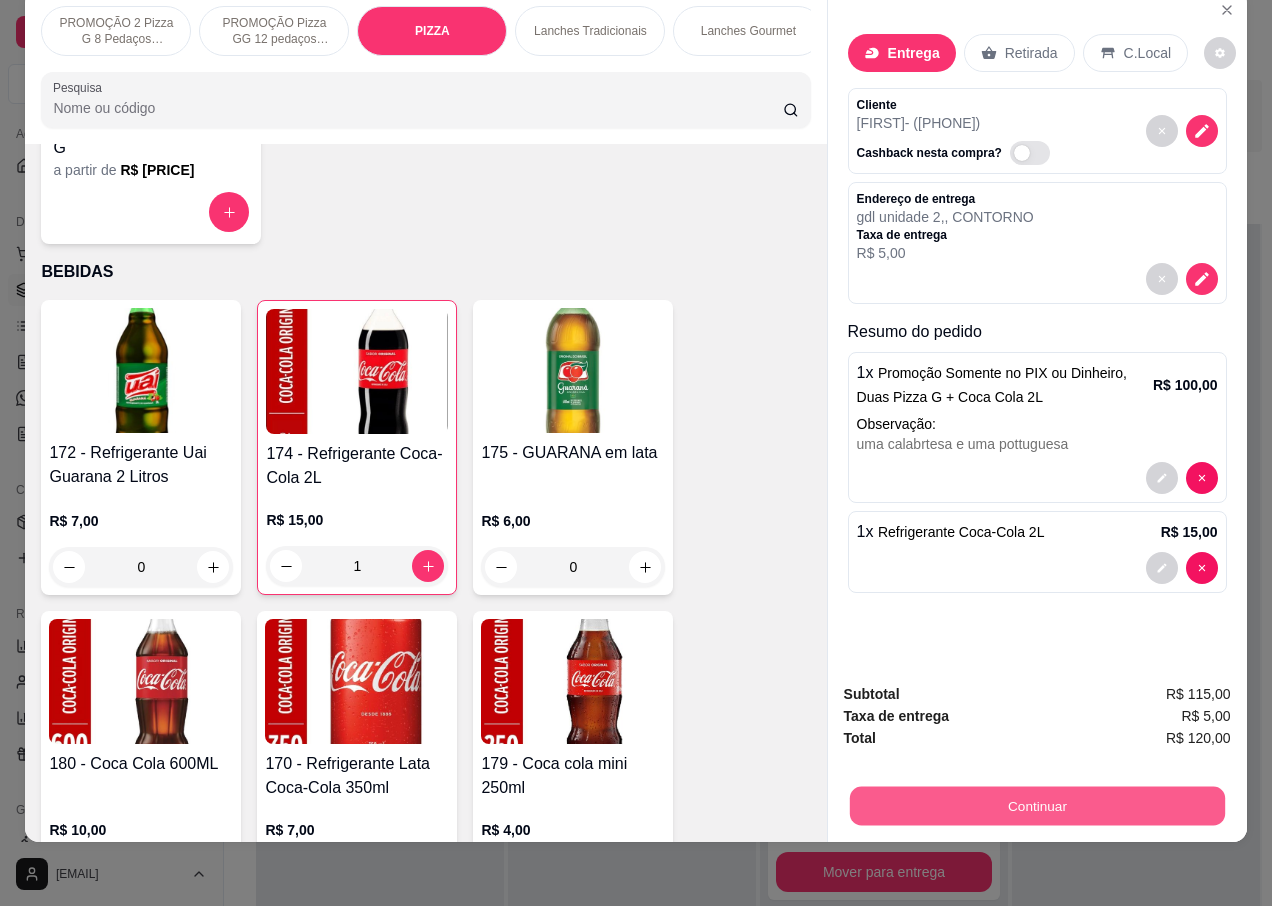 click on "Continuar" at bounding box center [1036, 805] 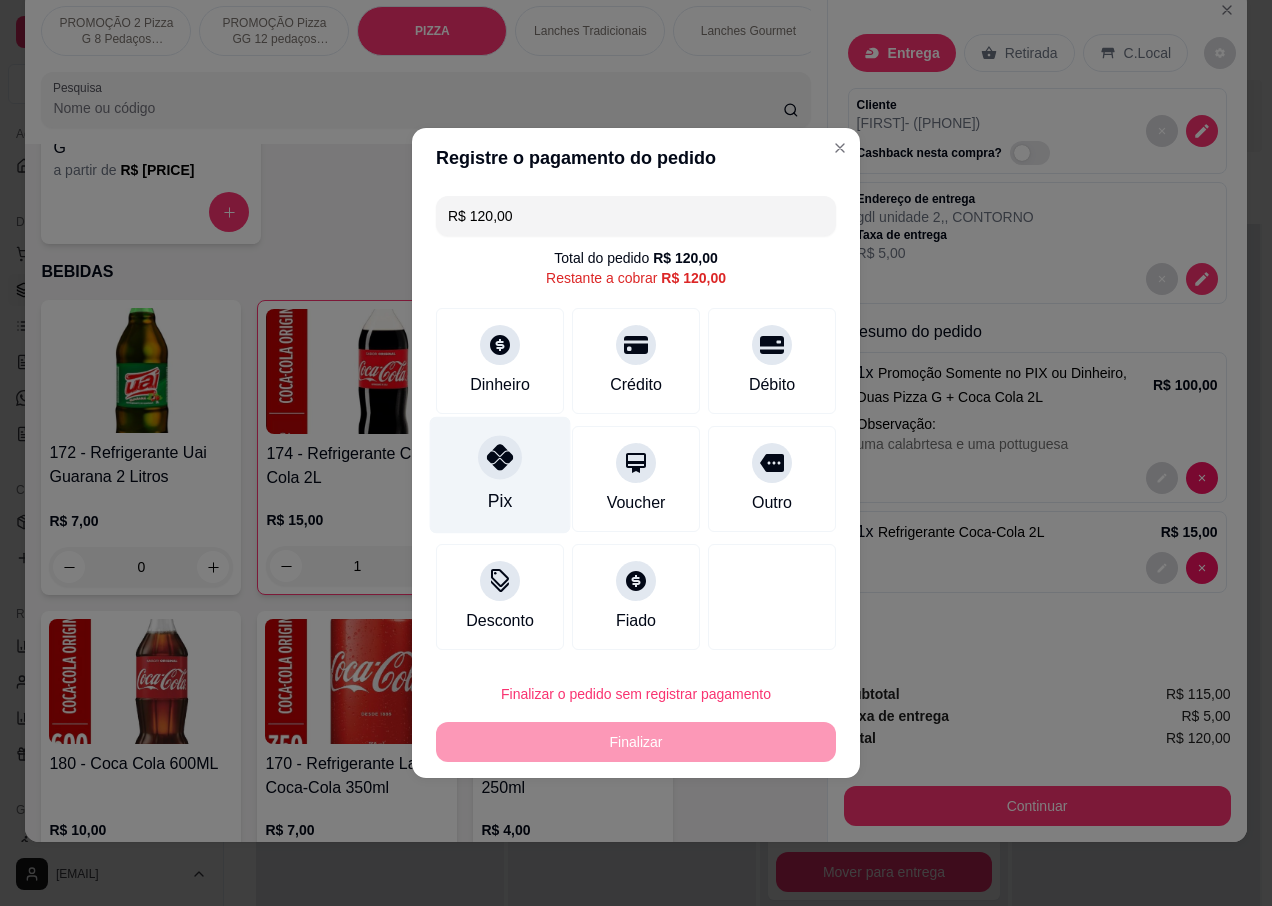 click on "Pix" at bounding box center (500, 475) 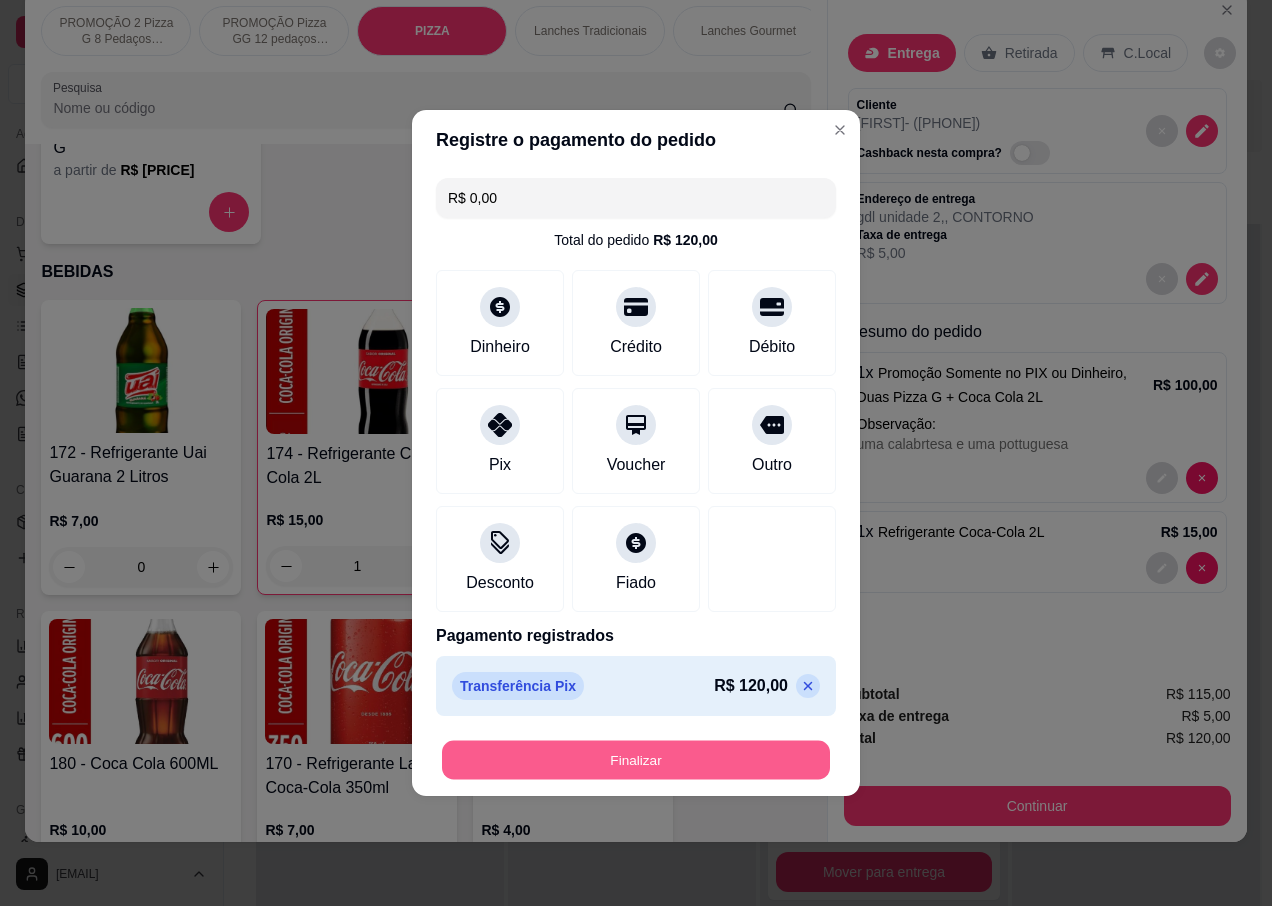 click on "Finalizar" at bounding box center (636, 760) 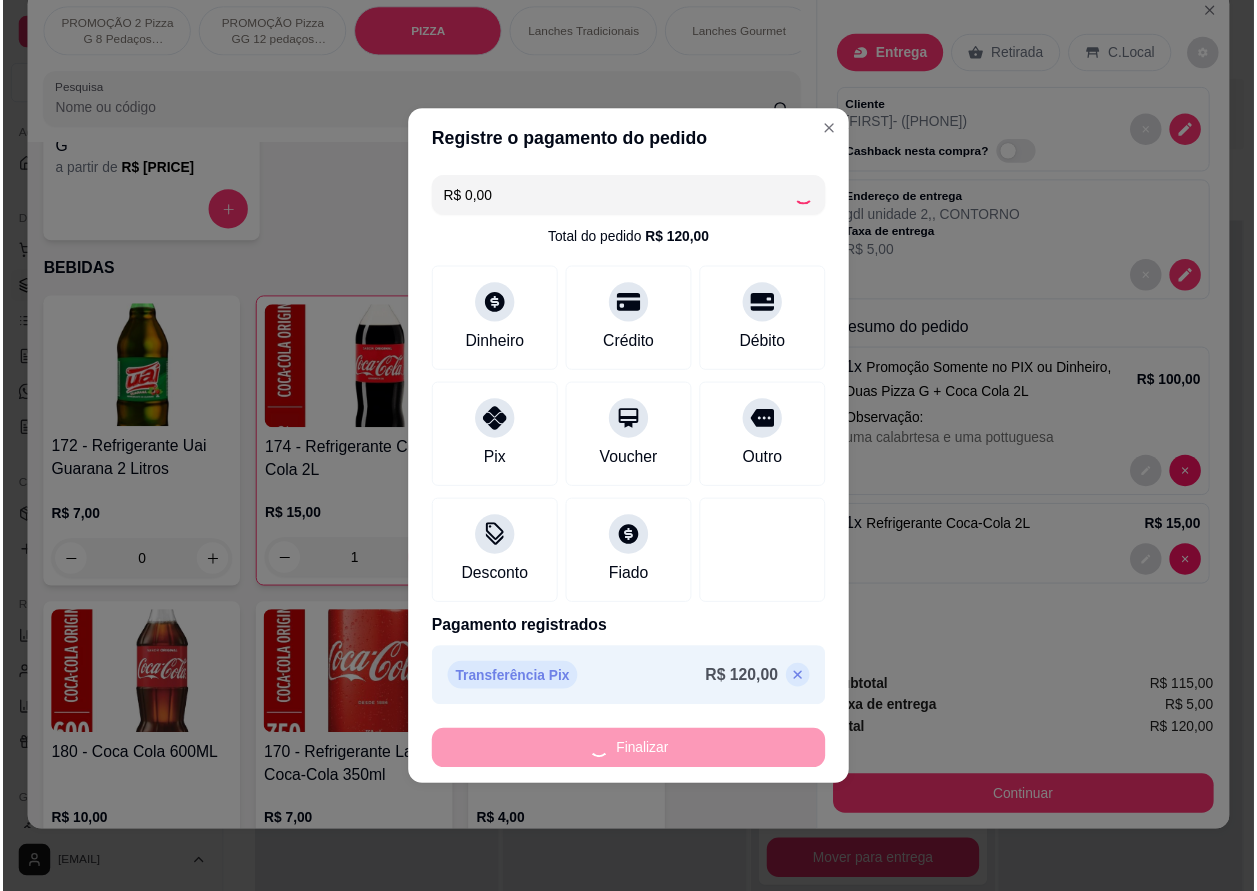 scroll, scrollTop: 56, scrollLeft: 0, axis: vertical 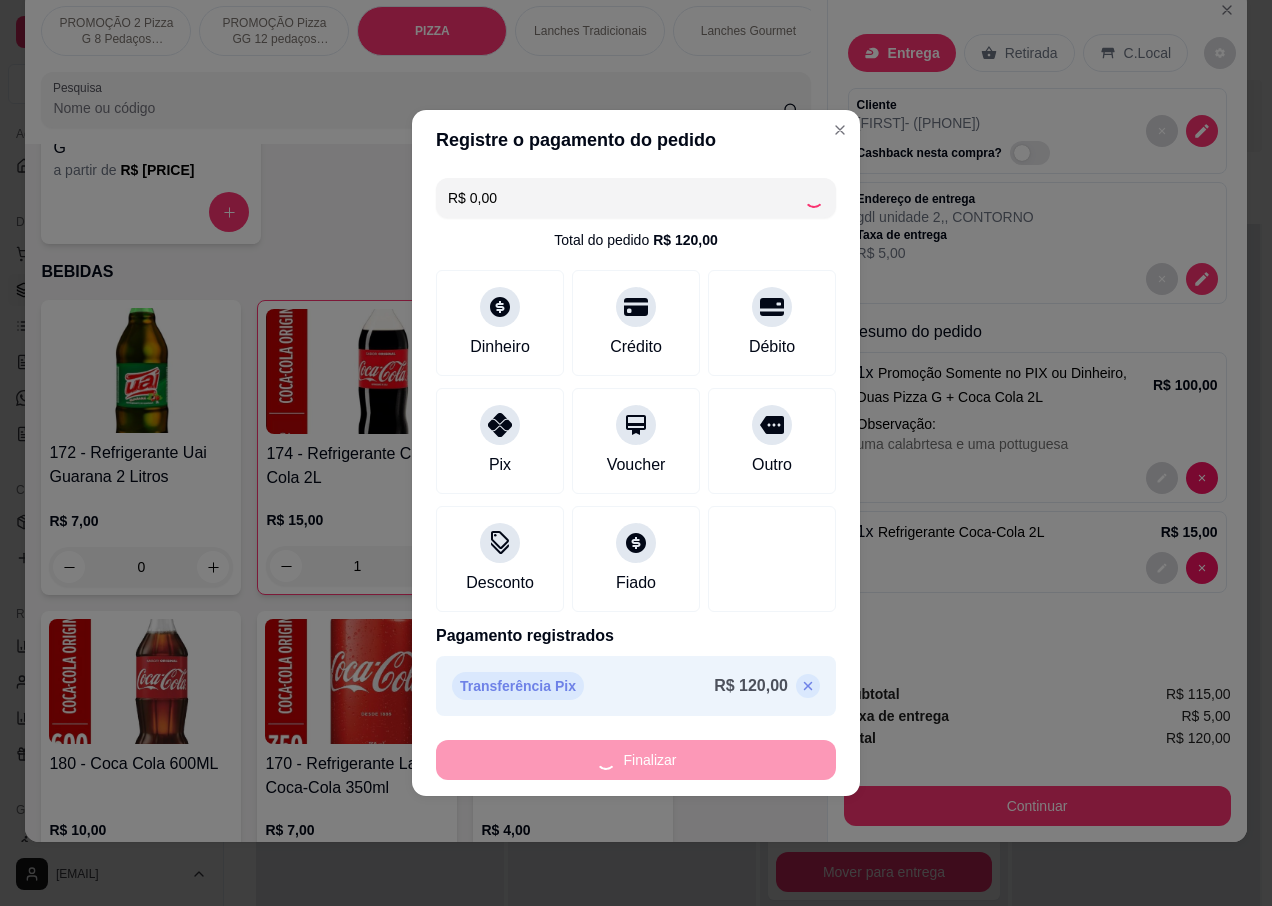 type on "0" 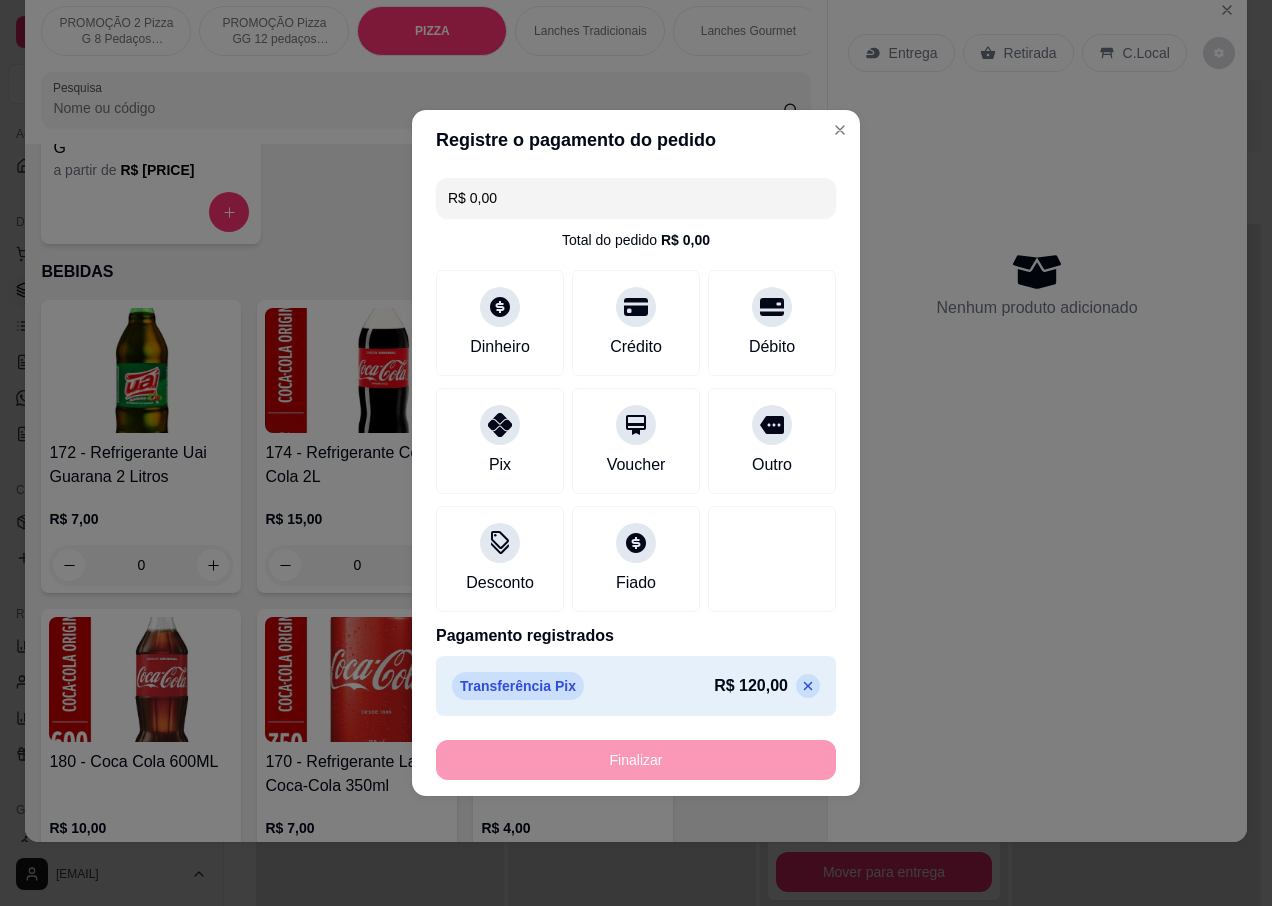 type on "-R$ 120,00" 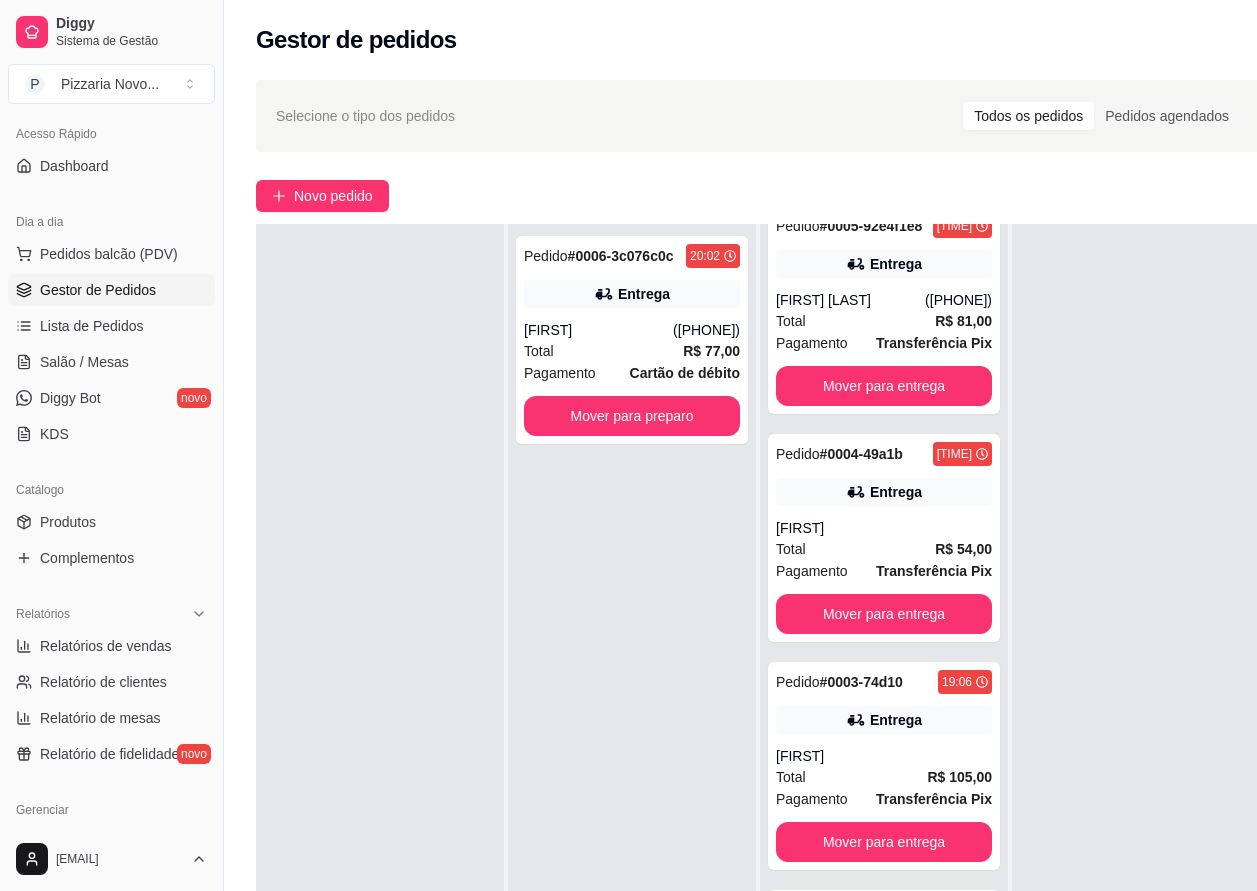 scroll, scrollTop: 90, scrollLeft: 0, axis: vertical 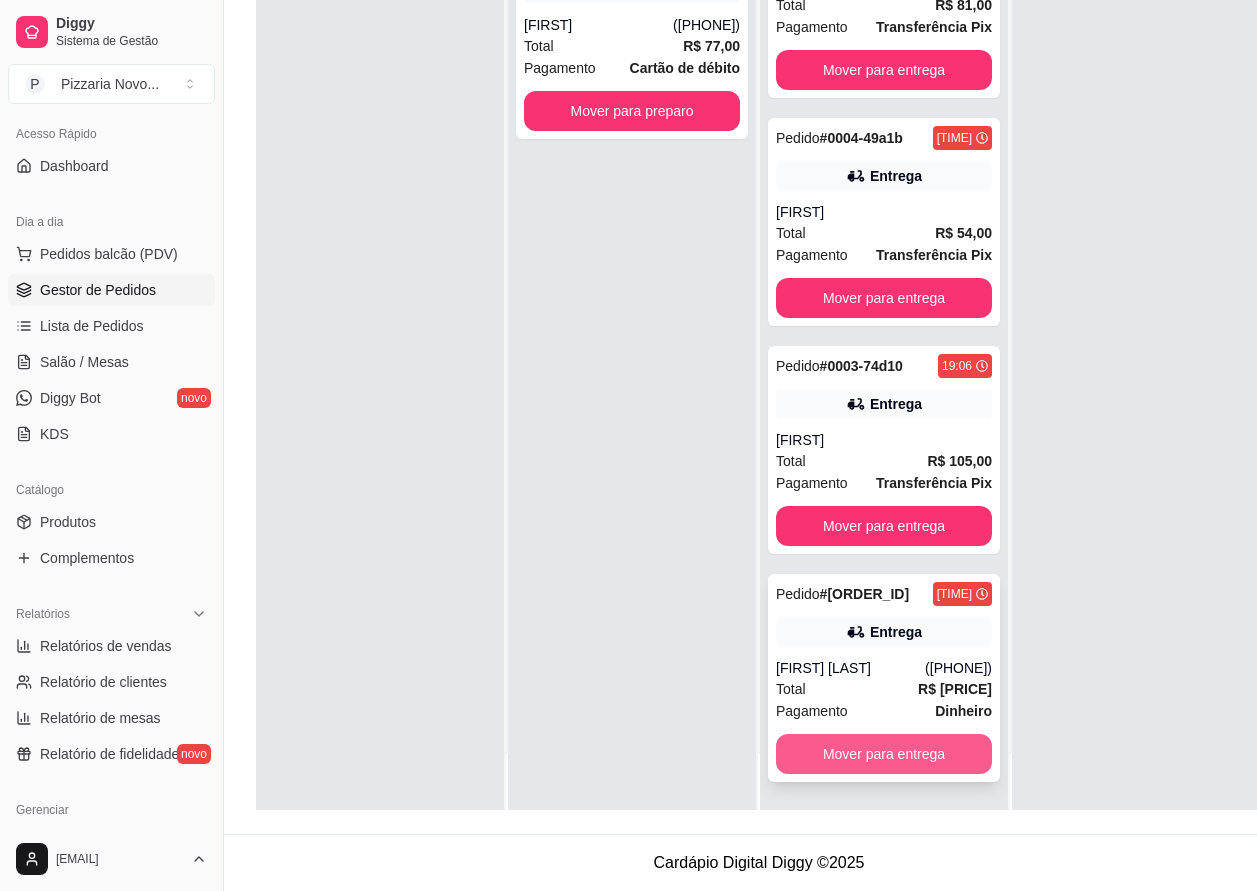 click on "Mover para entrega" at bounding box center (884, 754) 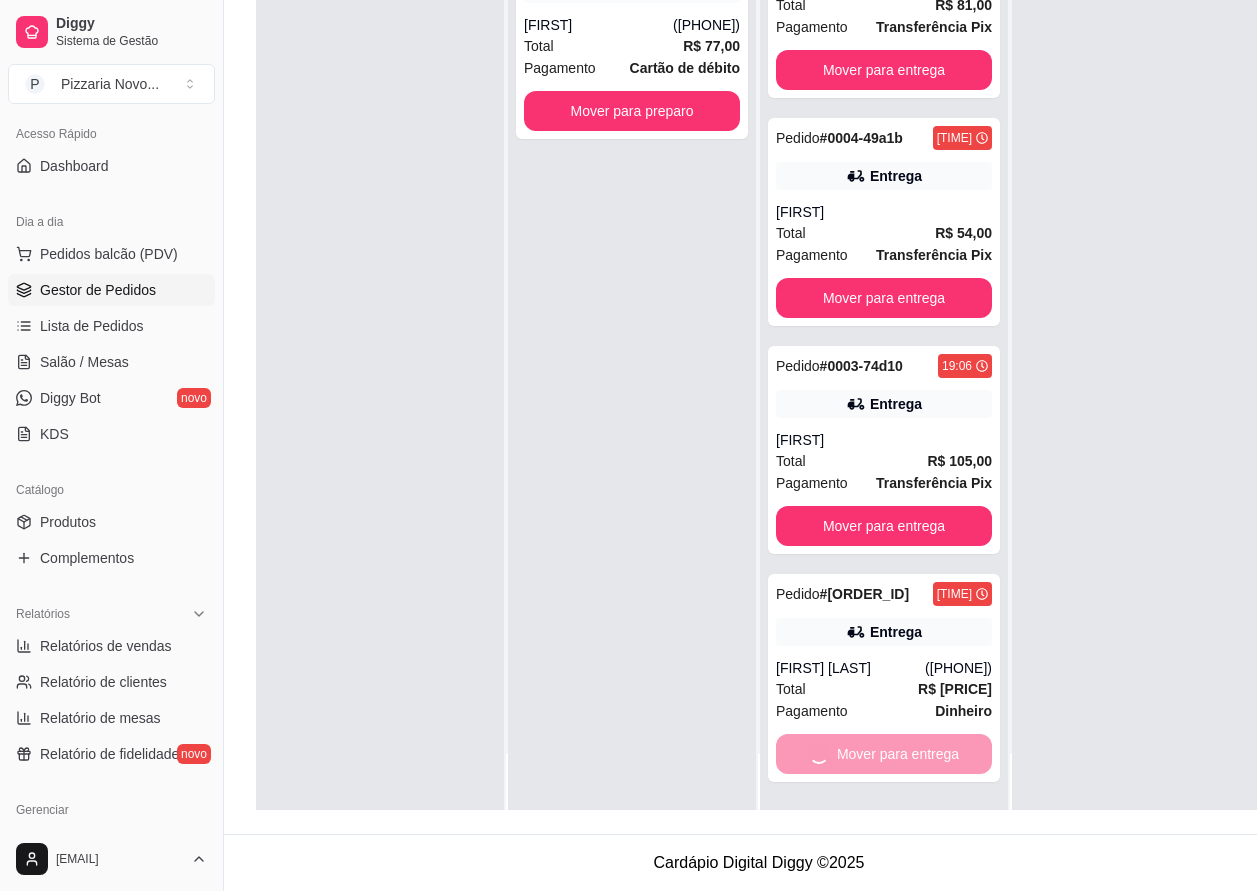 scroll, scrollTop: 0, scrollLeft: 0, axis: both 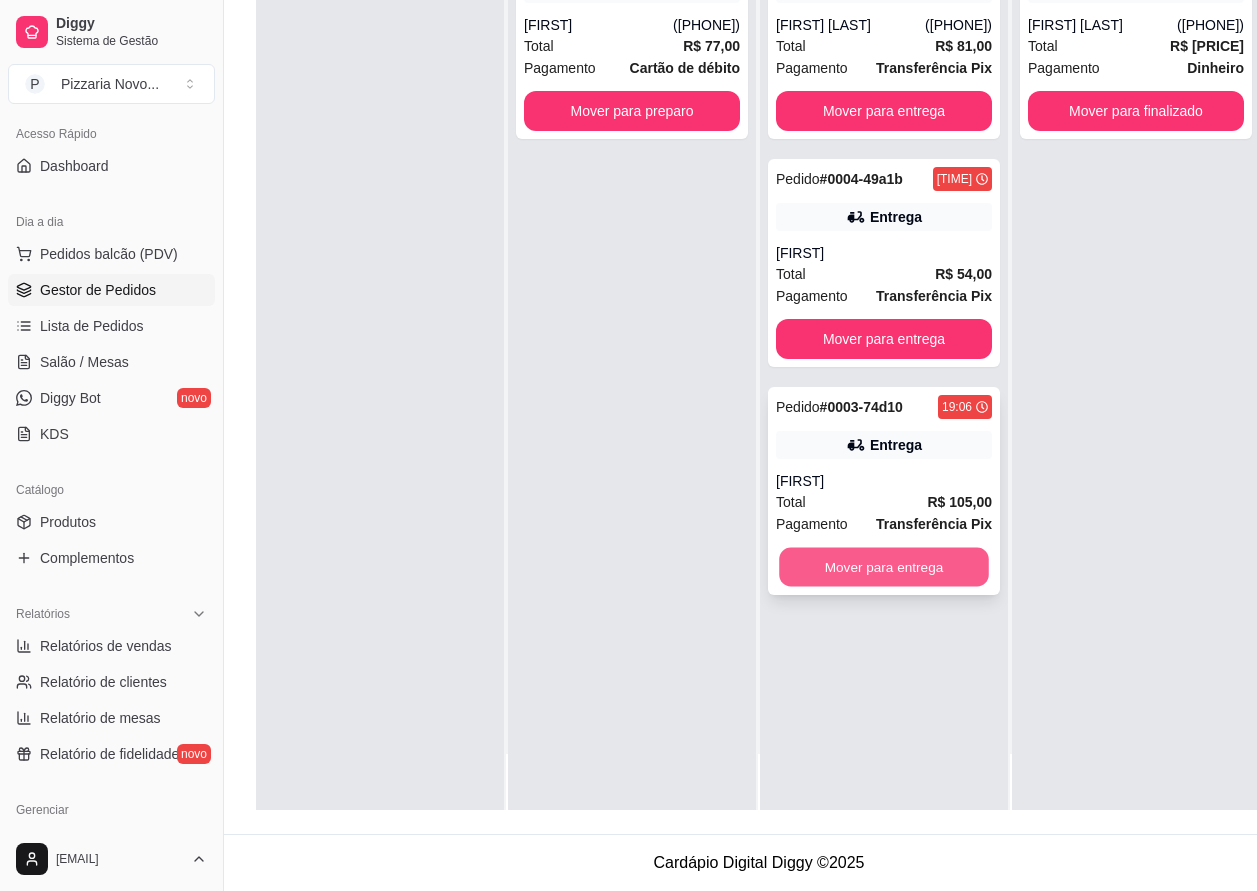 click on "Mover para entrega" at bounding box center [884, 567] 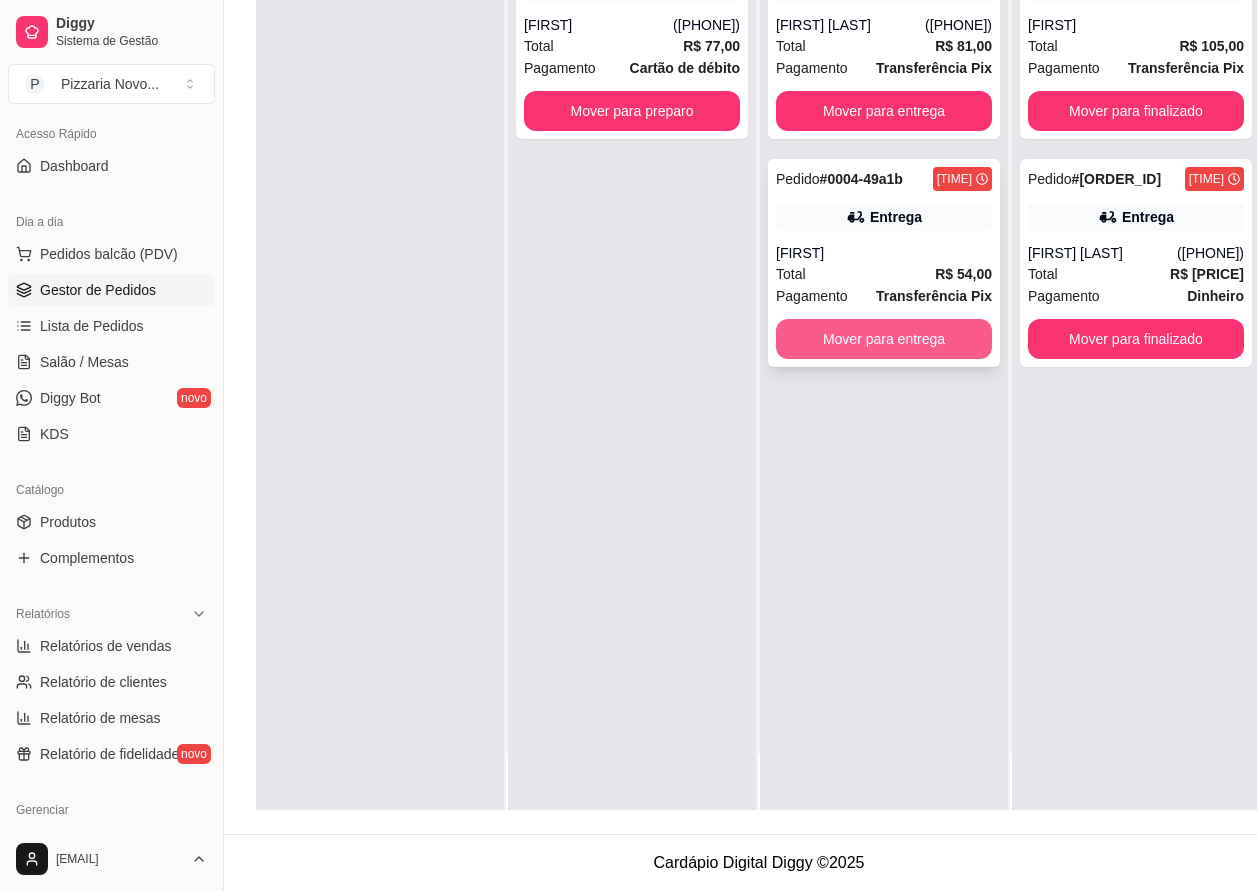 click on "Mover para entrega" at bounding box center [884, 339] 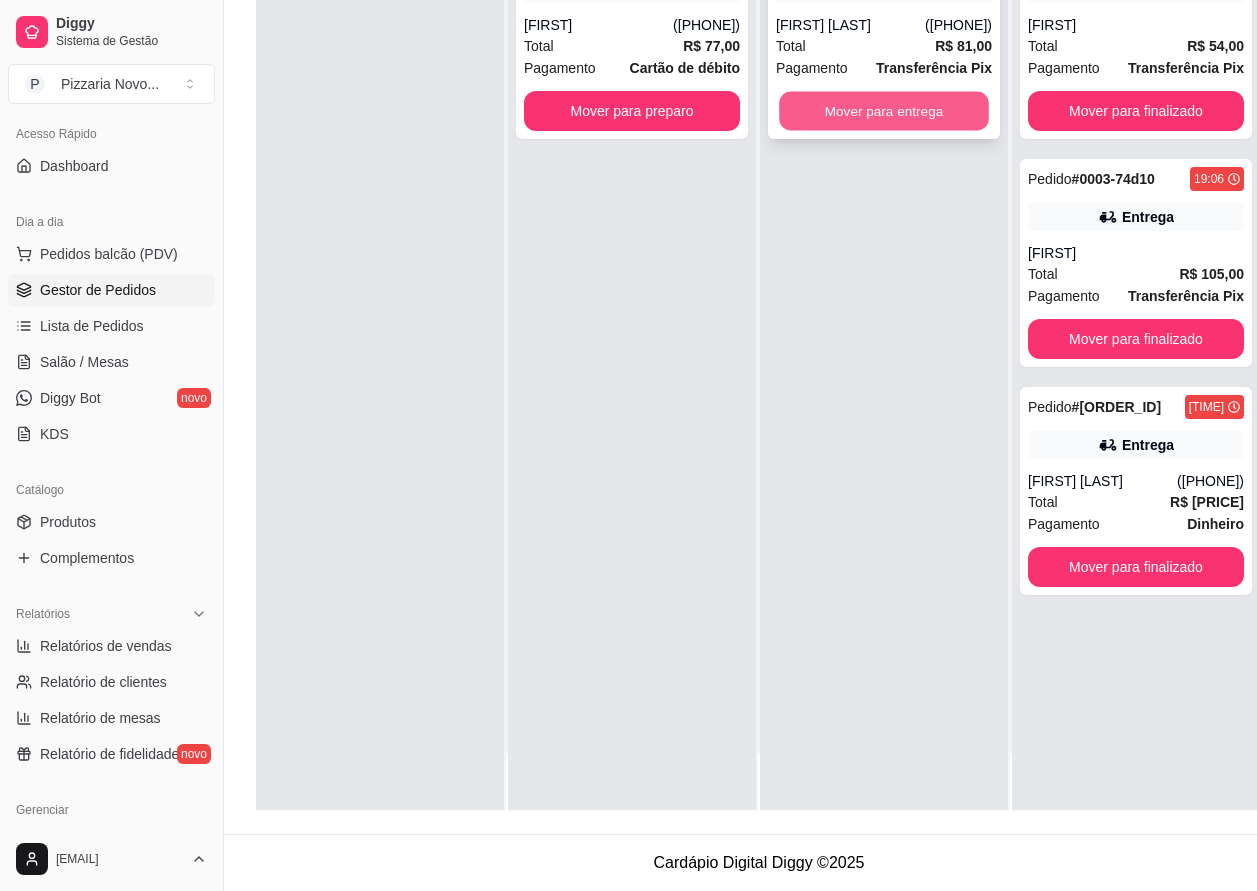 click on "Mover para entrega" at bounding box center [884, 111] 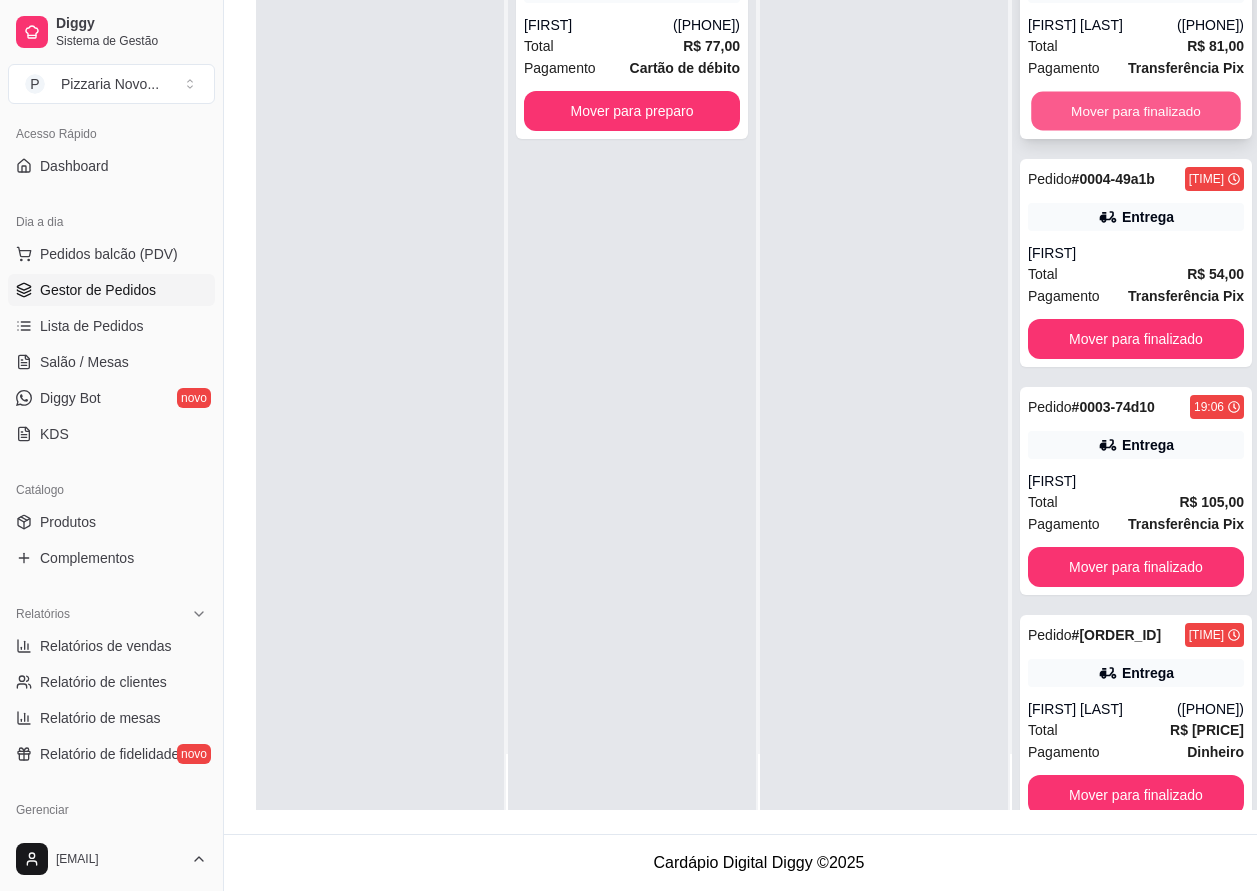click on "Mover para finalizado" at bounding box center [1136, 111] 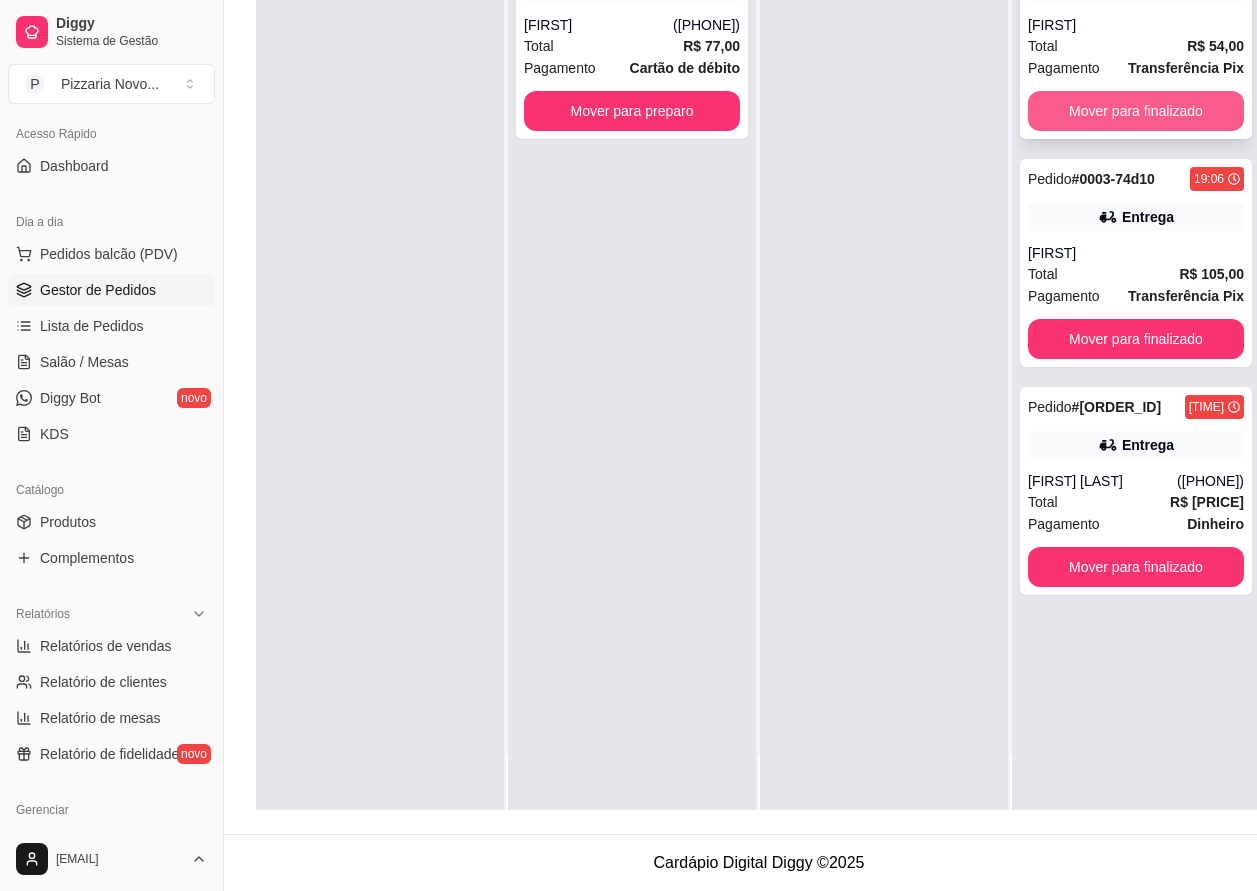click on "Mover para finalizado" at bounding box center [1136, 111] 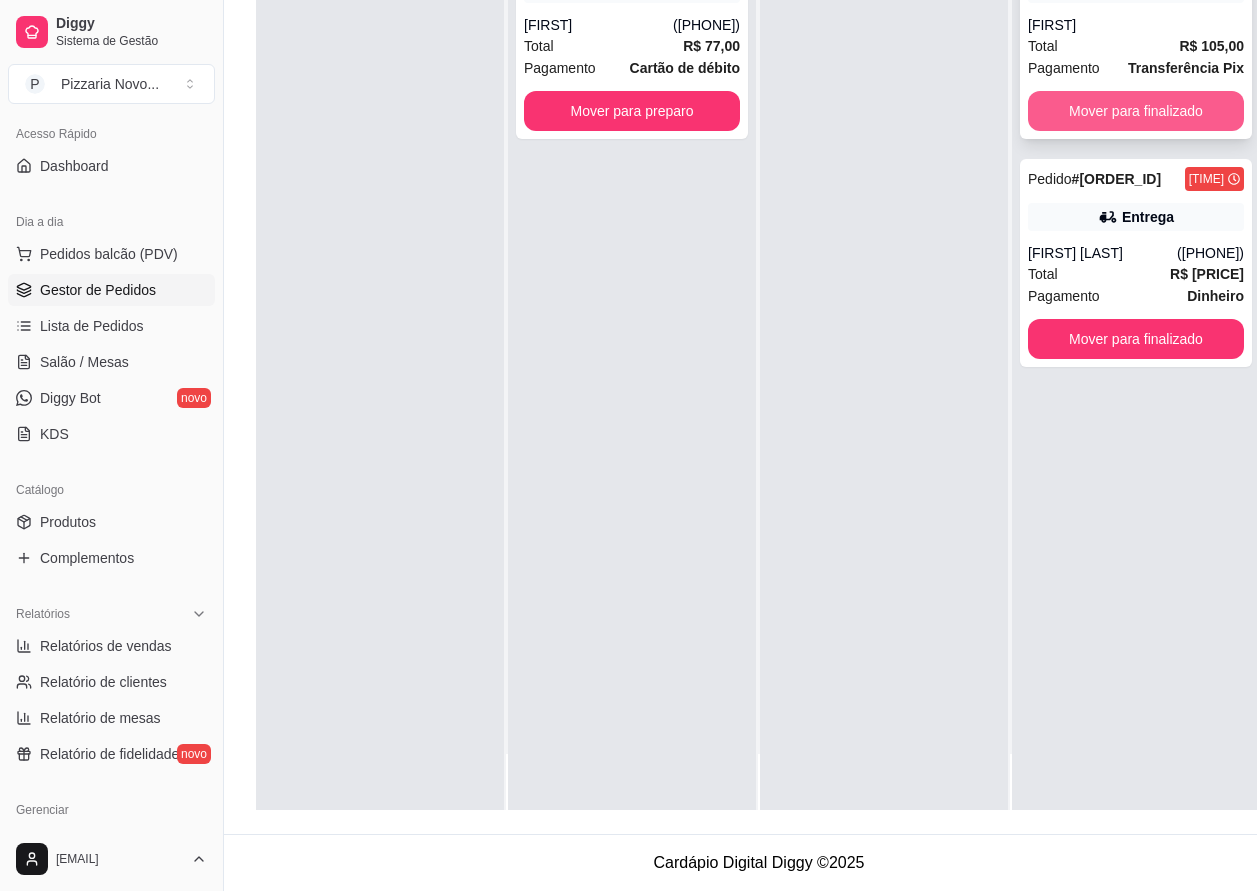 click on "Mover para finalizado" at bounding box center [1136, 111] 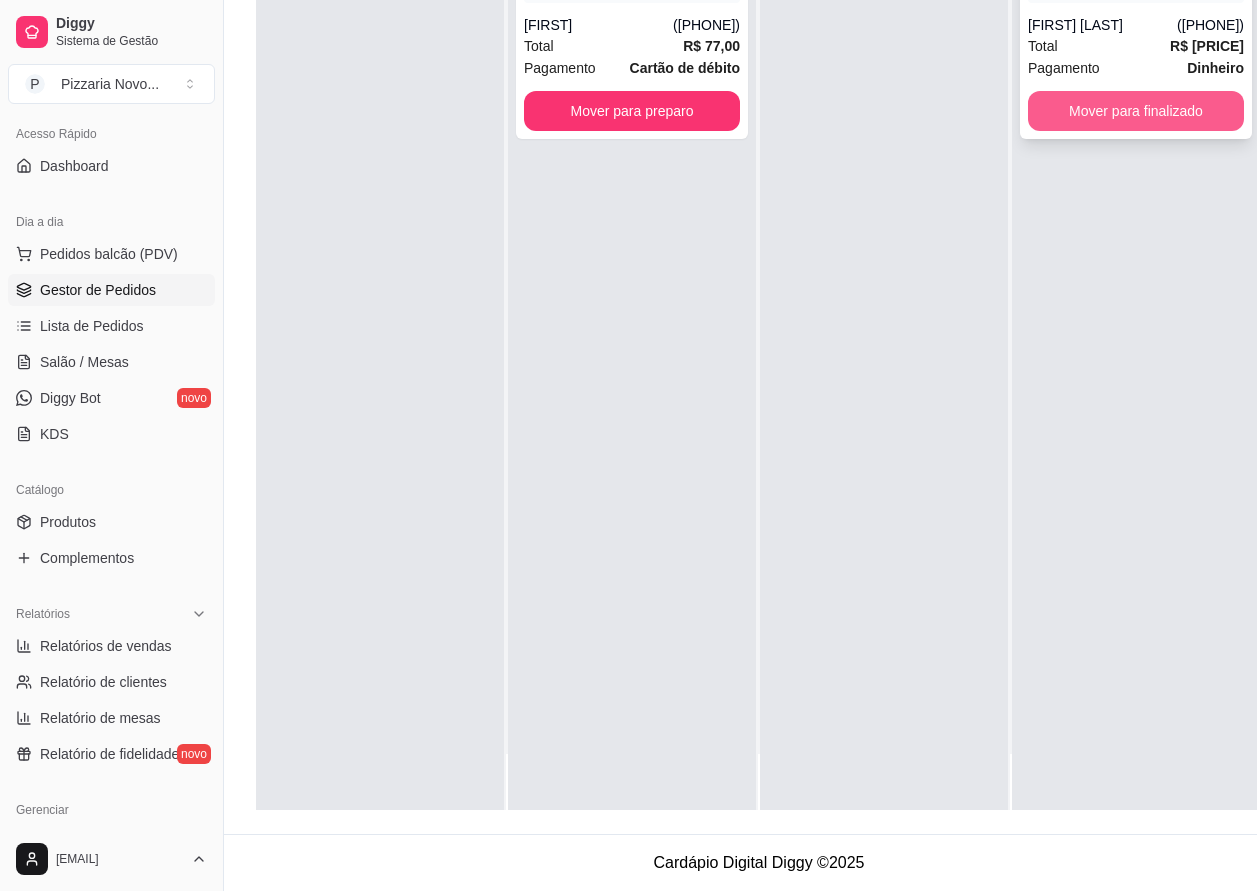 click on "Mover para finalizado" at bounding box center [1136, 111] 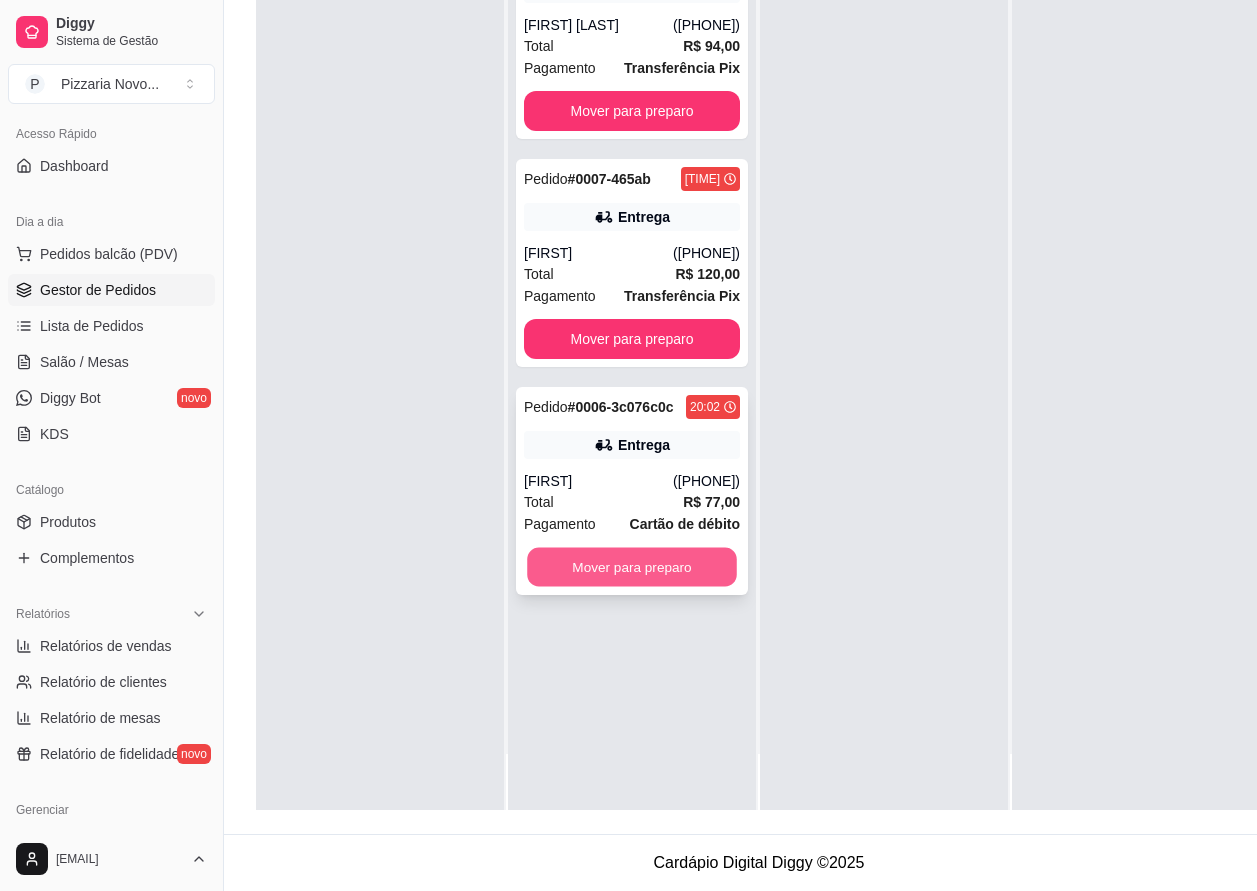 click on "Mover para preparo" at bounding box center (632, 567) 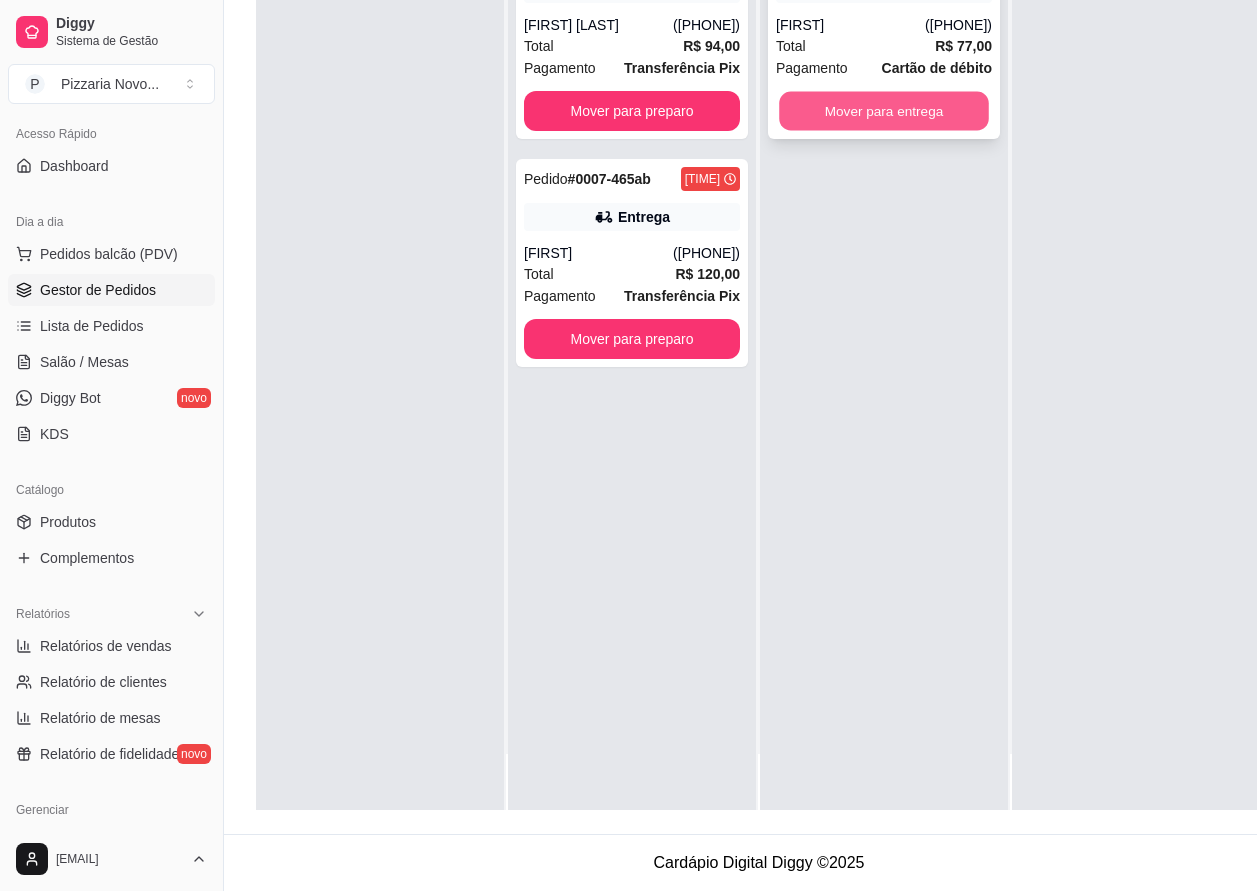 click on "Mover para entrega" at bounding box center (884, 111) 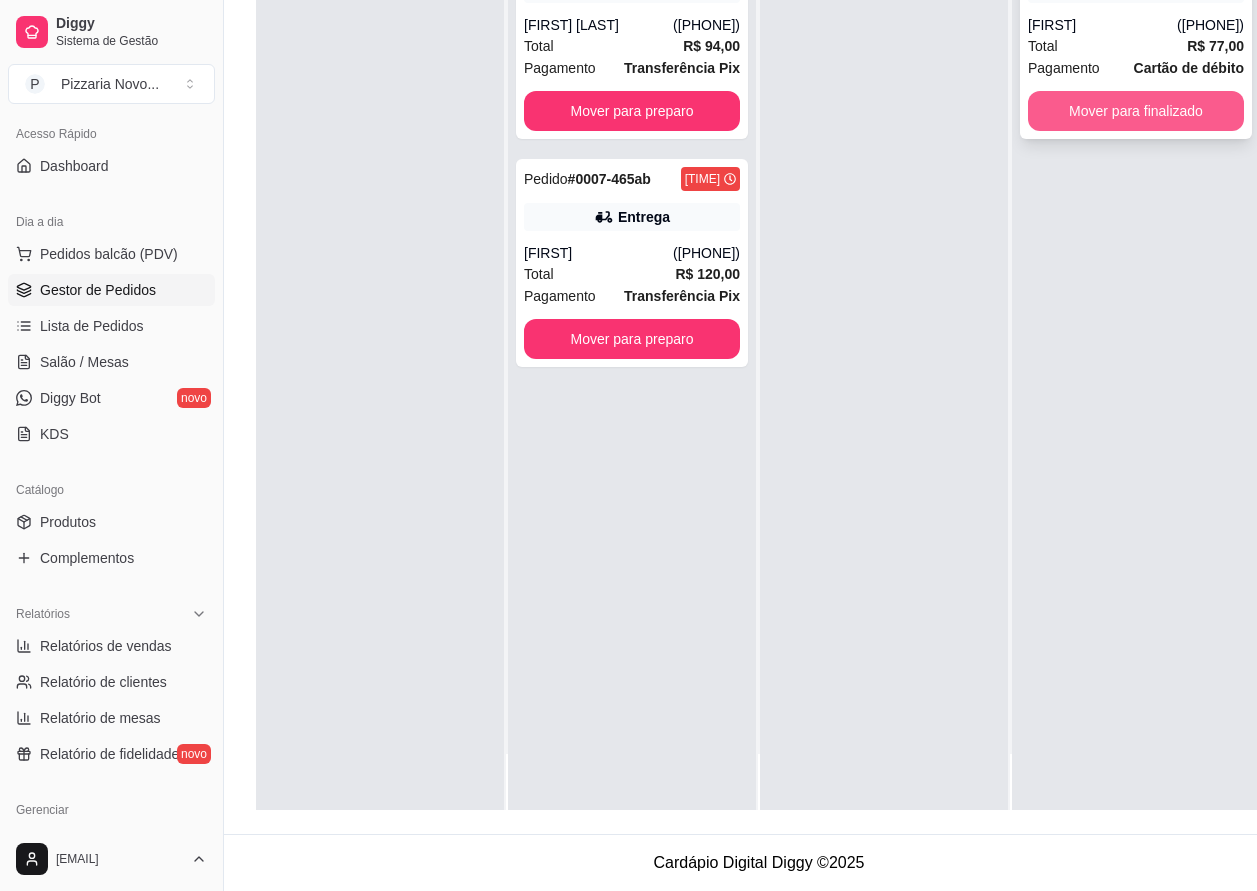 click on "Mover para finalizado" at bounding box center (1136, 111) 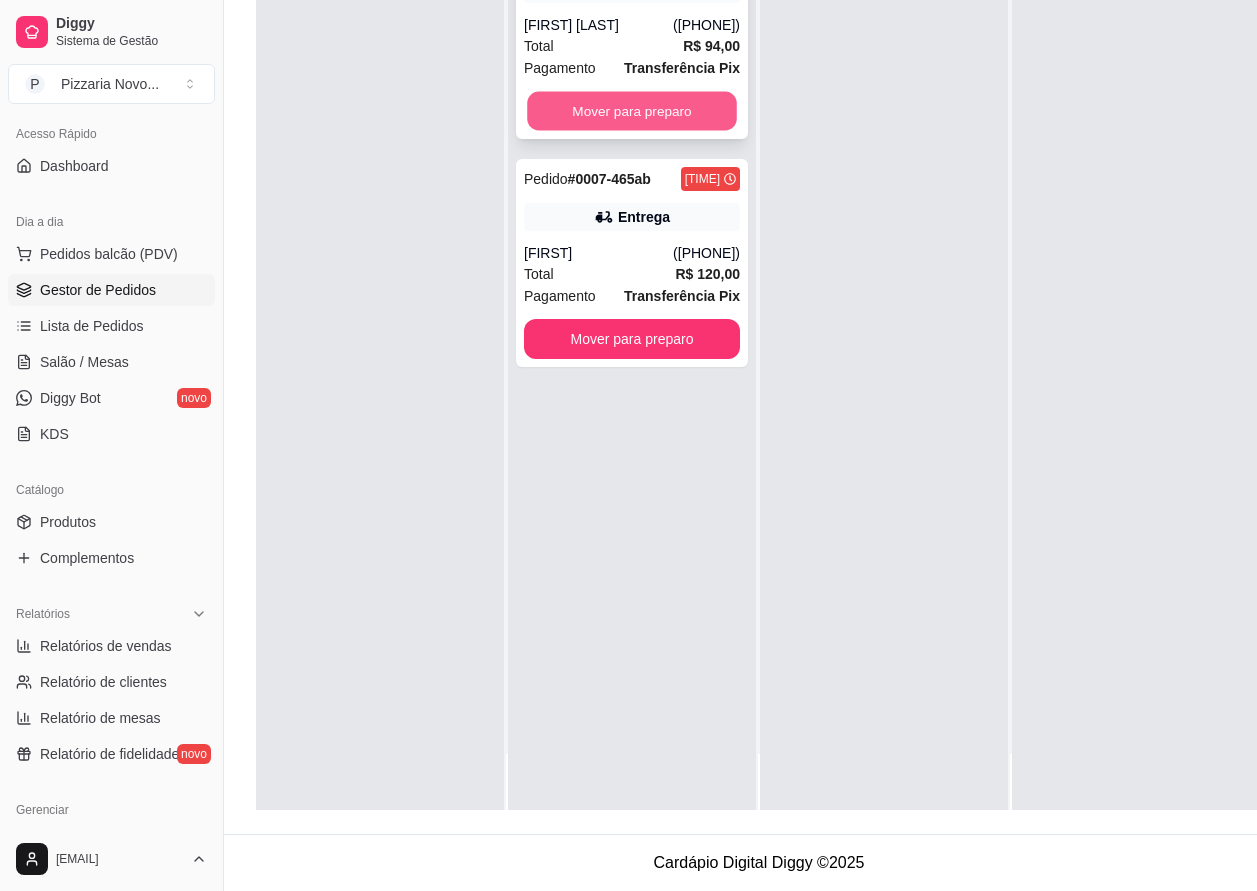 click on "Mover para preparo" at bounding box center [632, 111] 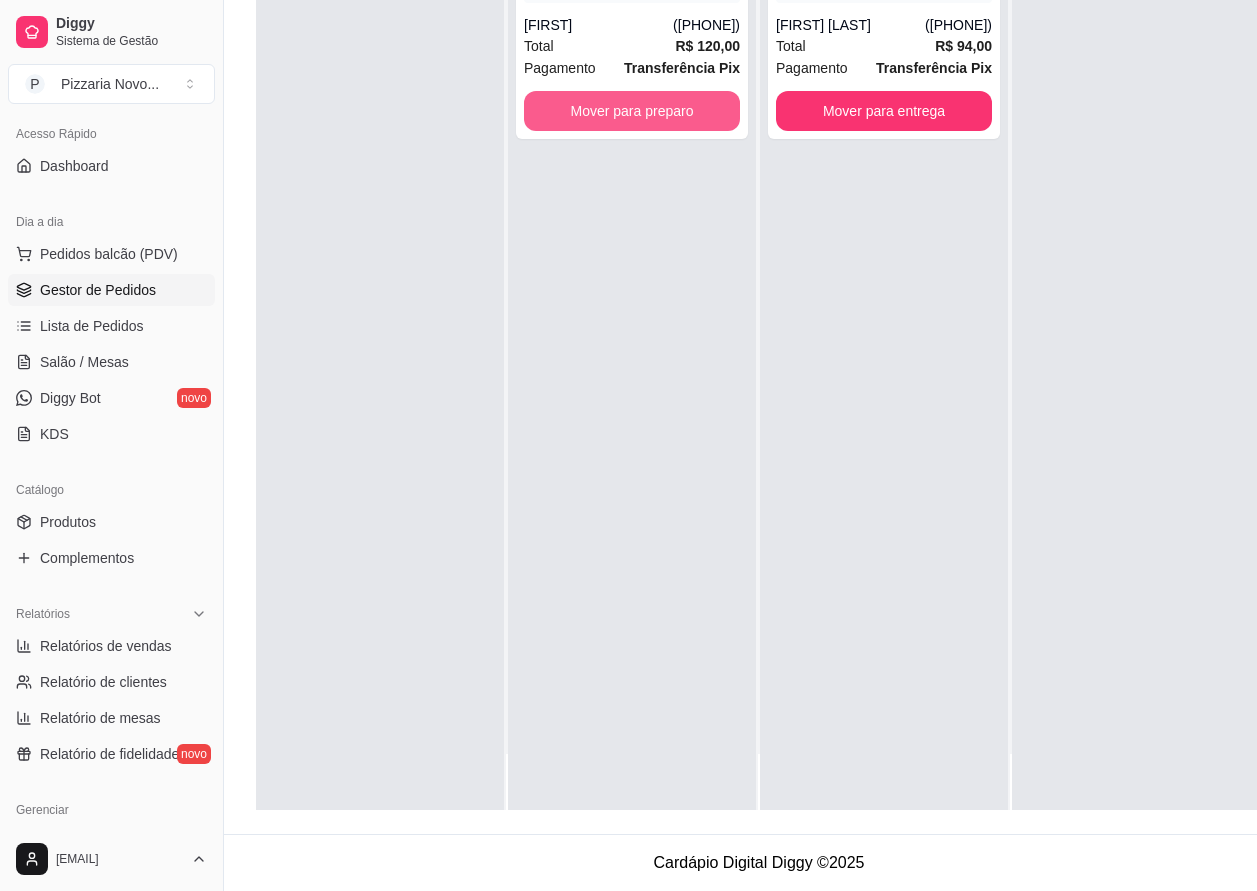 click on "Mover para preparo" at bounding box center (632, 111) 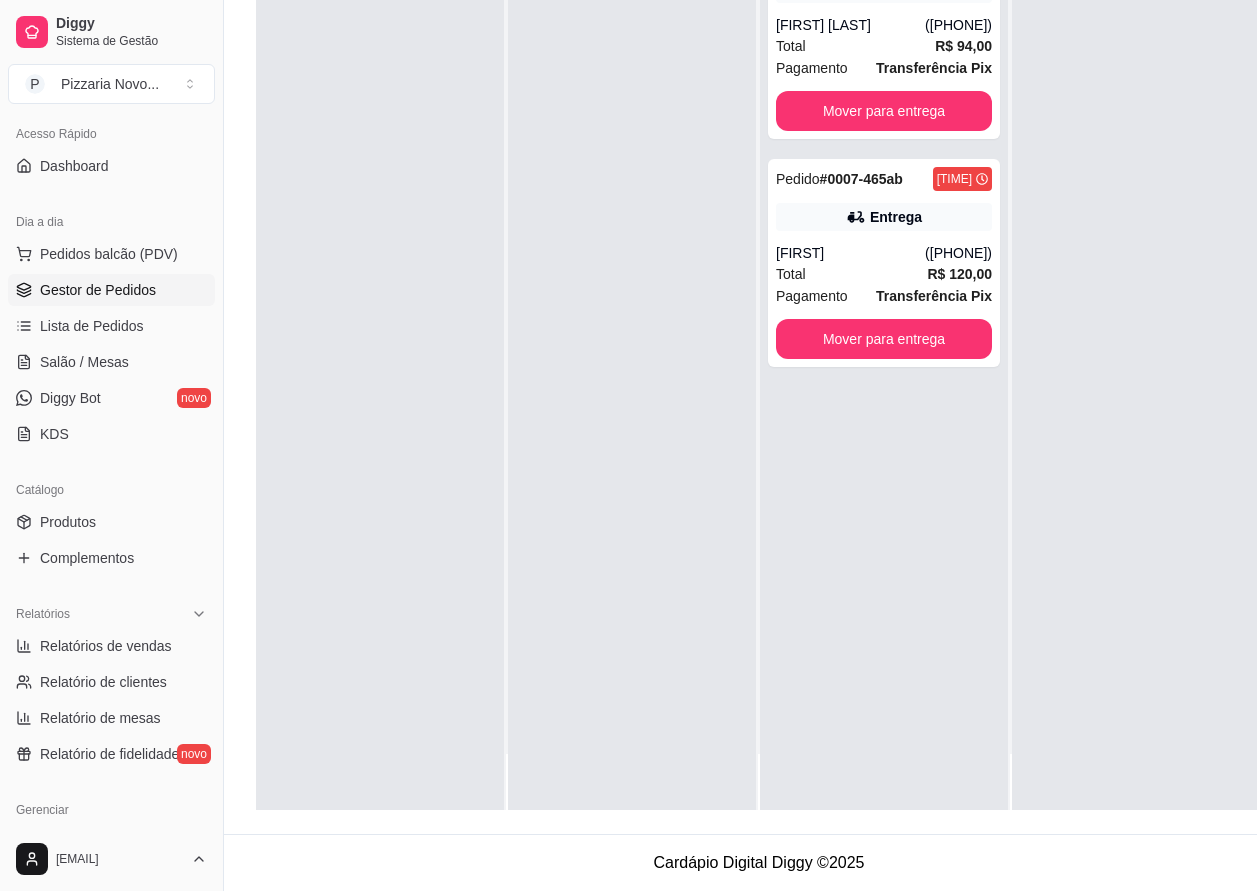 scroll, scrollTop: 0, scrollLeft: 0, axis: both 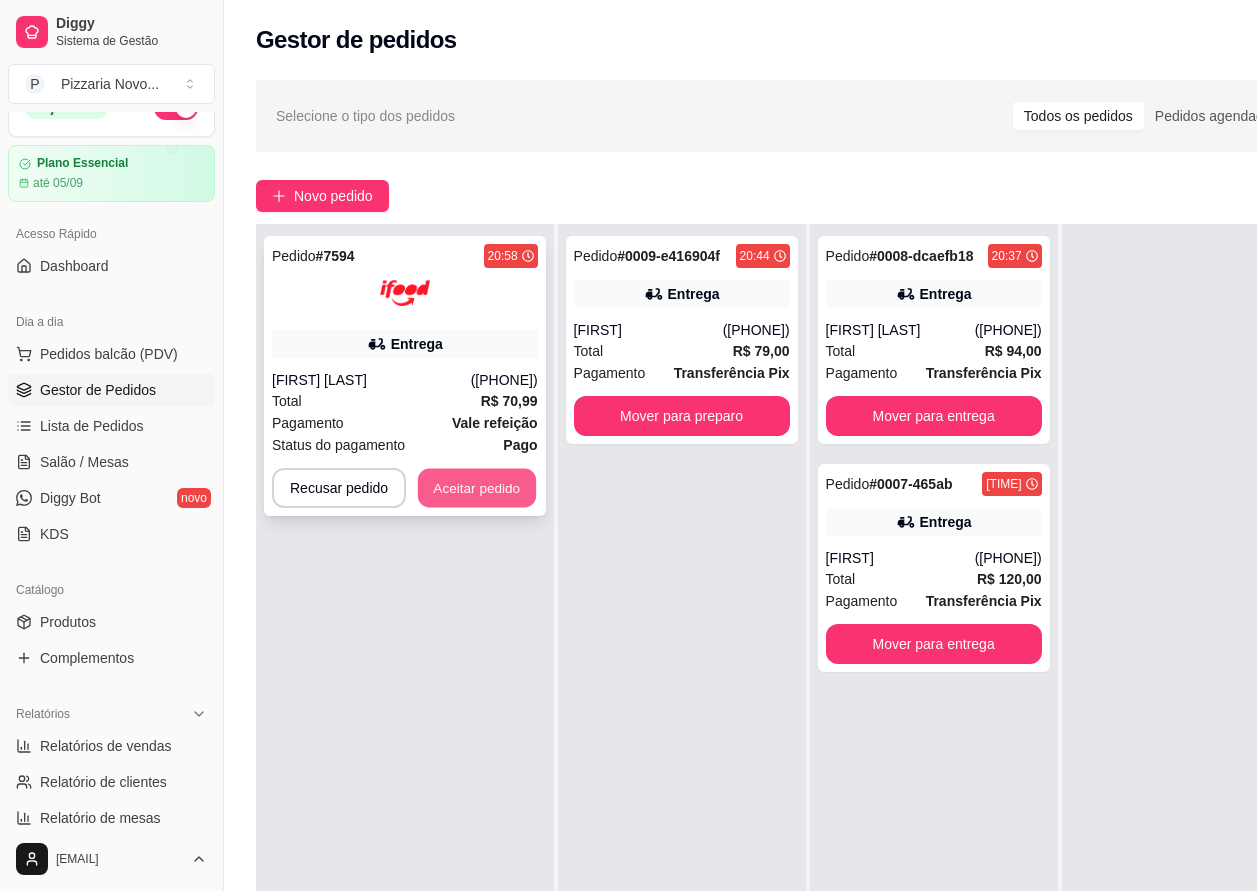 click on "Aceitar pedido" at bounding box center (477, 488) 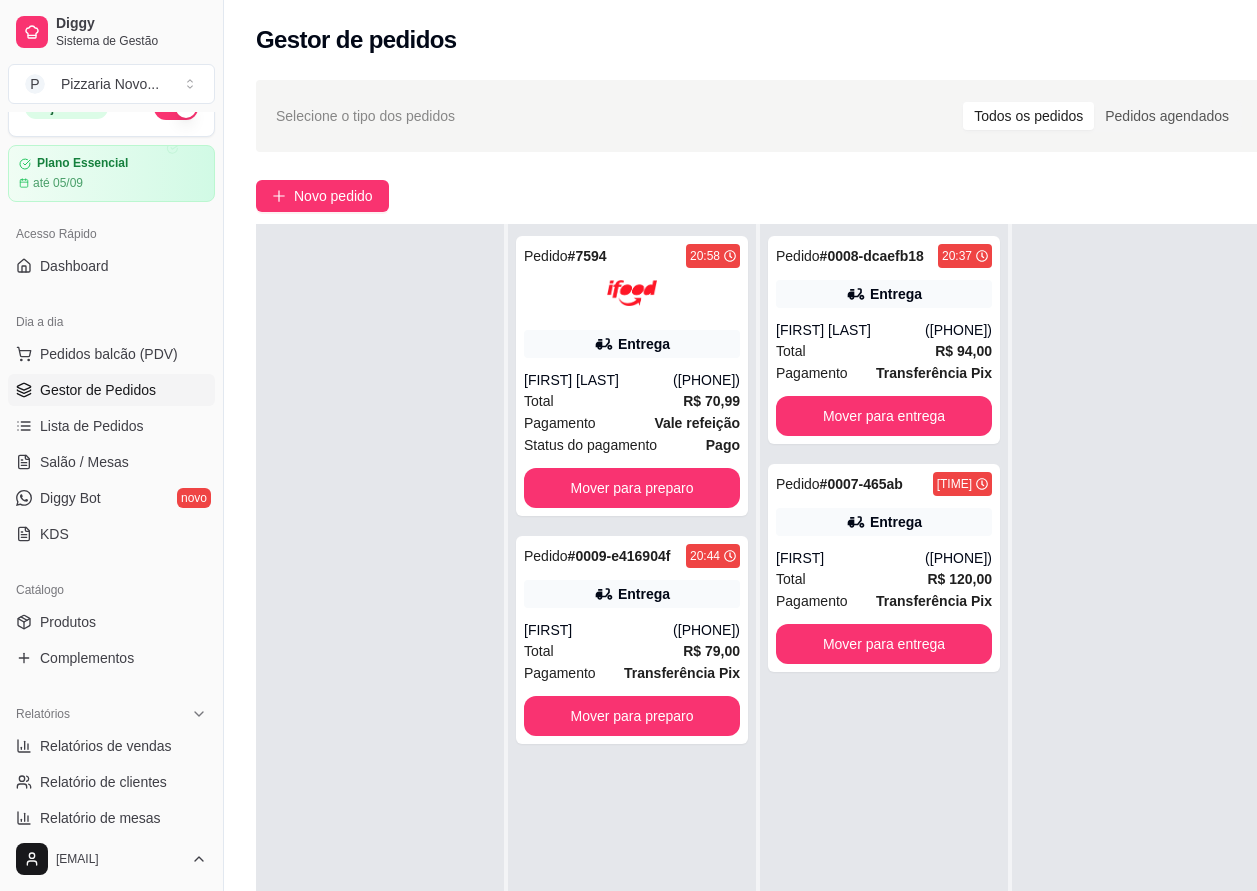 drag, startPoint x: 1086, startPoint y: 348, endPoint x: 1009, endPoint y: 363, distance: 78.44743 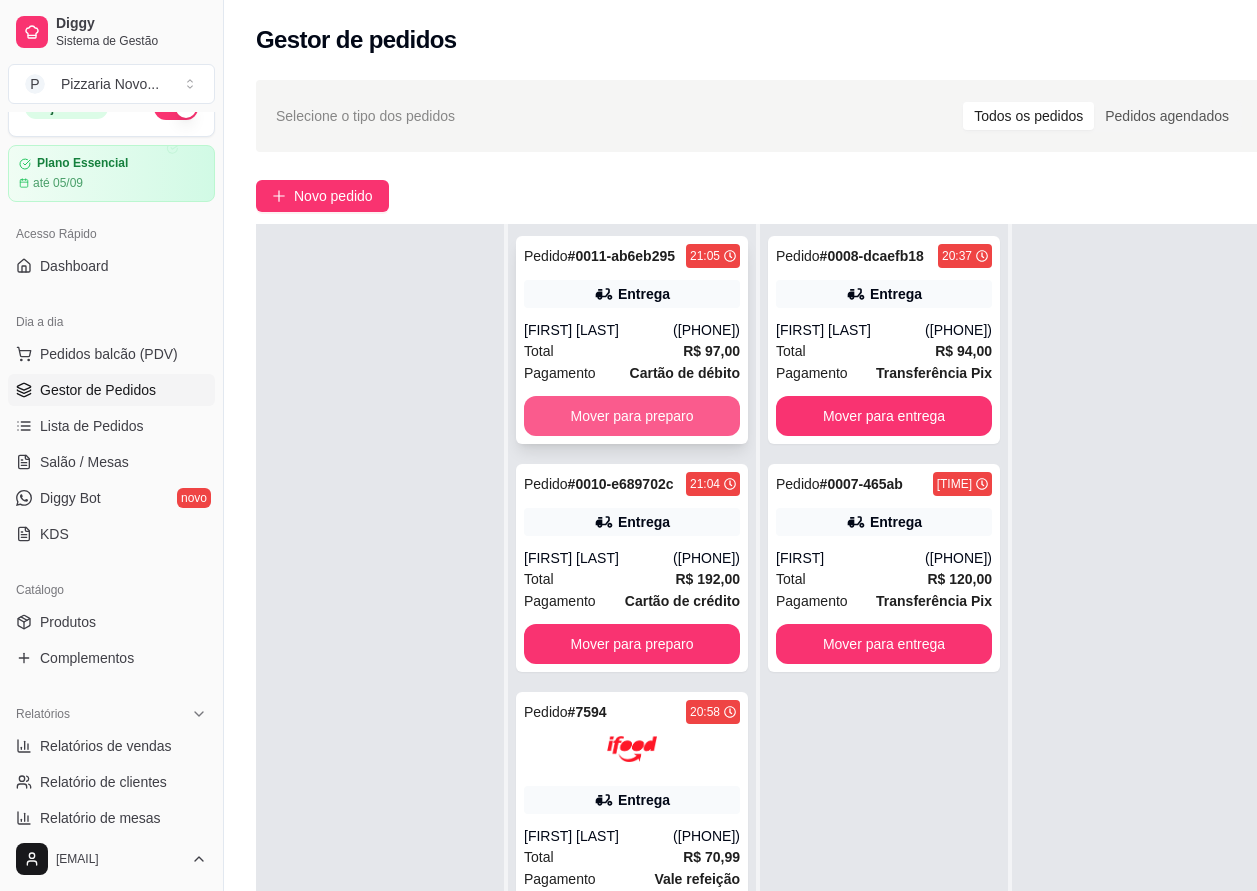 click on "Mover para preparo" at bounding box center (632, 416) 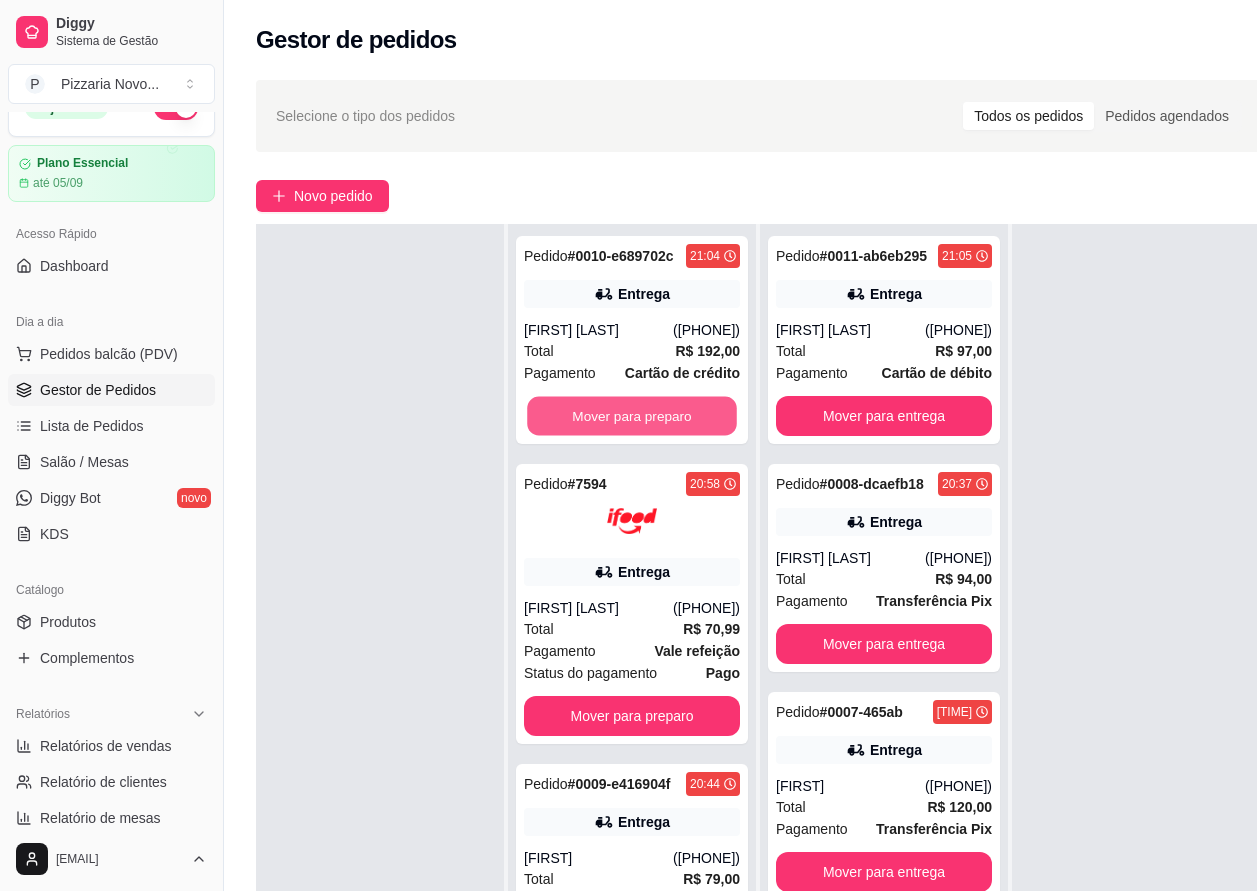 click on "Mover para preparo" at bounding box center (632, 416) 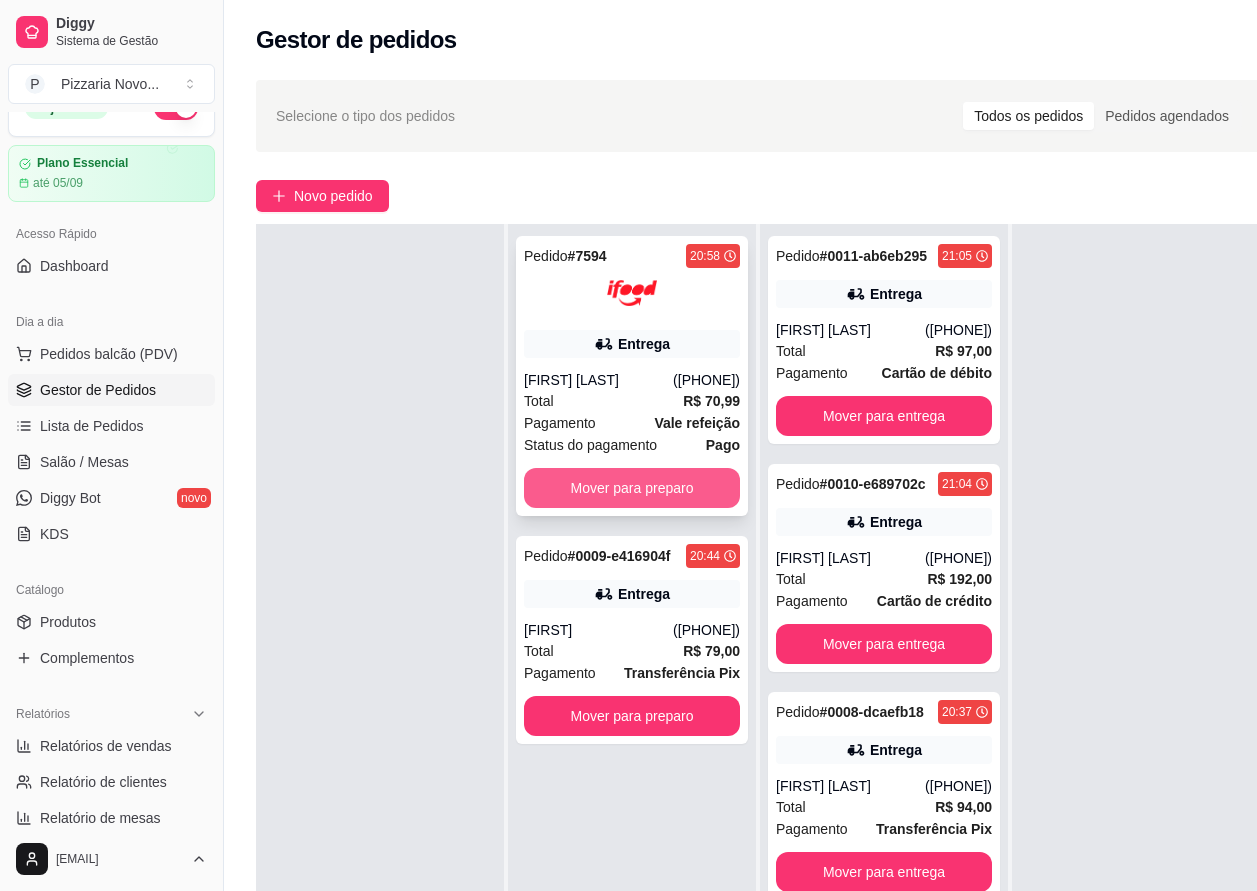 click on "Mover para preparo" at bounding box center [632, 488] 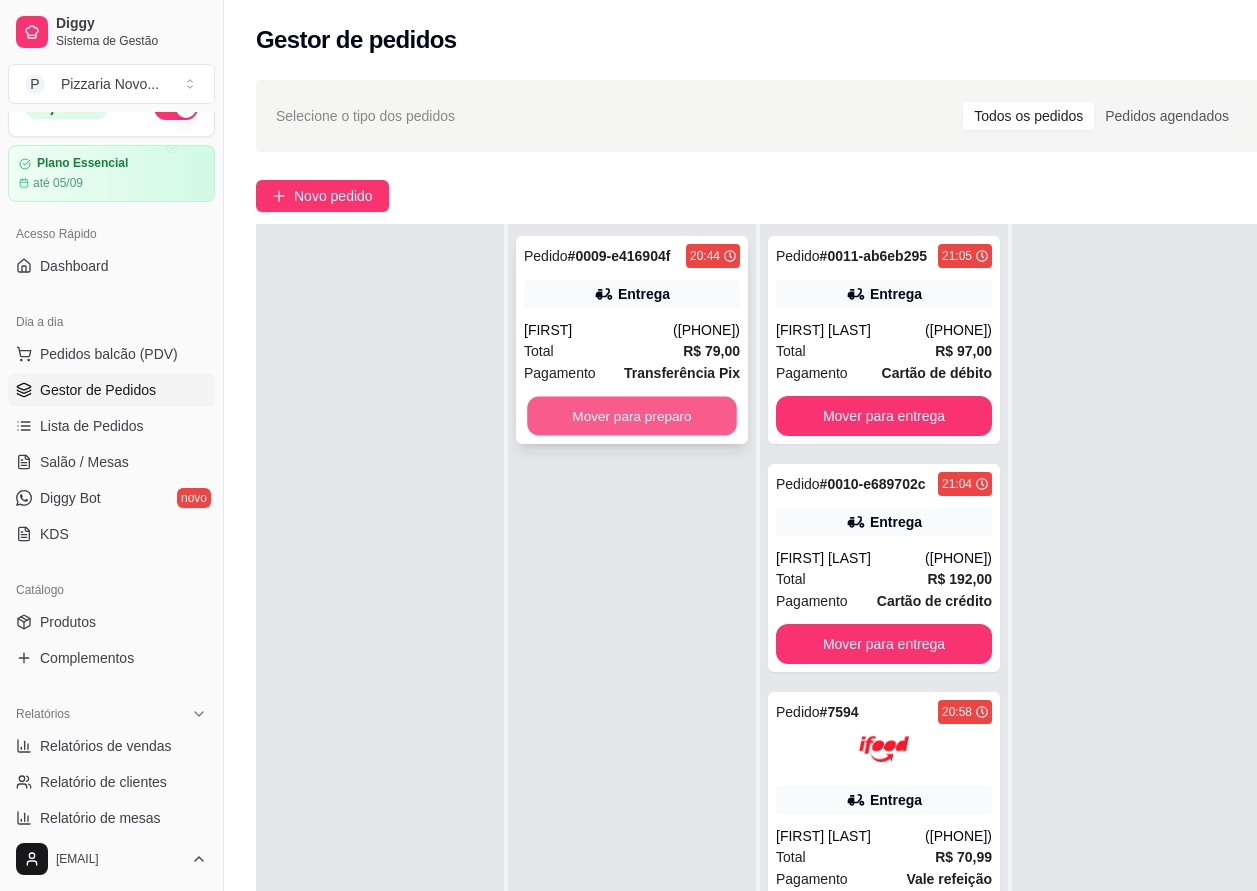 click on "Mover para preparo" at bounding box center [632, 416] 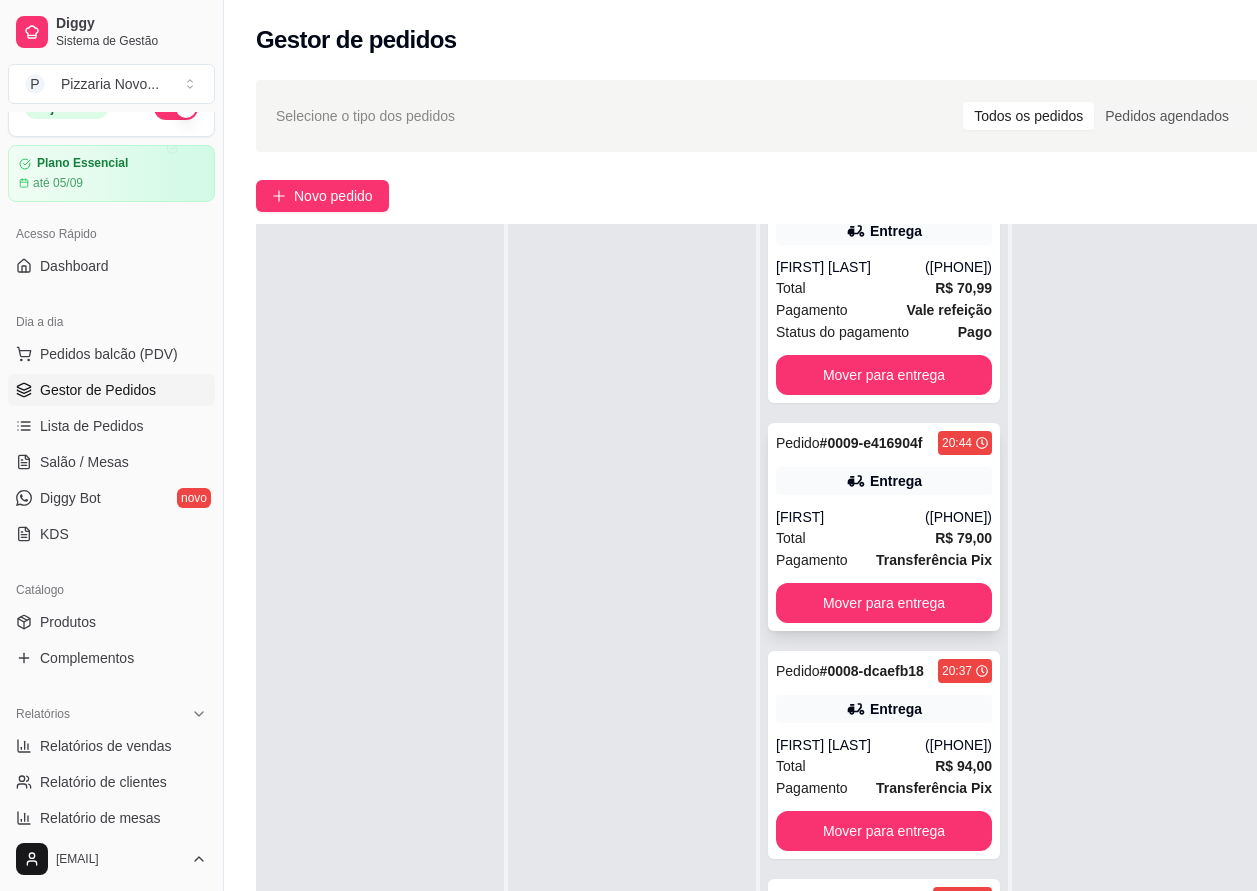 scroll, scrollTop: 666, scrollLeft: 0, axis: vertical 